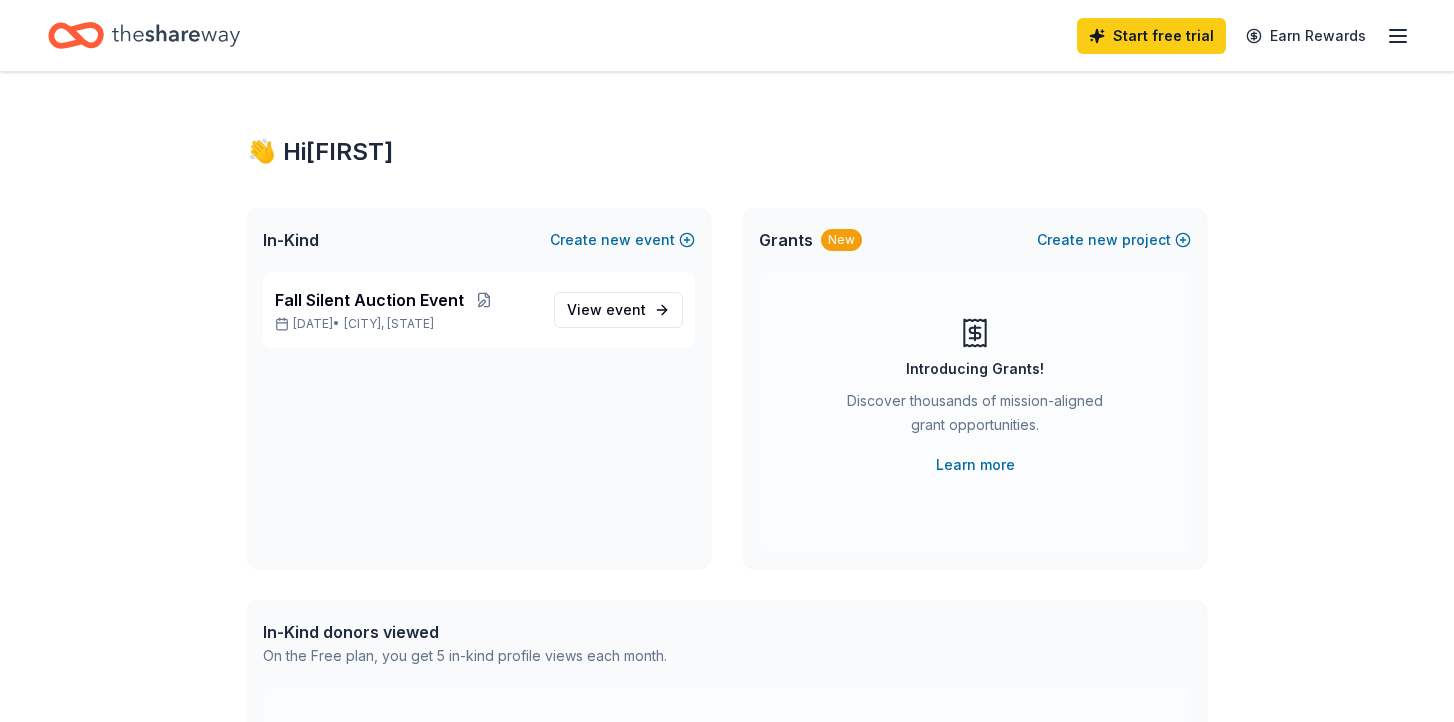 scroll, scrollTop: 0, scrollLeft: 0, axis: both 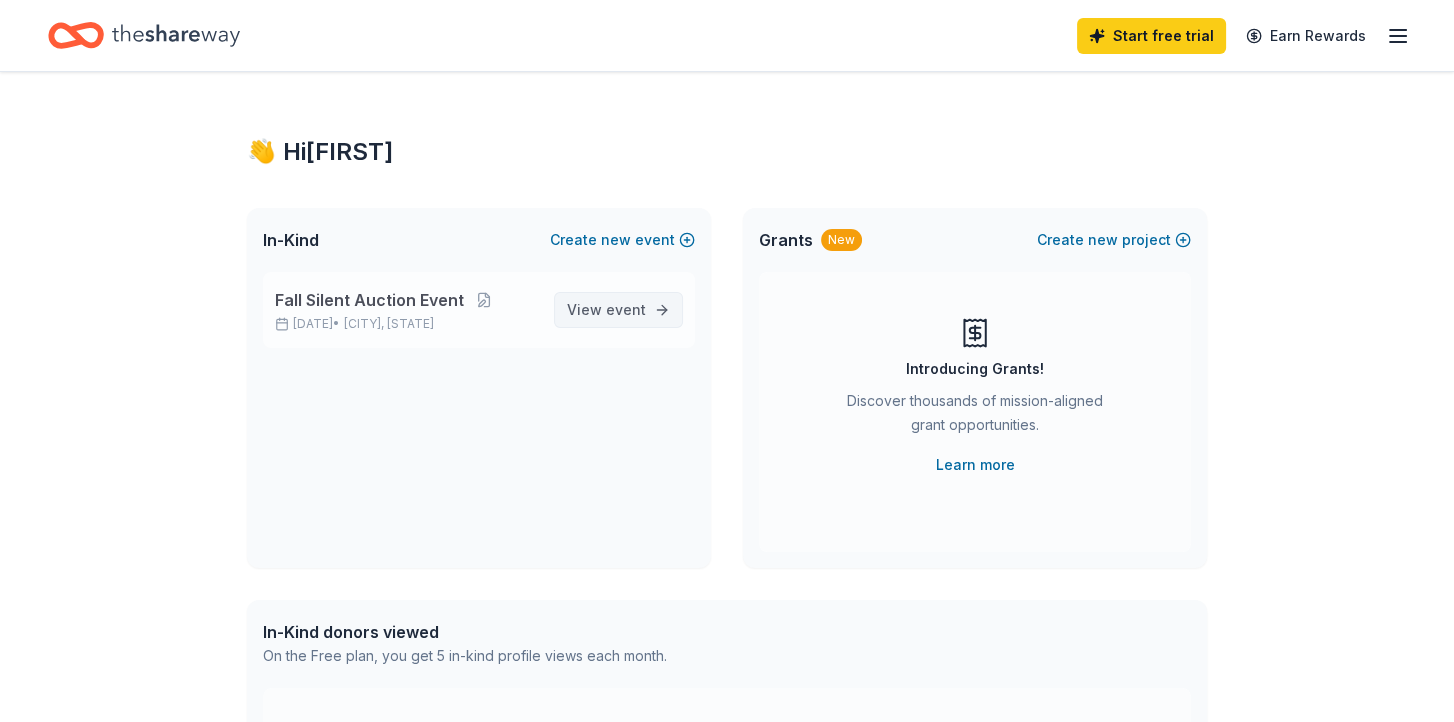 click on "event" at bounding box center [626, 309] 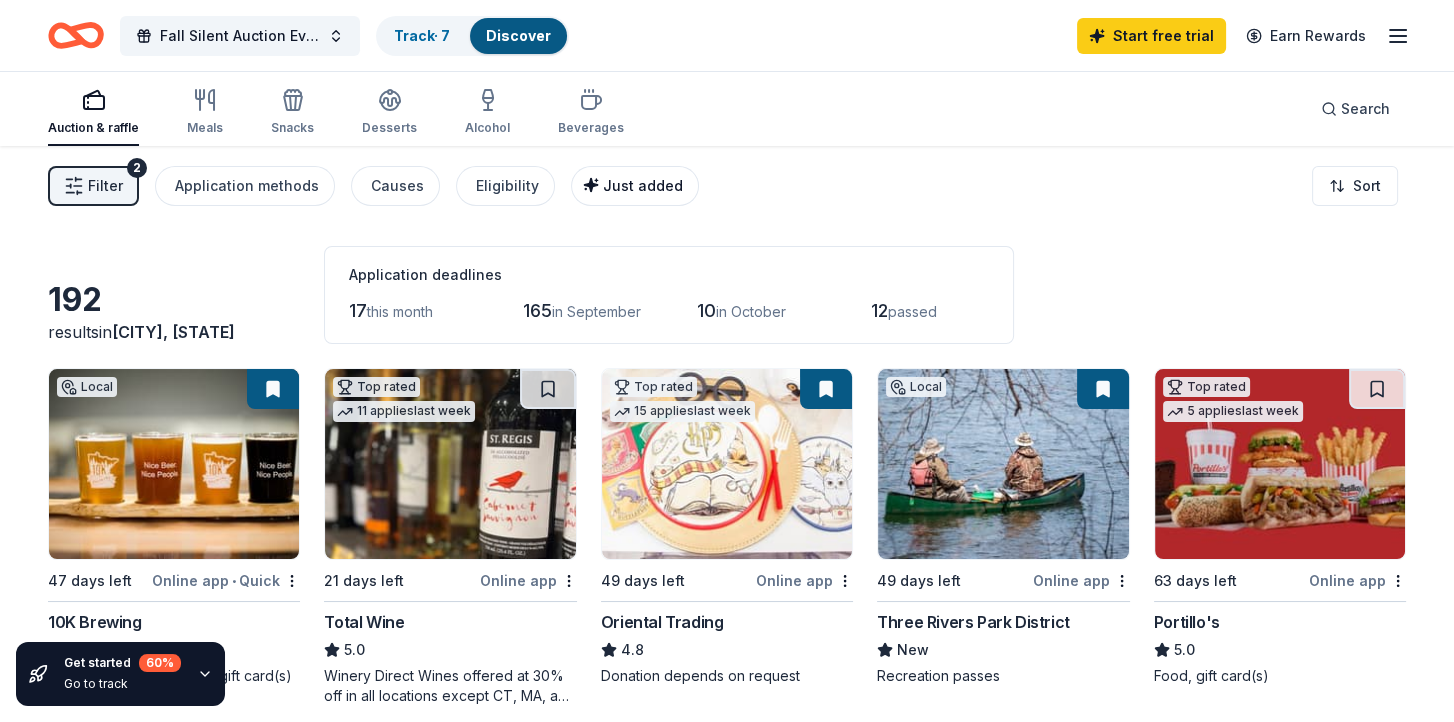click on "Just added" at bounding box center (635, 186) 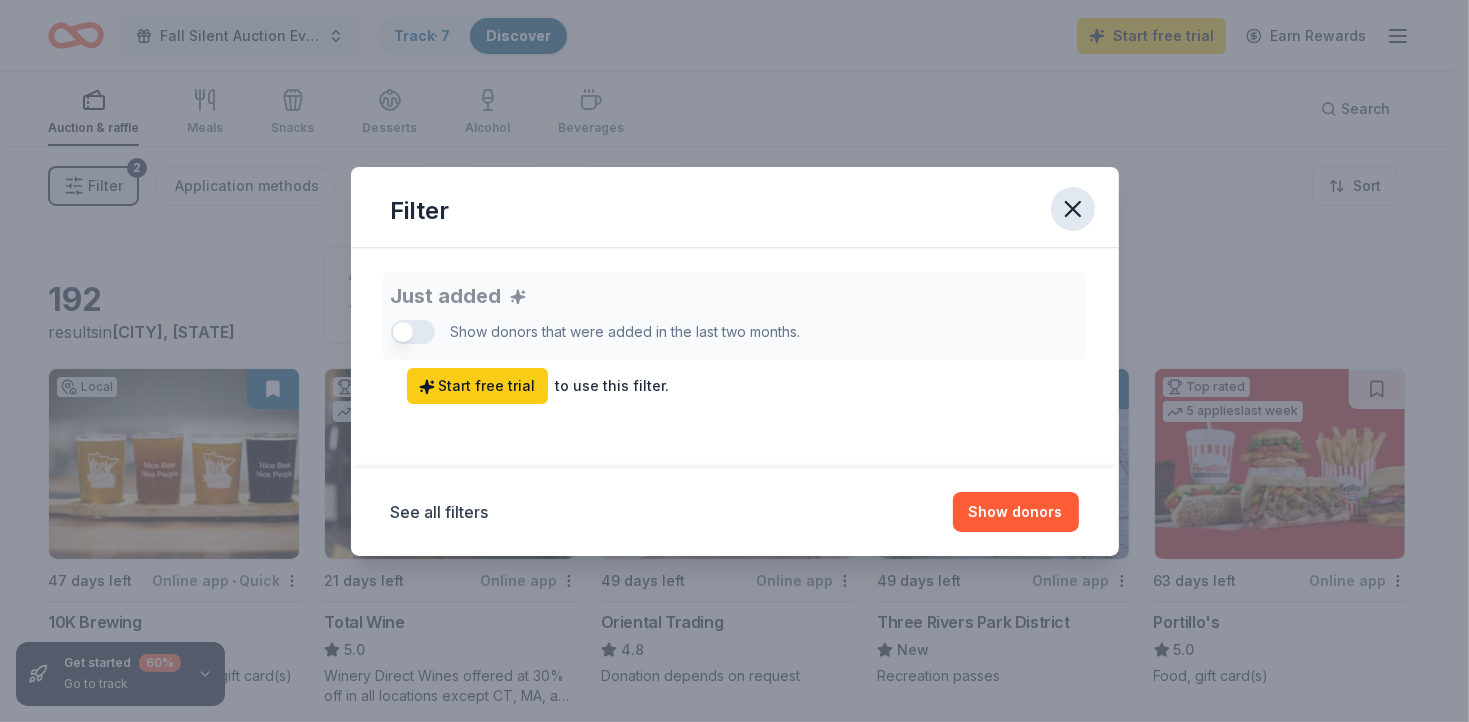 click 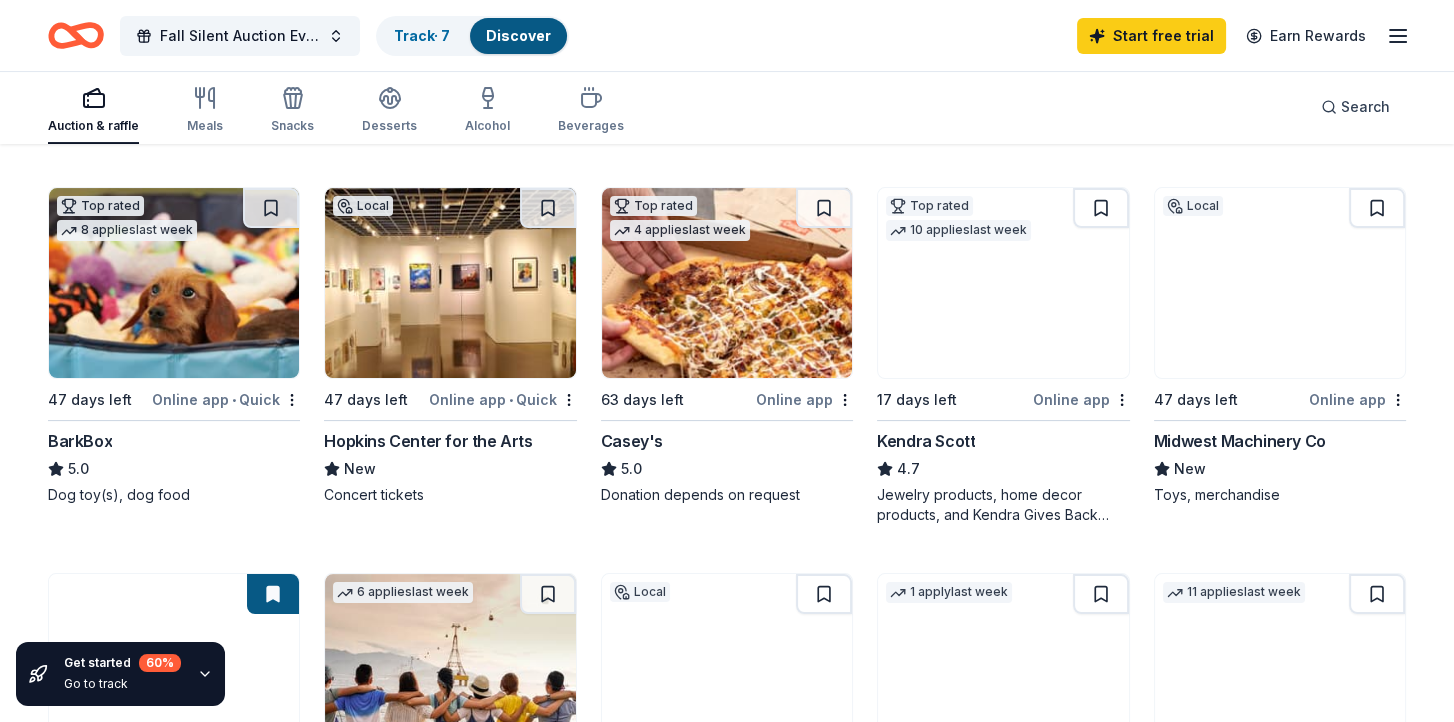 scroll, scrollTop: 600, scrollLeft: 0, axis: vertical 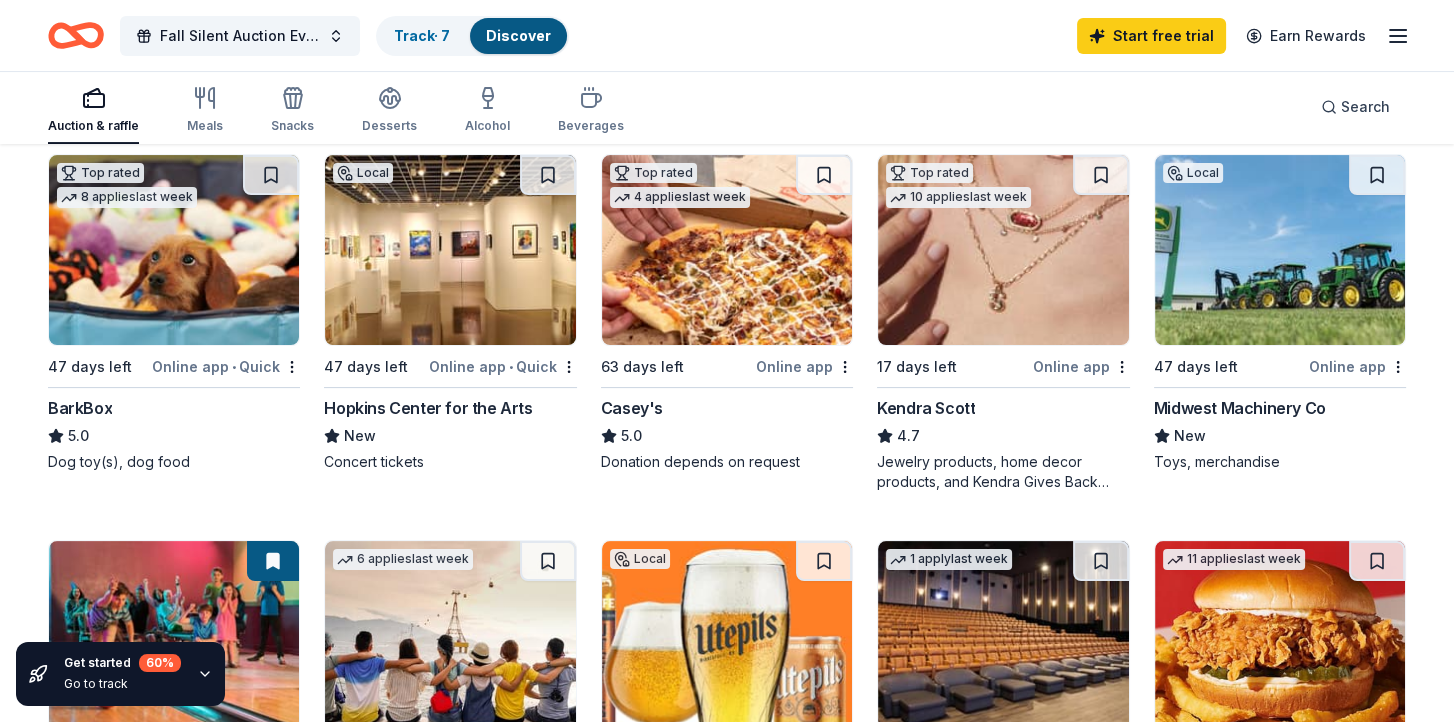 click on "Online app" at bounding box center [1081, 366] 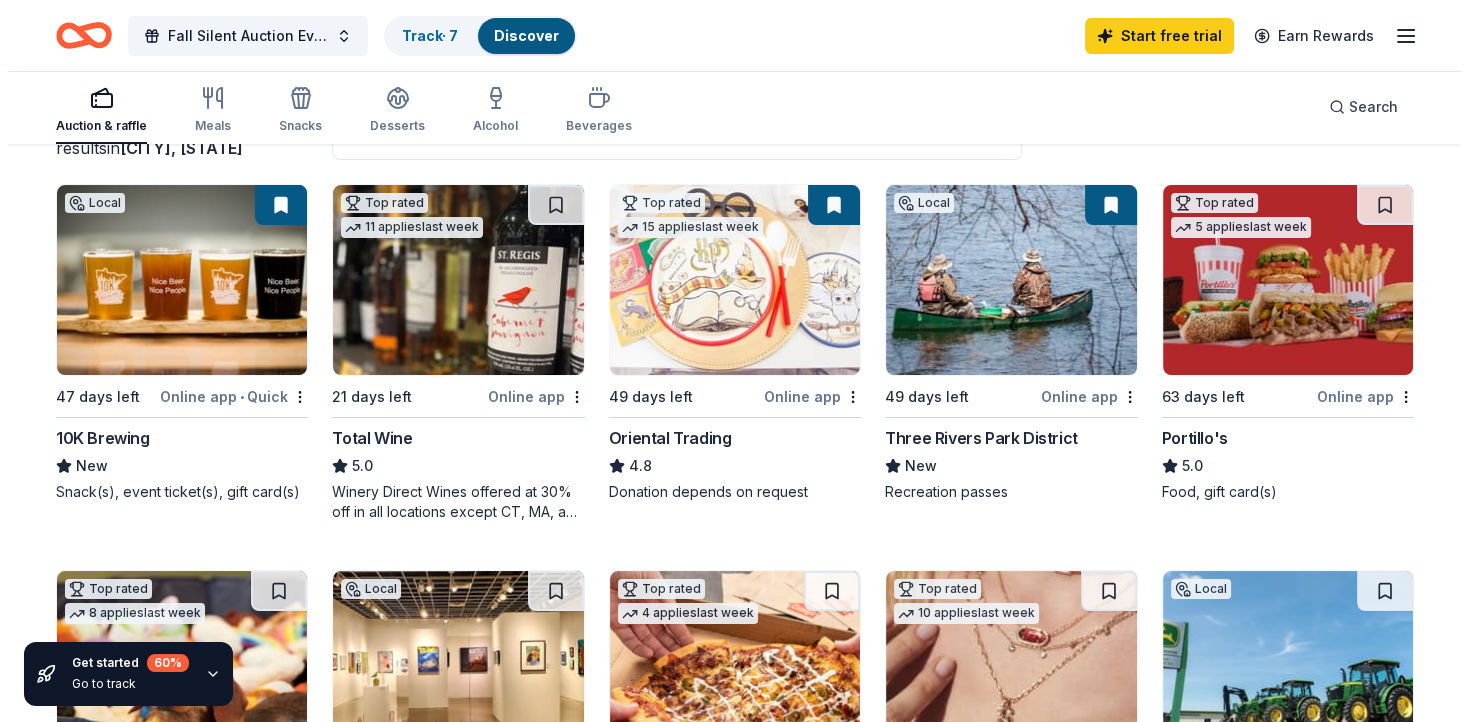 scroll, scrollTop: 0, scrollLeft: 0, axis: both 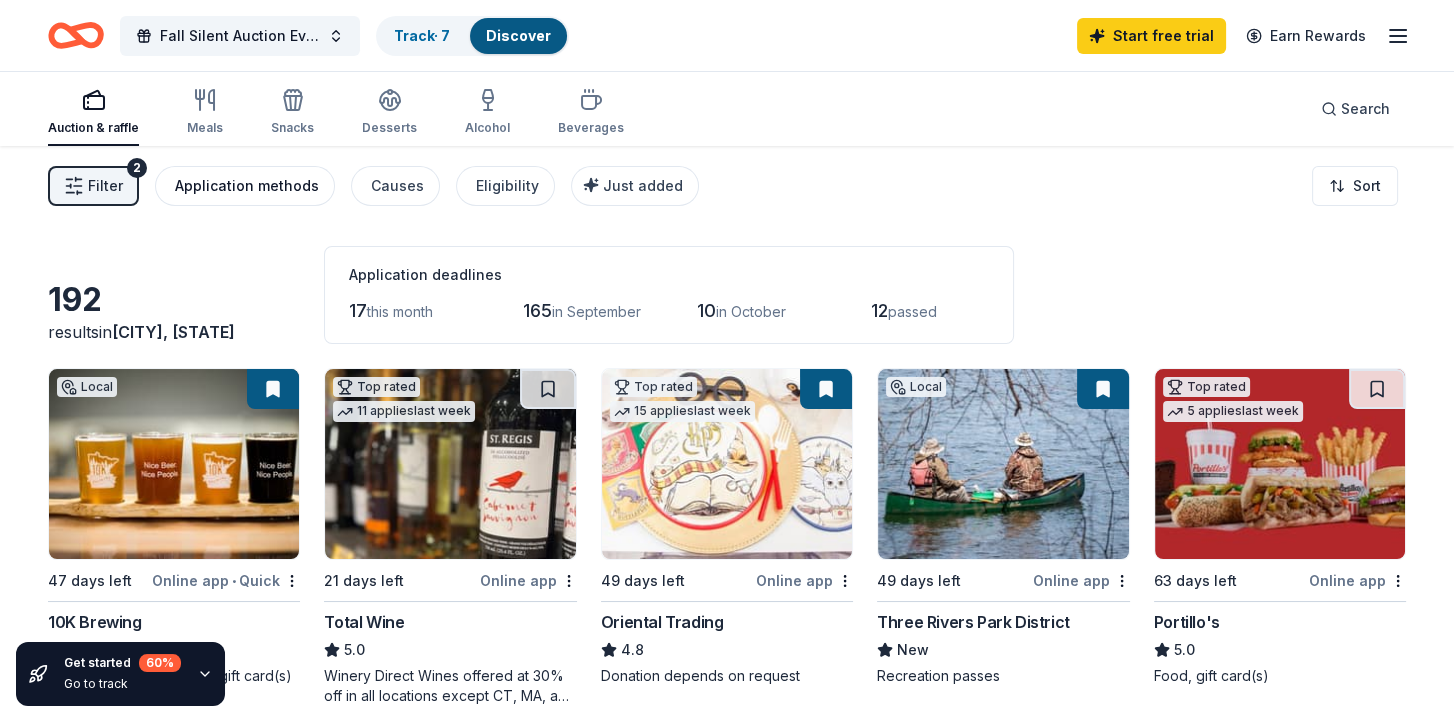 click on "Application methods" at bounding box center (247, 186) 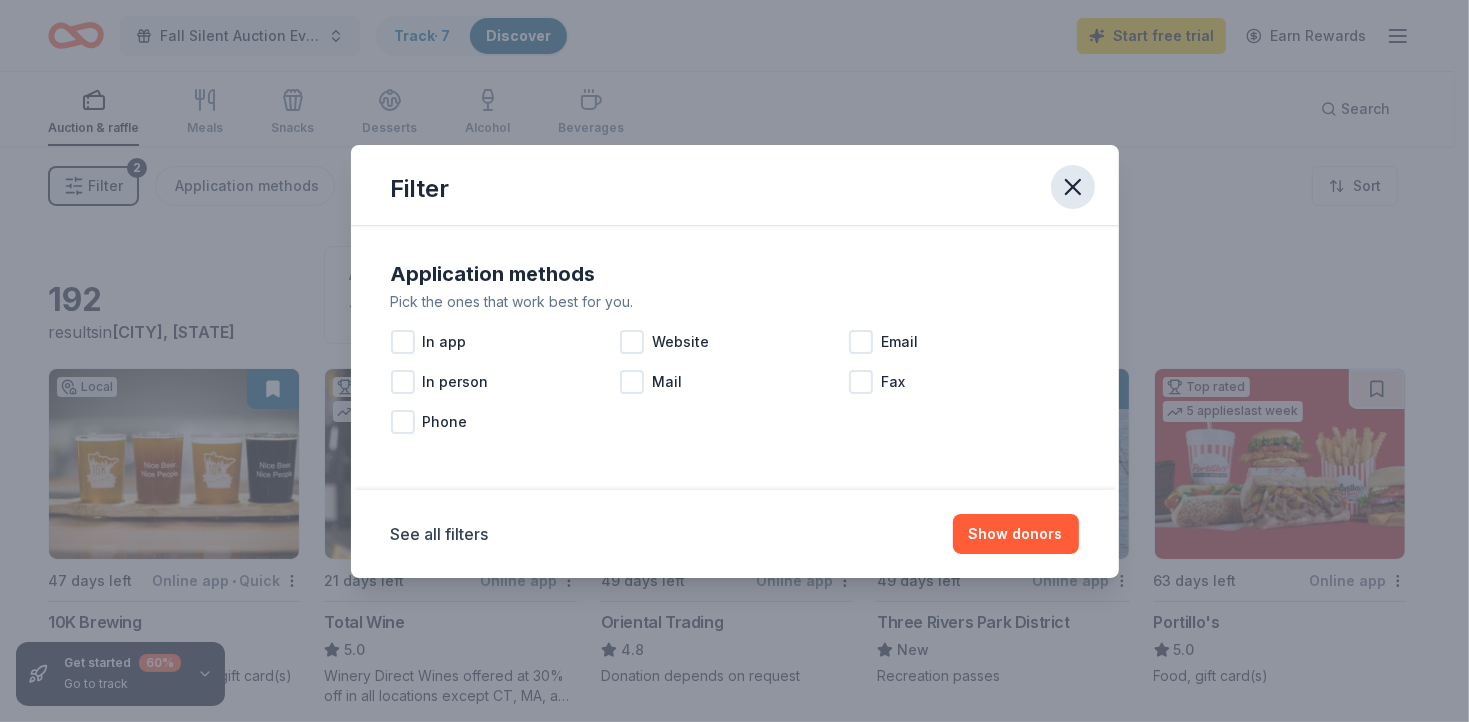 click 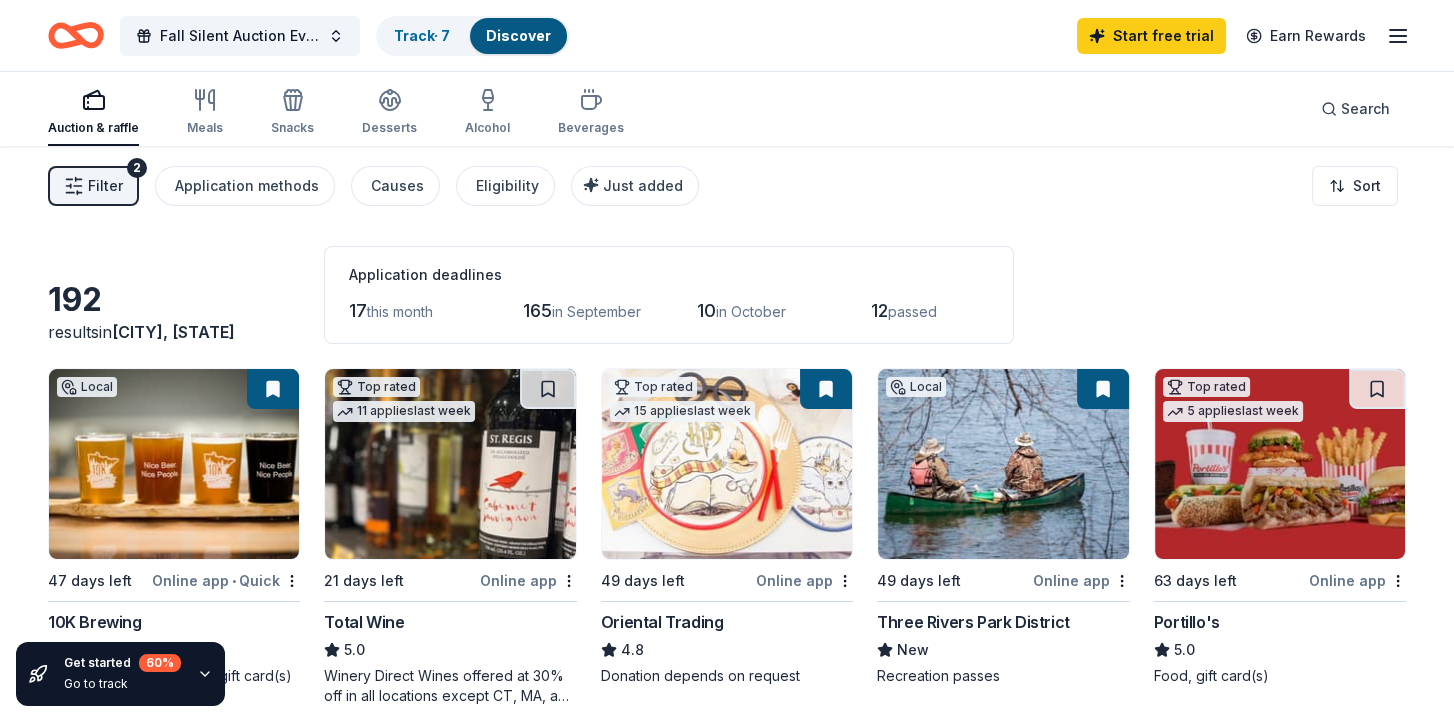 click on "Filter" at bounding box center (105, 186) 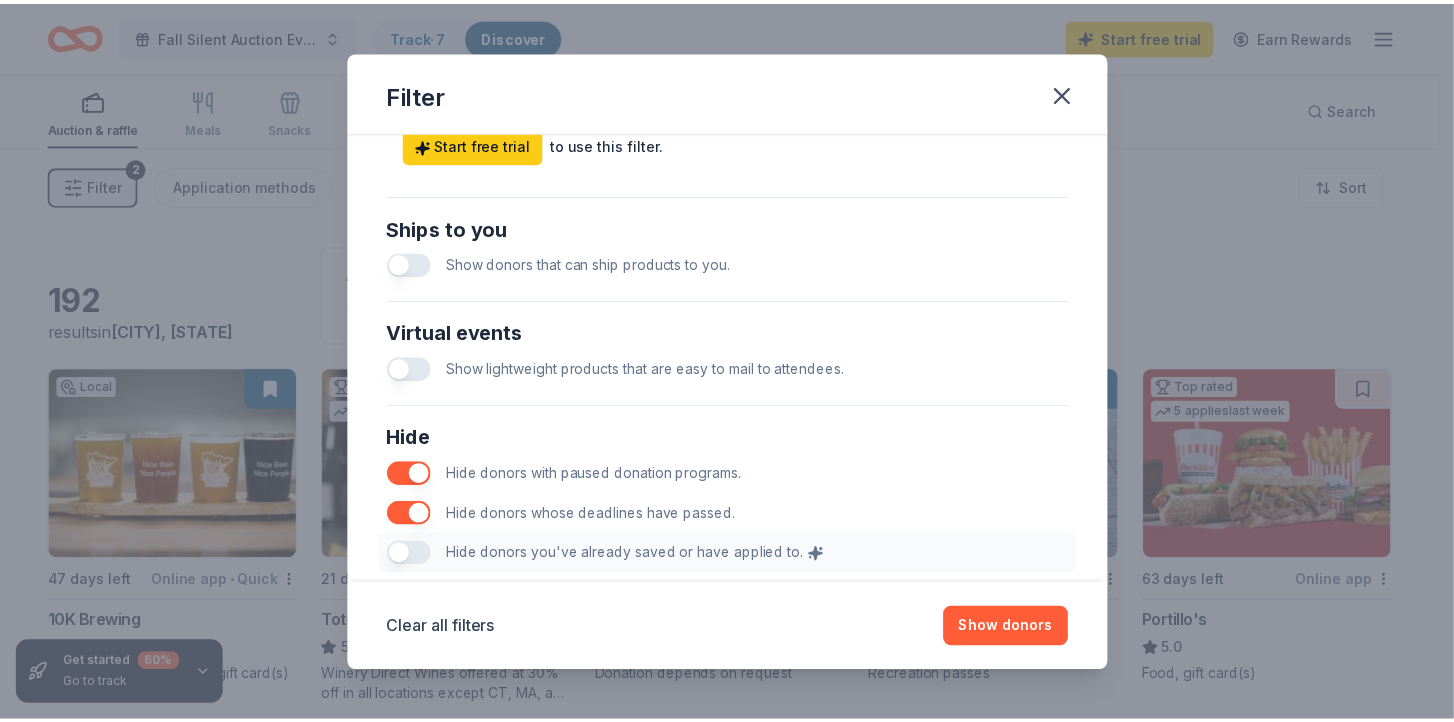 scroll, scrollTop: 1000, scrollLeft: 0, axis: vertical 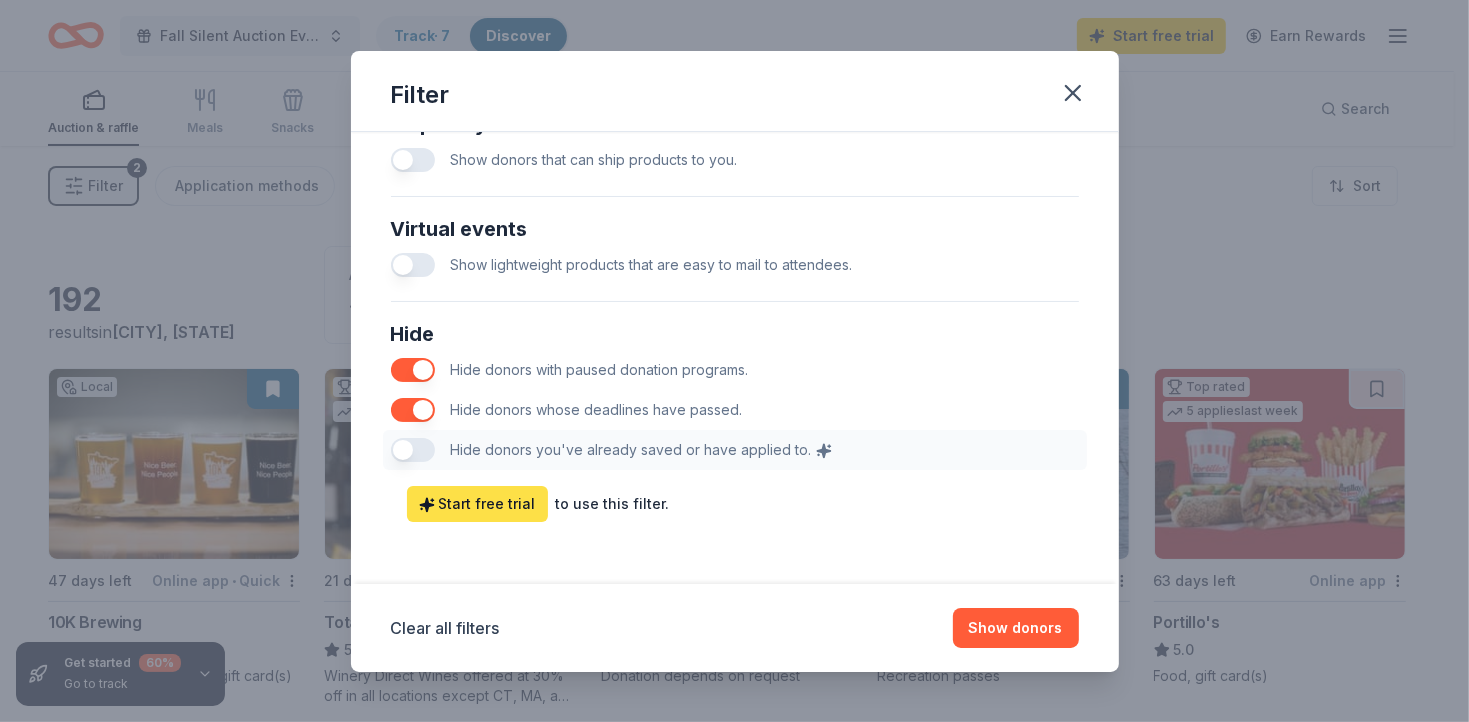 click on "Start free  trial" at bounding box center [477, 504] 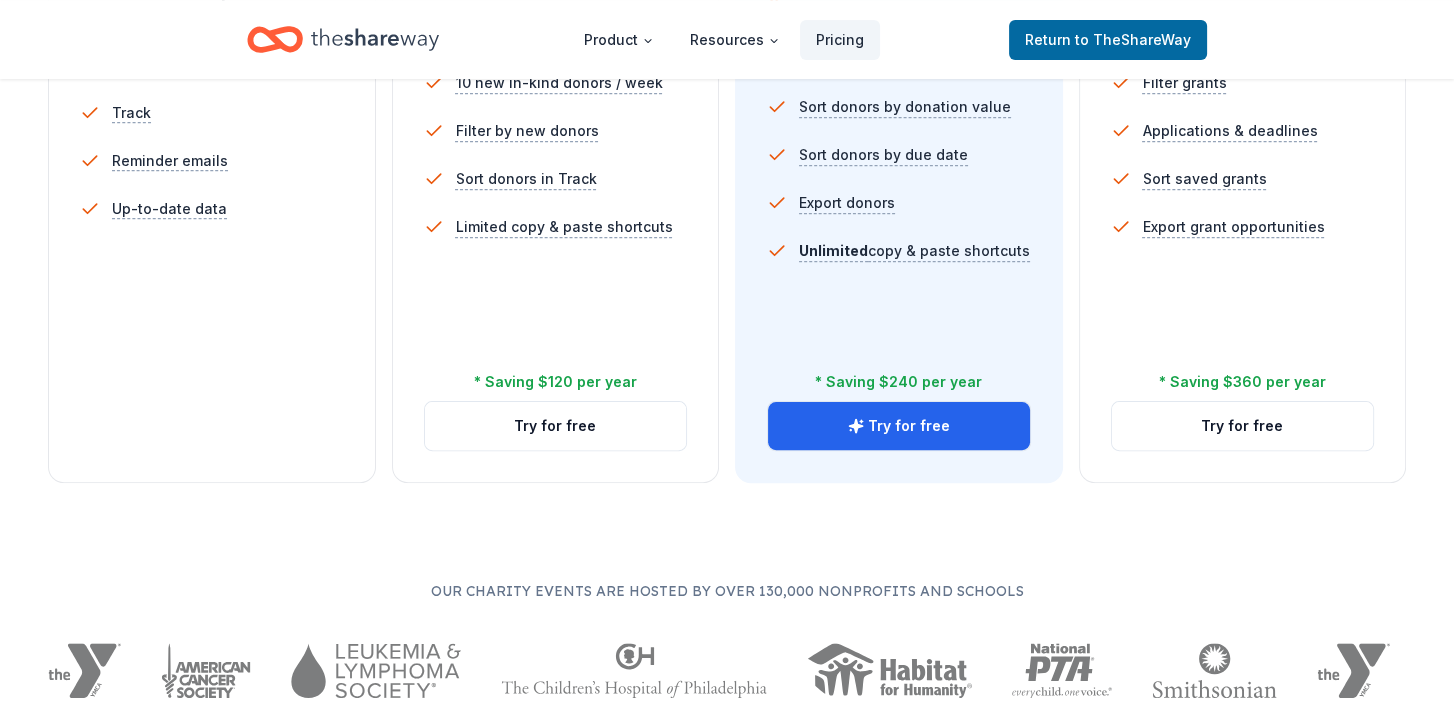 scroll, scrollTop: 800, scrollLeft: 0, axis: vertical 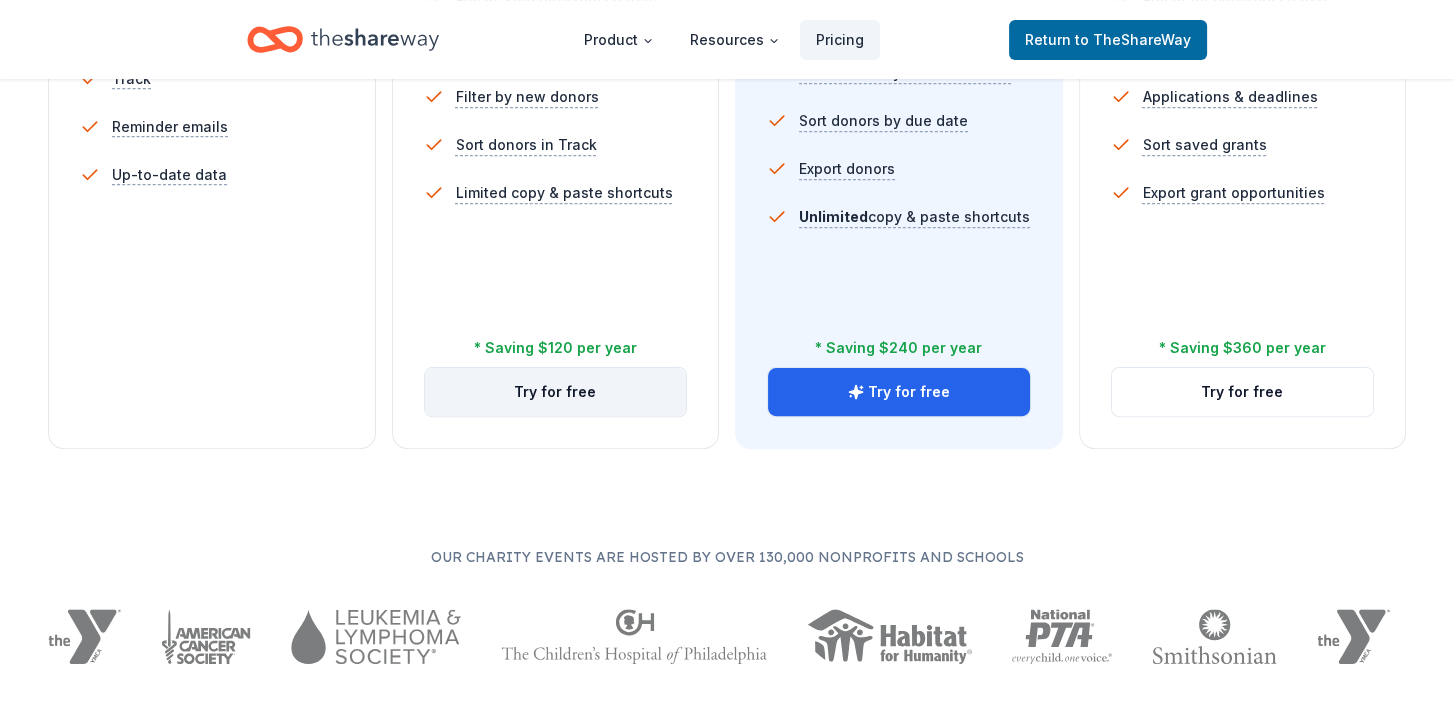 click on "Try for free" at bounding box center [556, 392] 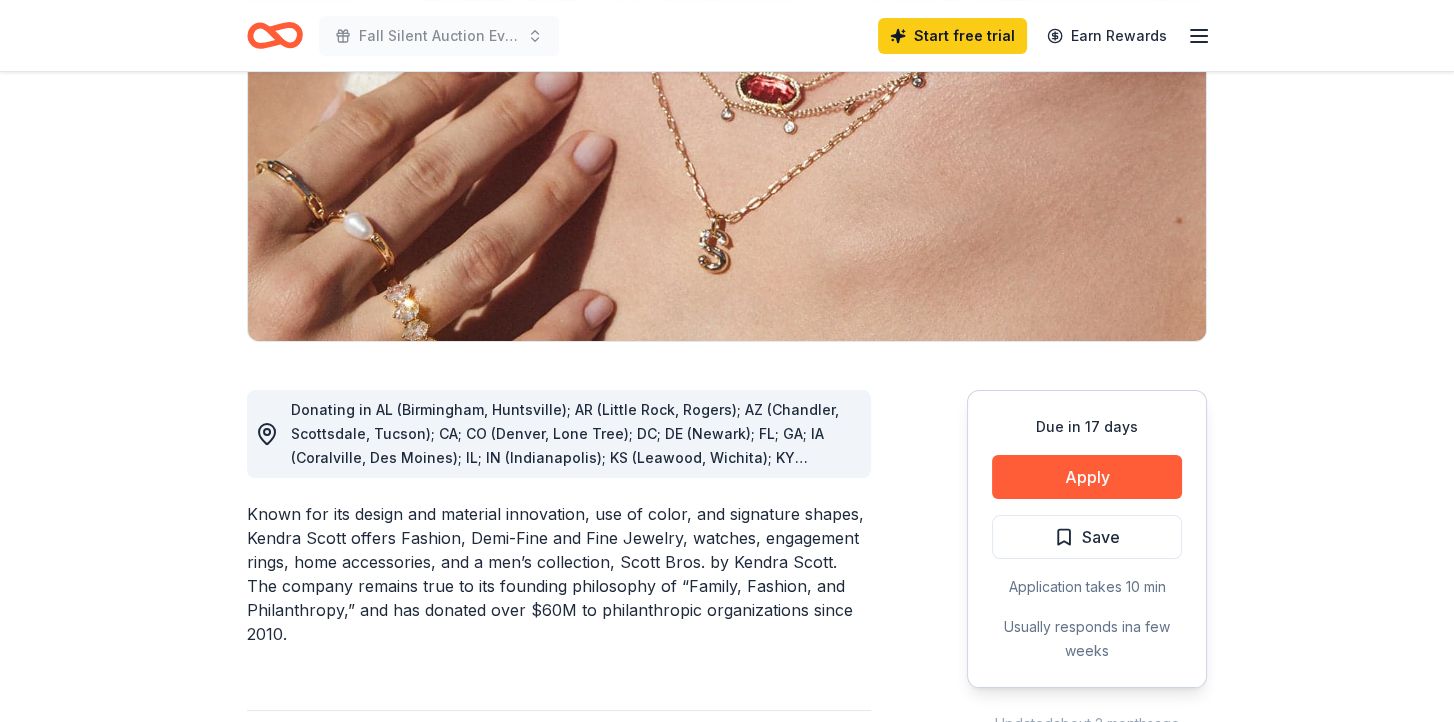 scroll, scrollTop: 300, scrollLeft: 0, axis: vertical 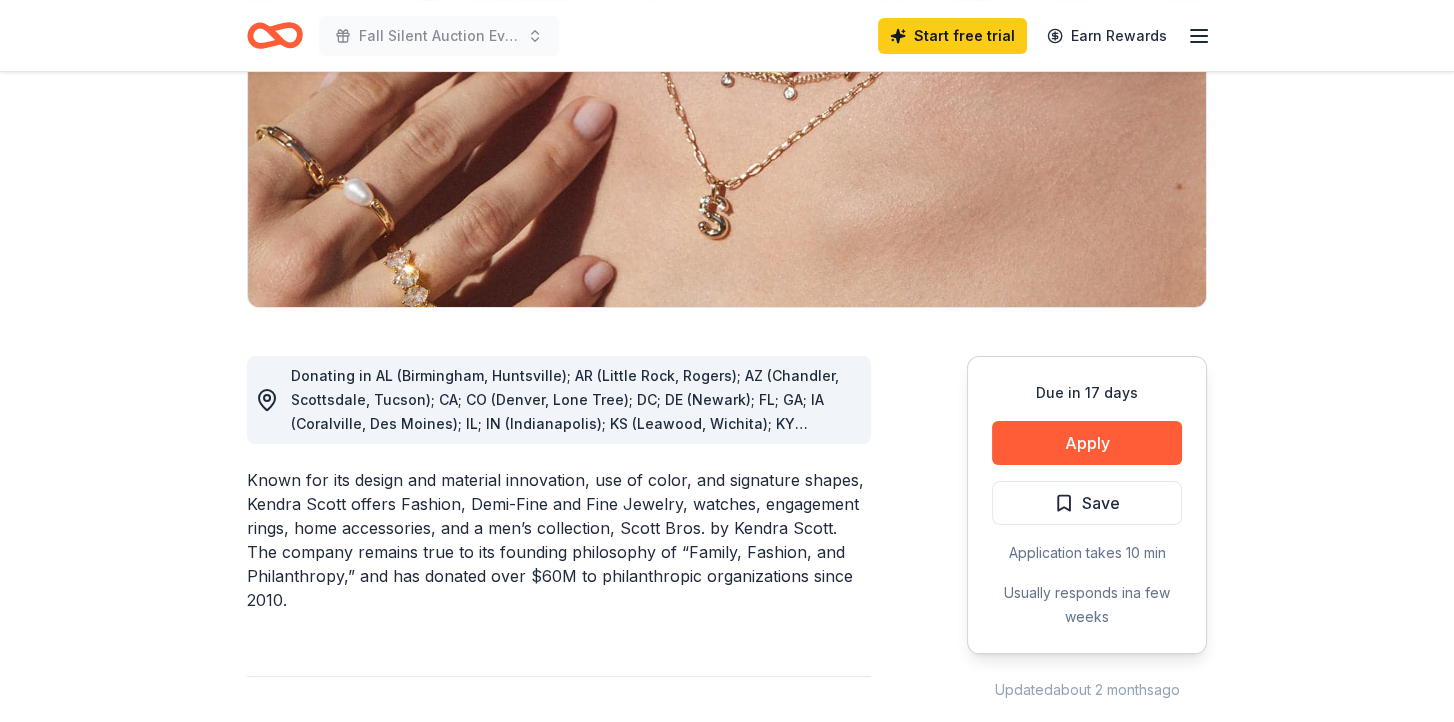 click on "Donating in AL (Birmingham, Huntsville); AR (Little Rock, Rogers); AZ (Chandler, Scottsdale, Tucson); CA; CO (Denver, Lone Tree); DC; DE (Newark); FL; GA; IA (Coralville, Des Moines); IL; IN (Indianapolis); KS (Leawood, Wichita); KY (Lexington, Louisville); LA; MA (Boston, Dedham, Lynnfield); MD (Bethesda); MI; MN (Bloomington); MO; MS (Jackson); NC; NE (Omaha); NJ (Paramus, Short Hills); NM (Albuquerque); NV (Las Vegas); NY; OH; OK; PA; SC; TN; TX; VA; WI (Brookfield, Madison)" at bounding box center [567, 447] 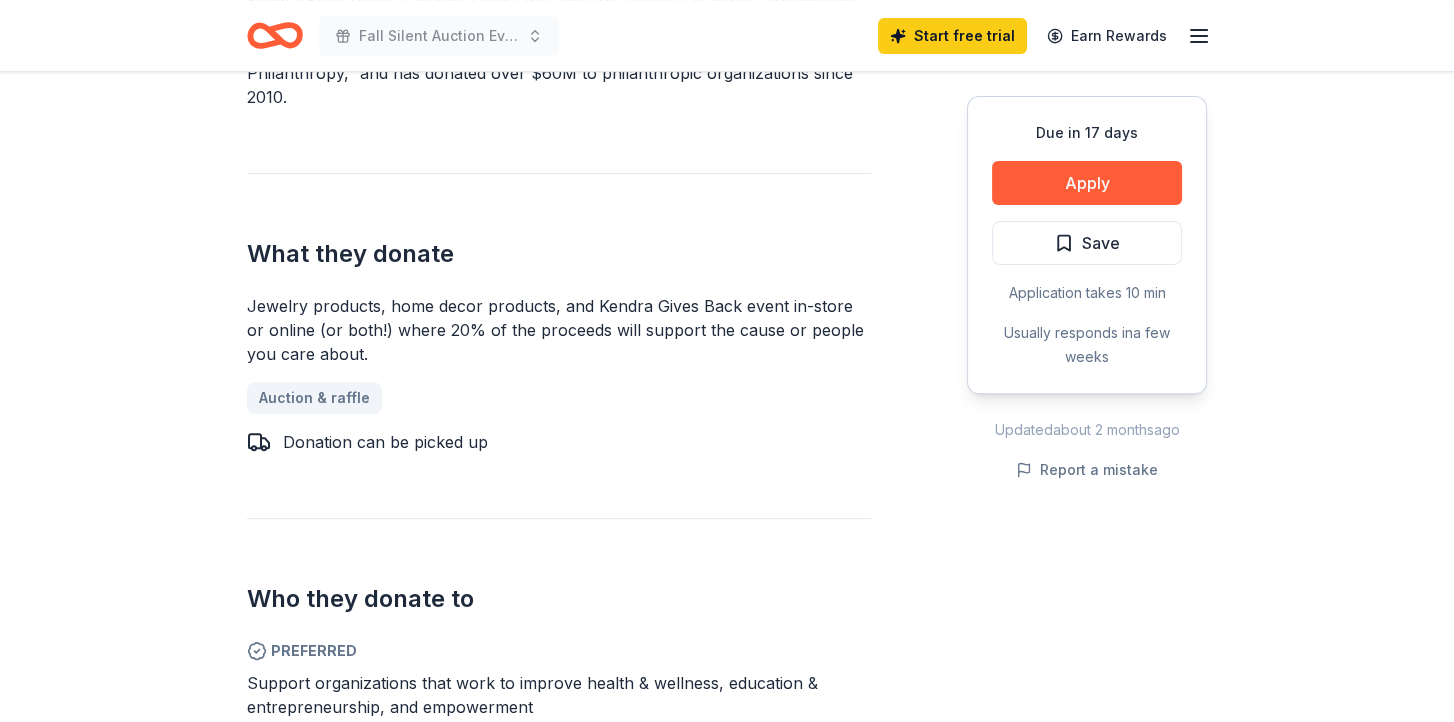 scroll, scrollTop: 700, scrollLeft: 0, axis: vertical 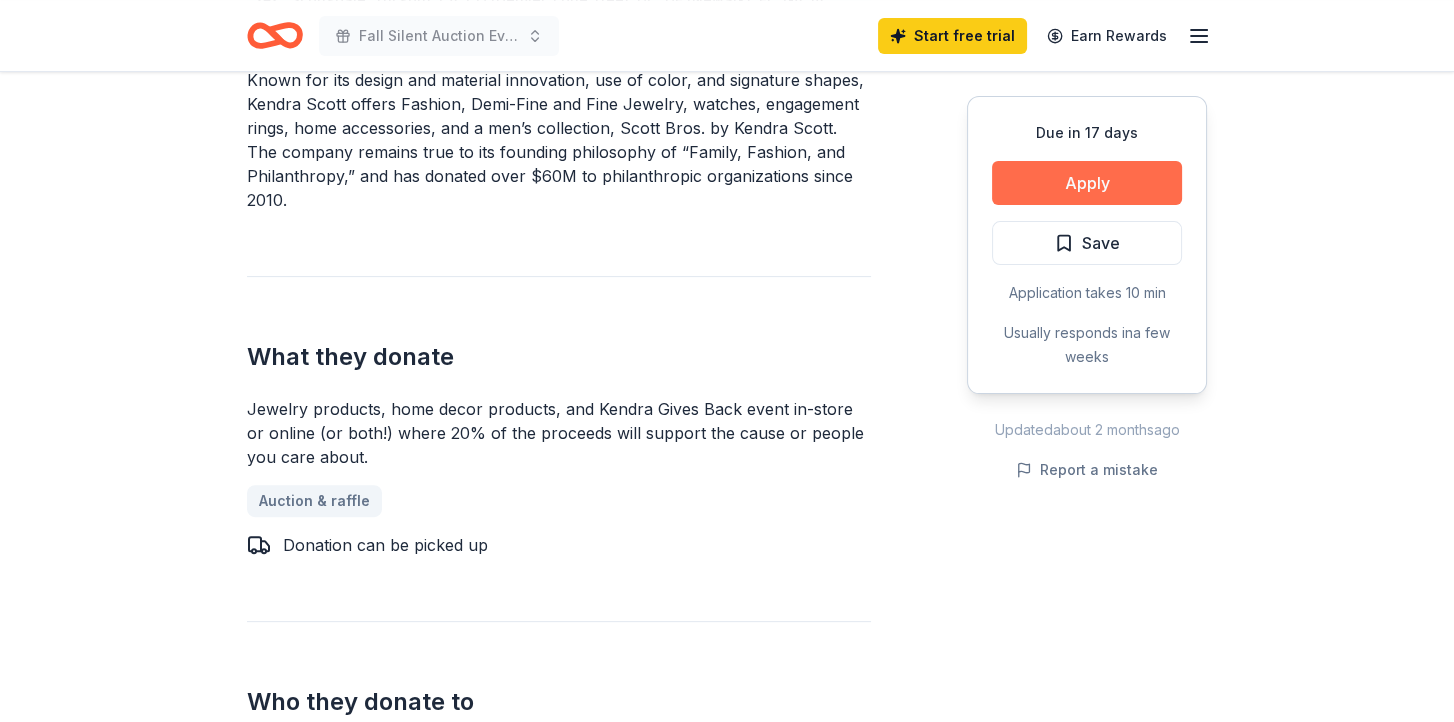 click on "Apply" at bounding box center [1087, 183] 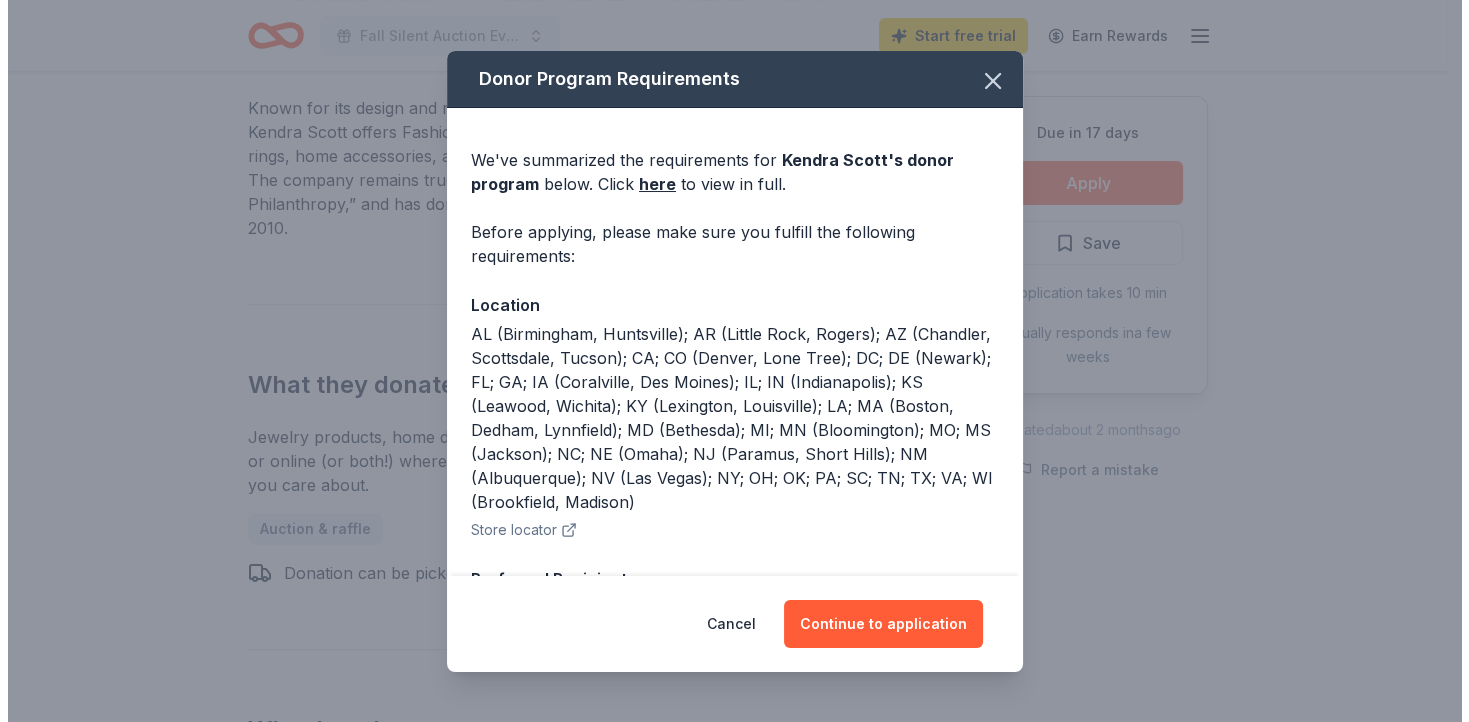 scroll, scrollTop: 713, scrollLeft: 0, axis: vertical 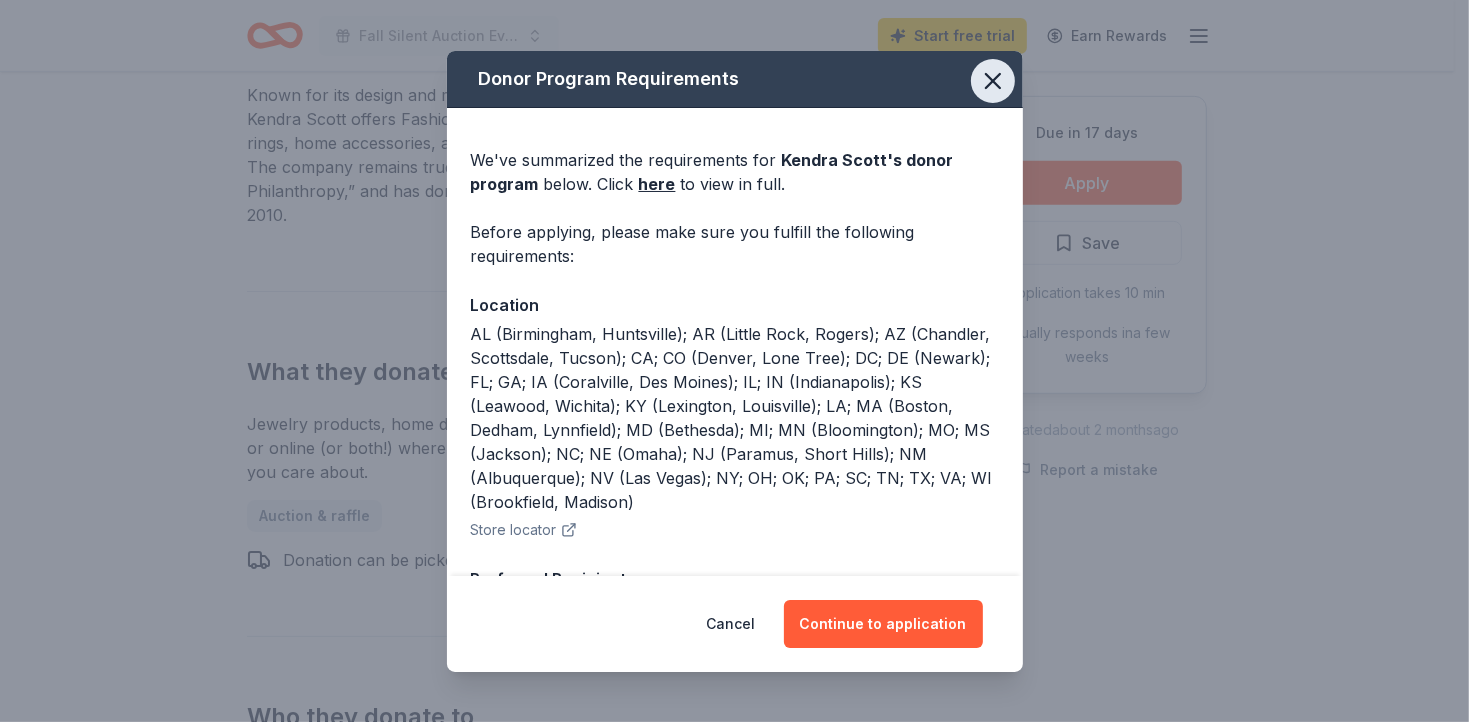 click 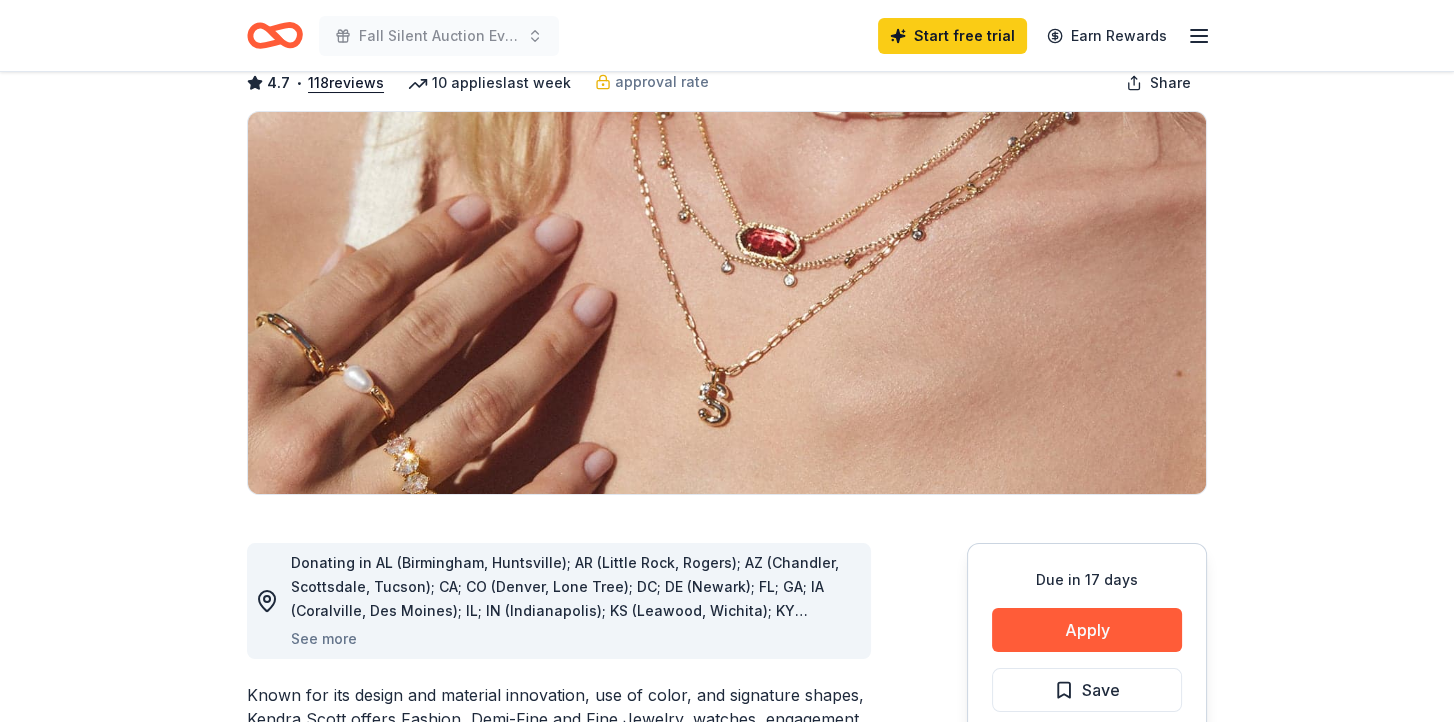 scroll, scrollTop: 0, scrollLeft: 0, axis: both 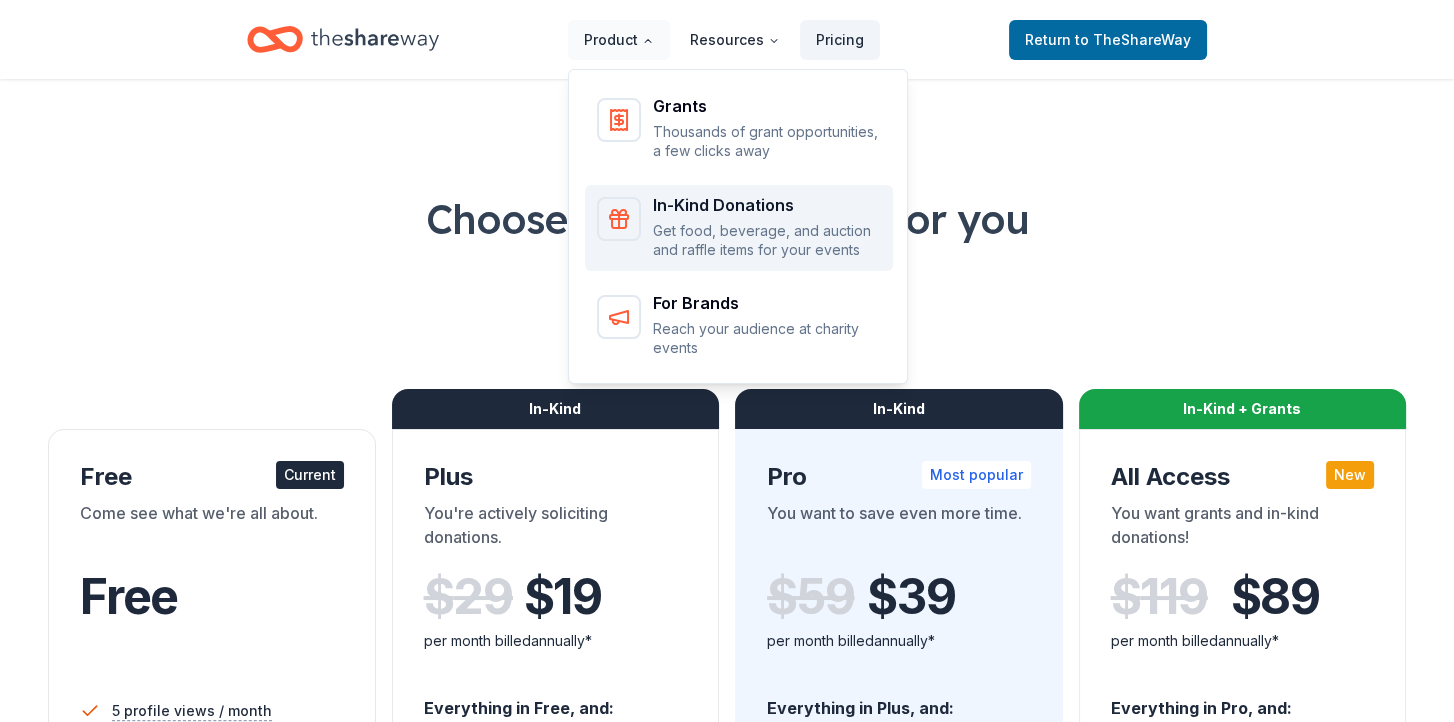 click on "Get food, beverage, and auction and raffle items for your events" at bounding box center (767, 240) 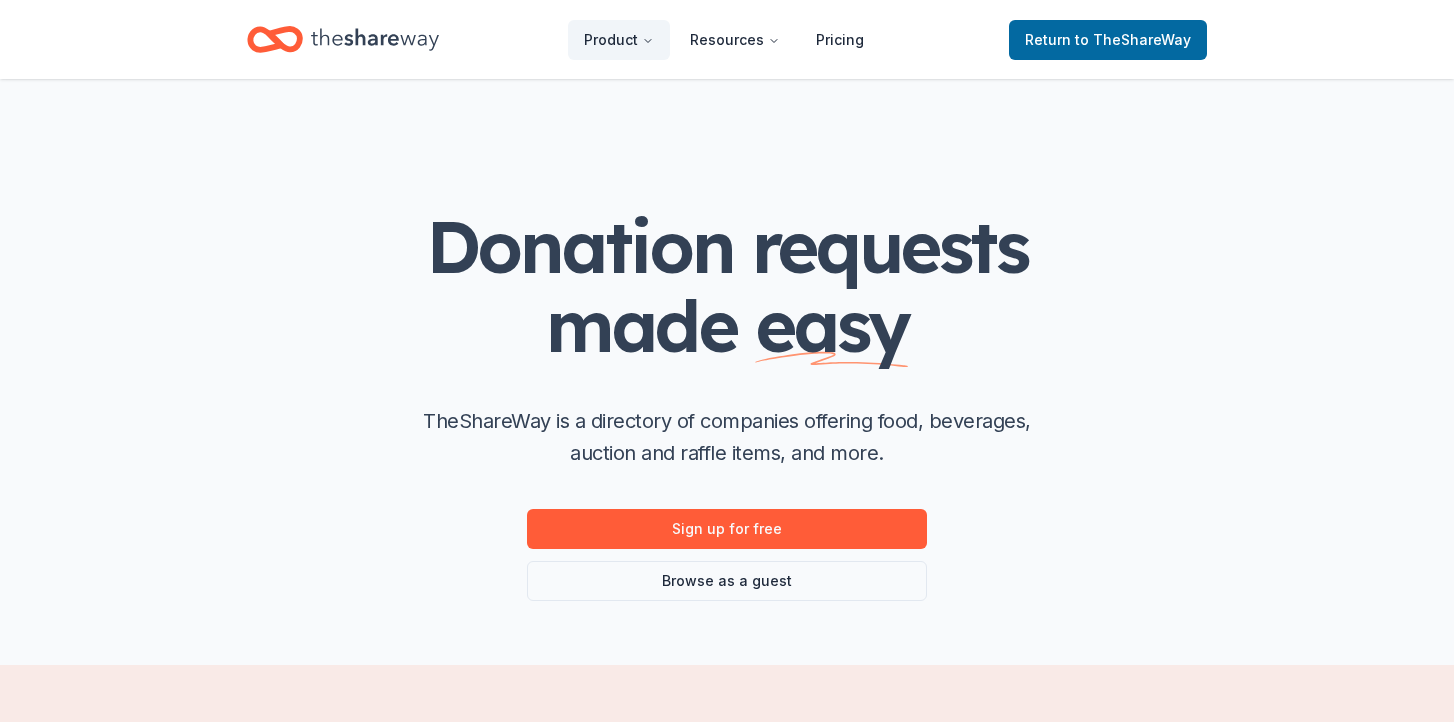 scroll, scrollTop: 0, scrollLeft: 0, axis: both 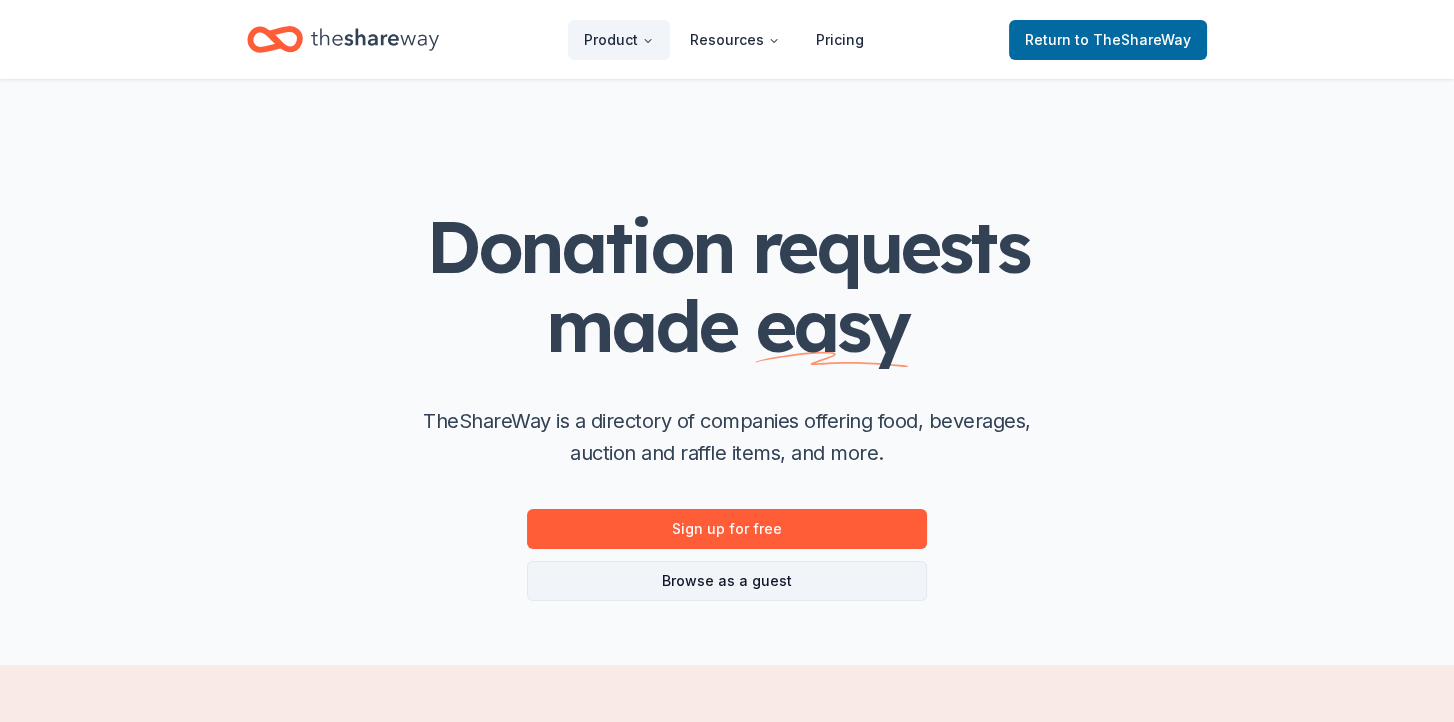 click on "Browse as a guest" at bounding box center [727, 581] 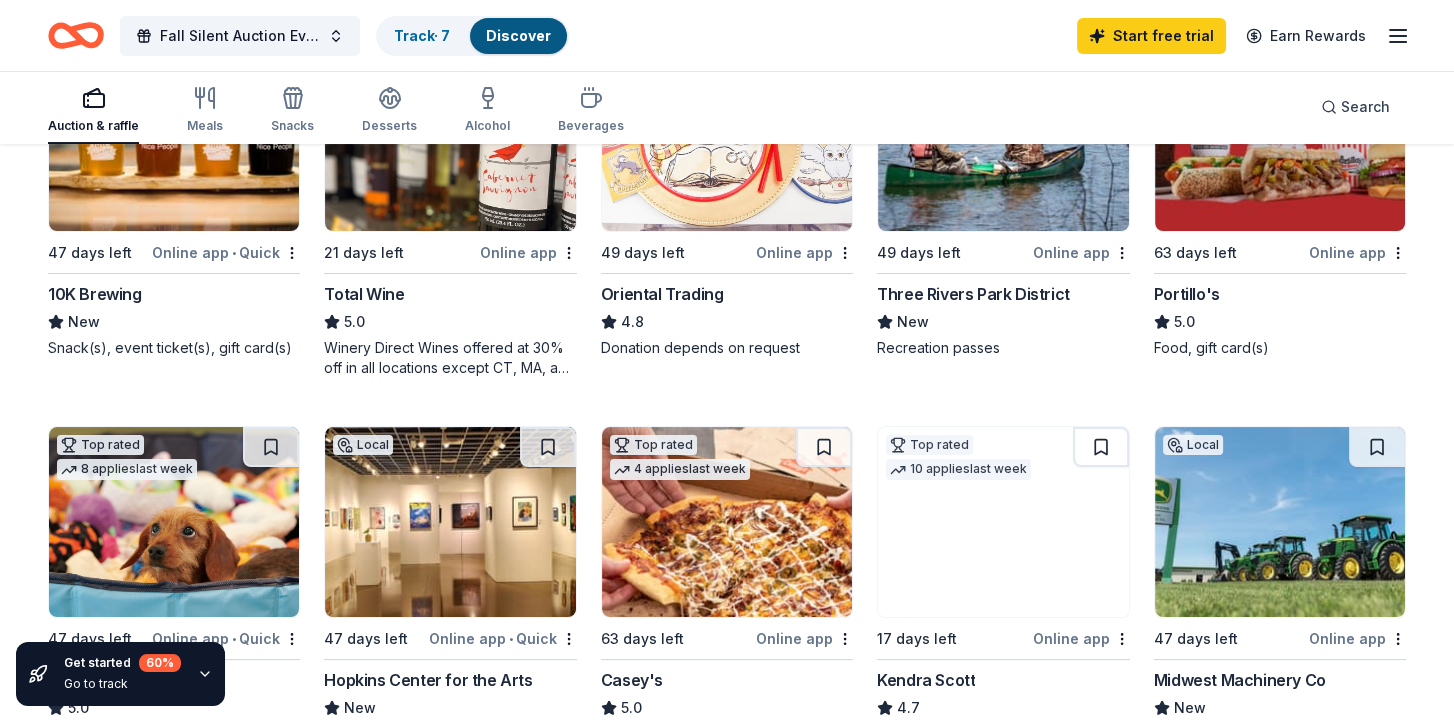 scroll, scrollTop: 0, scrollLeft: 0, axis: both 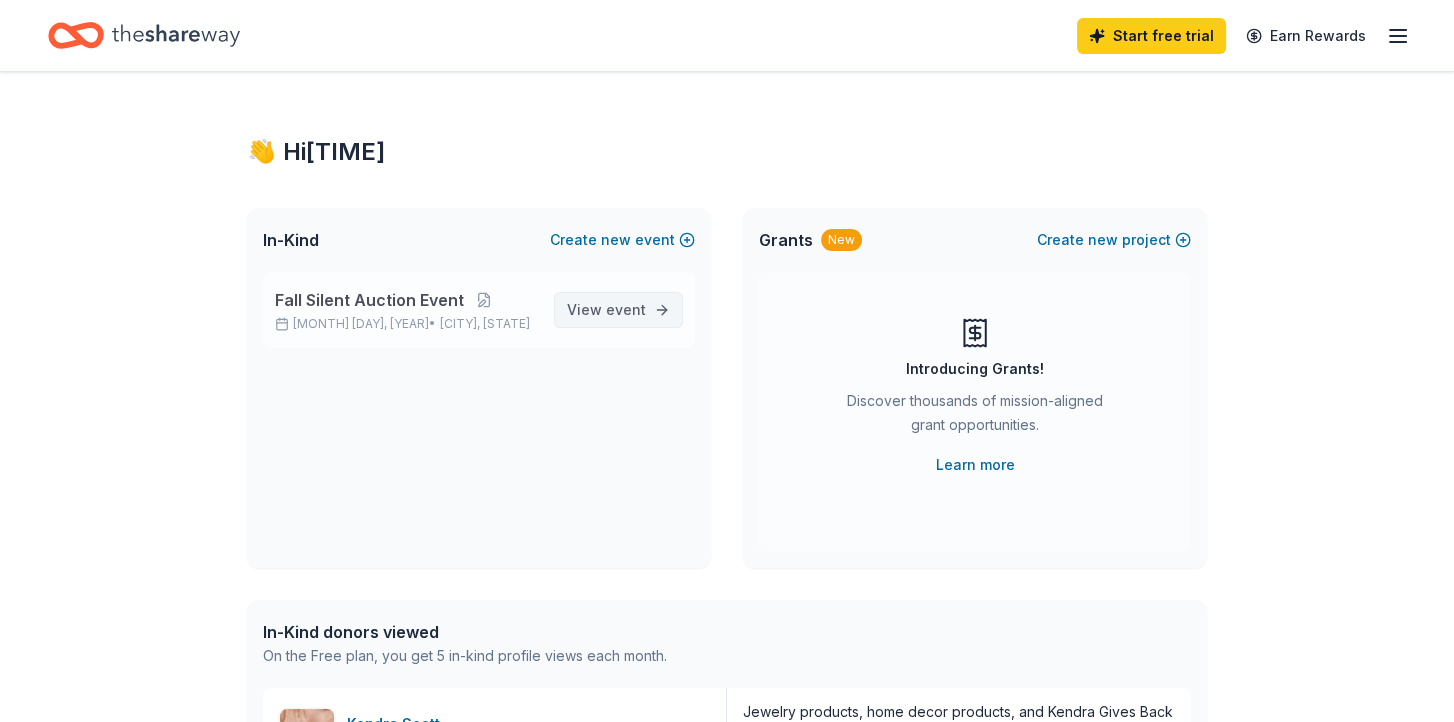 click on "event" at bounding box center [626, 309] 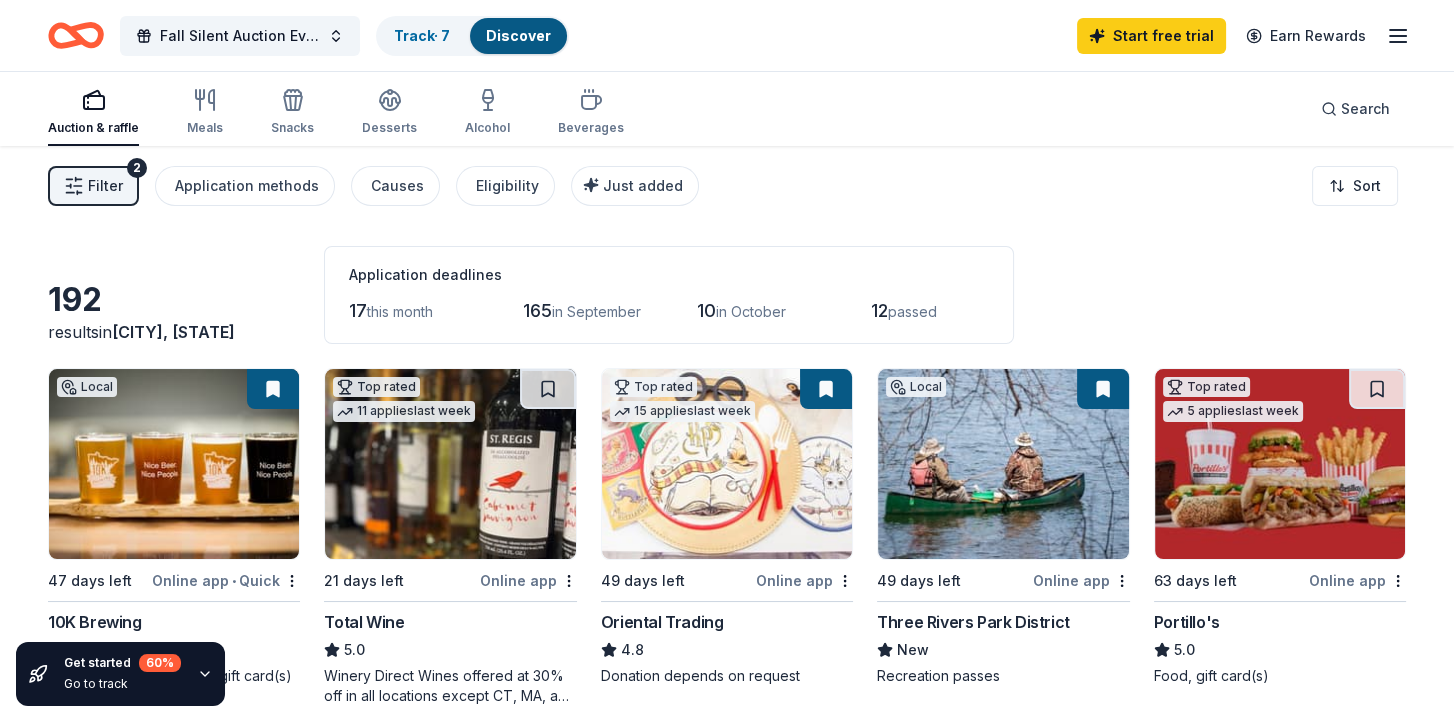 click 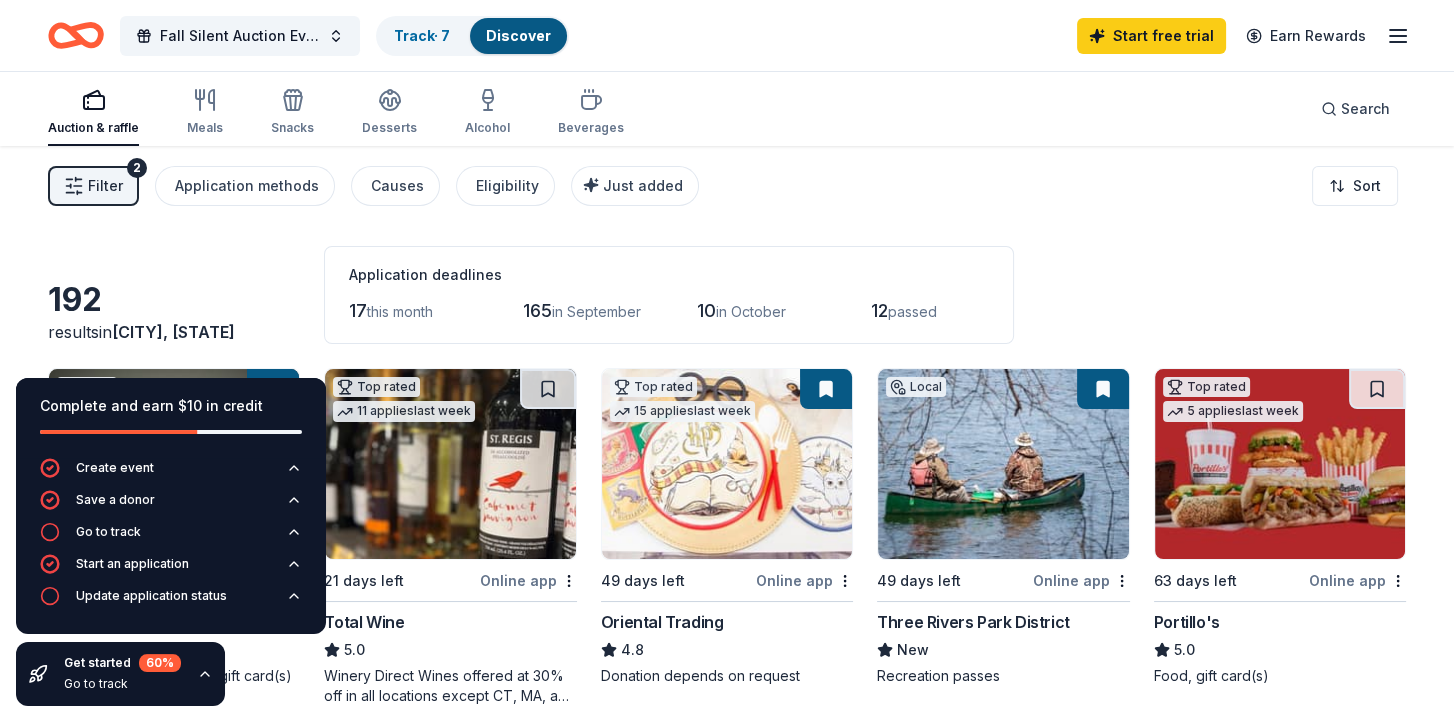 click 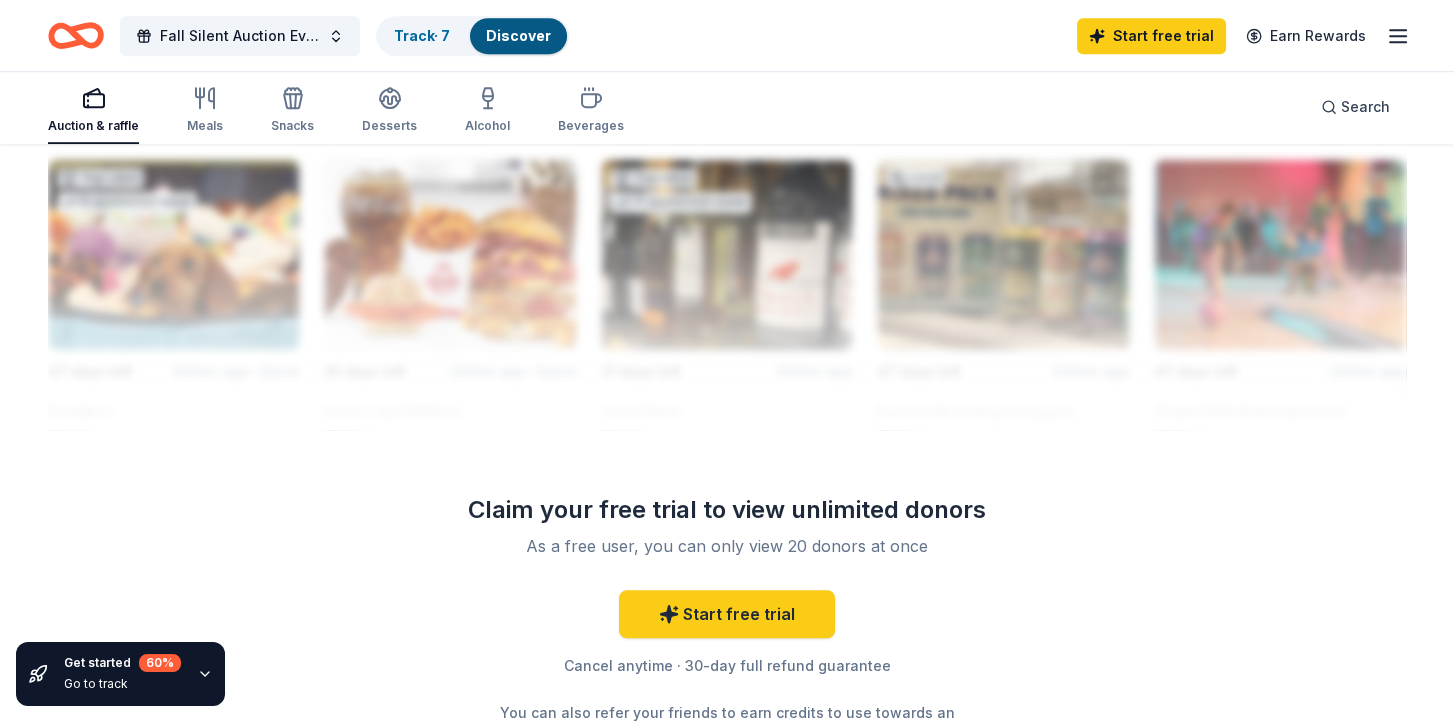 scroll, scrollTop: 1900, scrollLeft: 0, axis: vertical 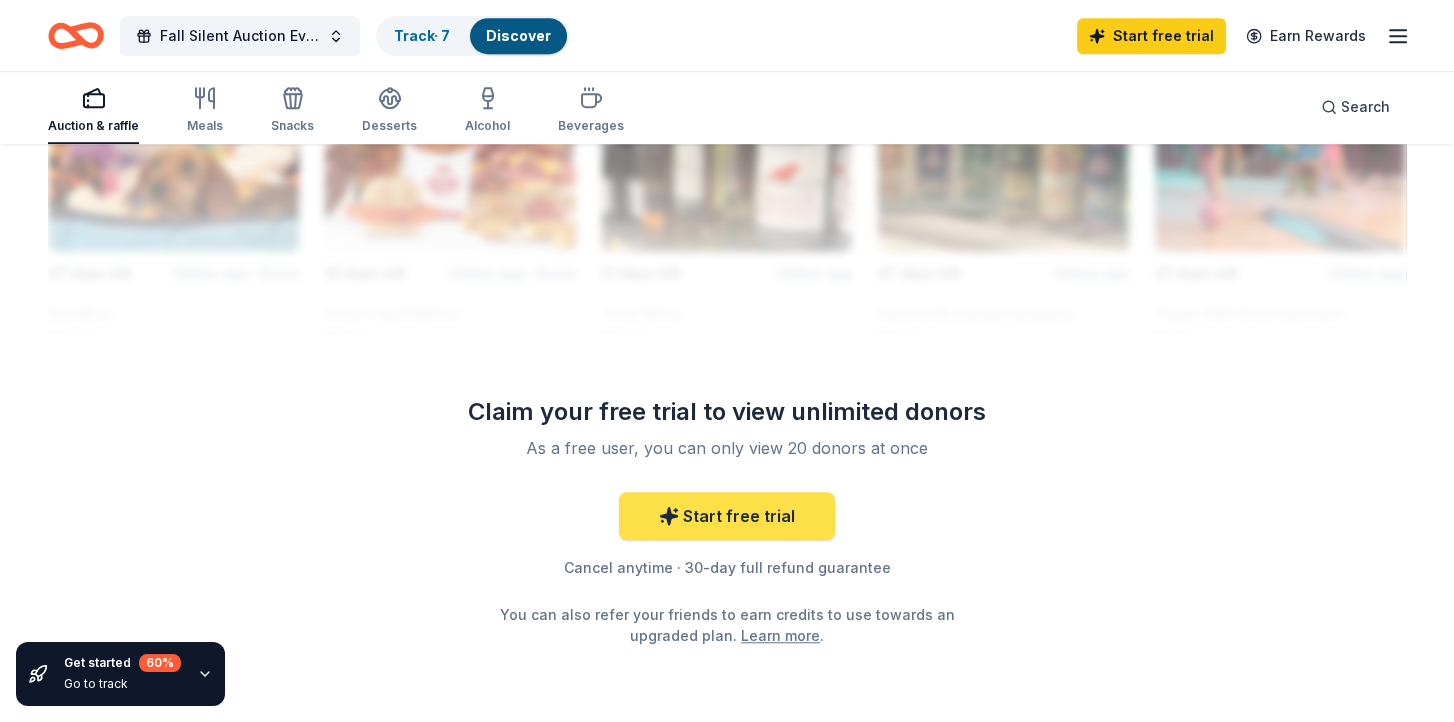 click on "Start free  trial" at bounding box center [727, 516] 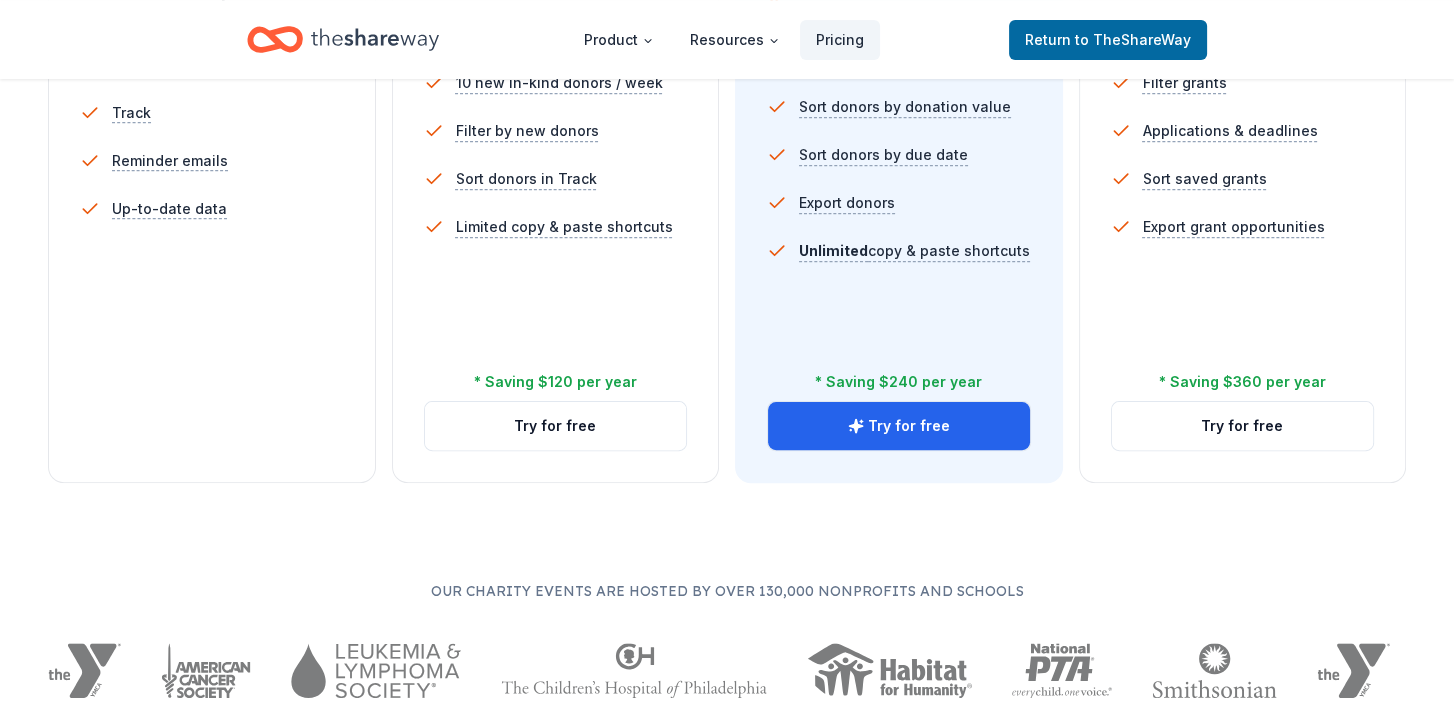 scroll, scrollTop: 800, scrollLeft: 0, axis: vertical 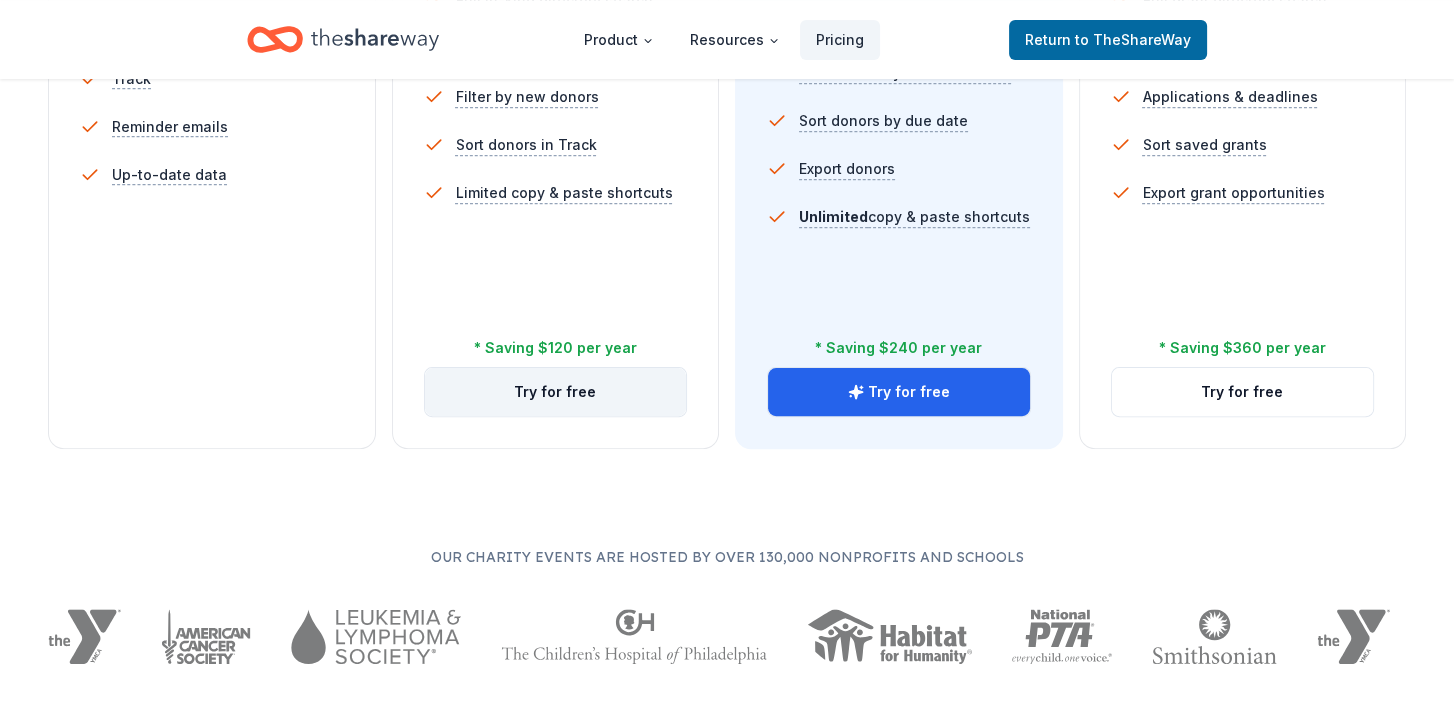 click on "Try for free" at bounding box center [556, 392] 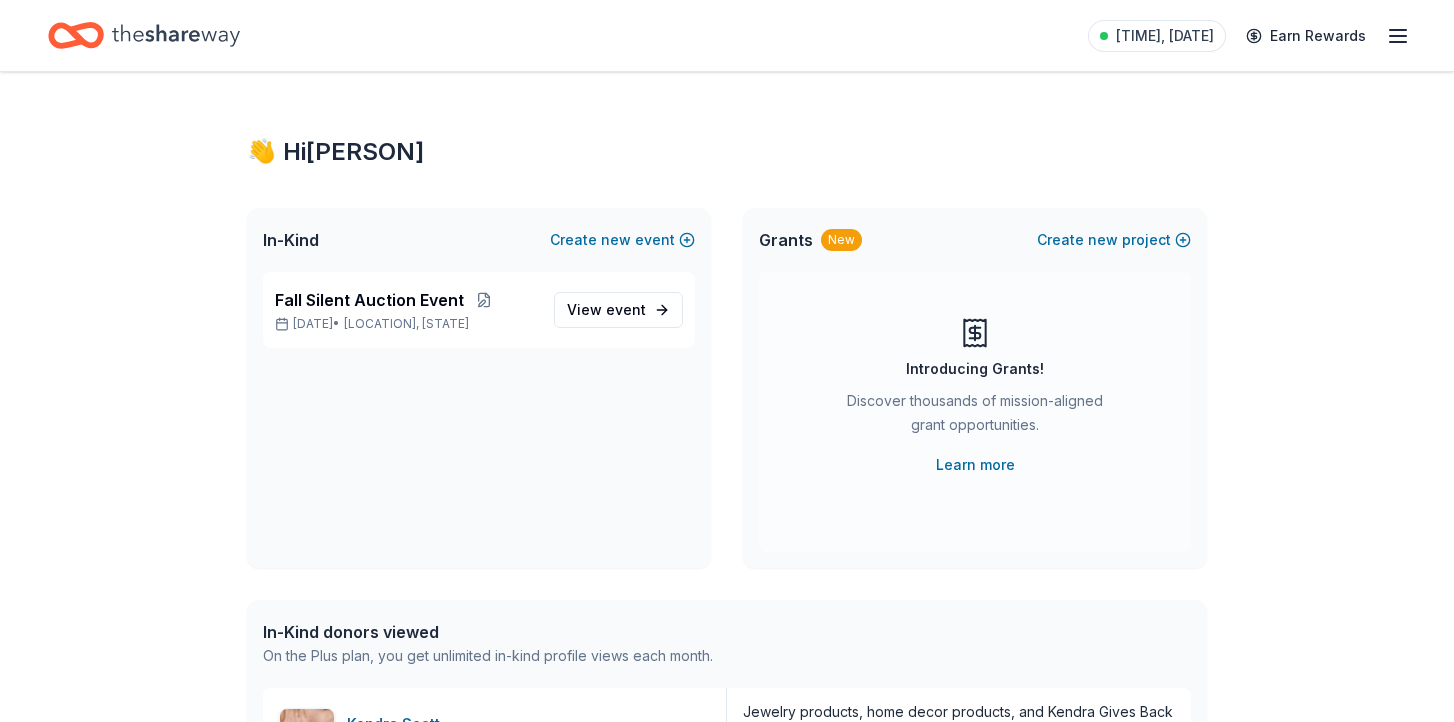 scroll, scrollTop: 0, scrollLeft: 0, axis: both 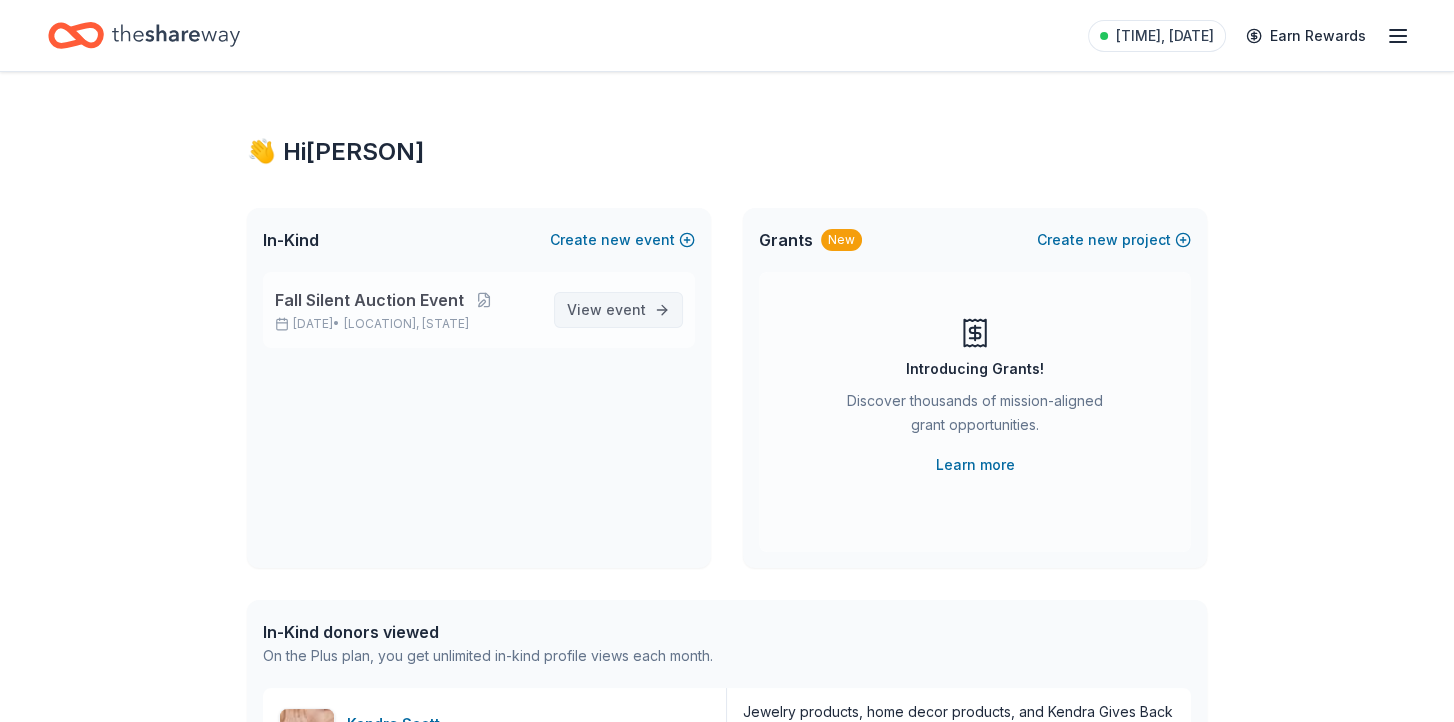 click on "event" at bounding box center (626, 309) 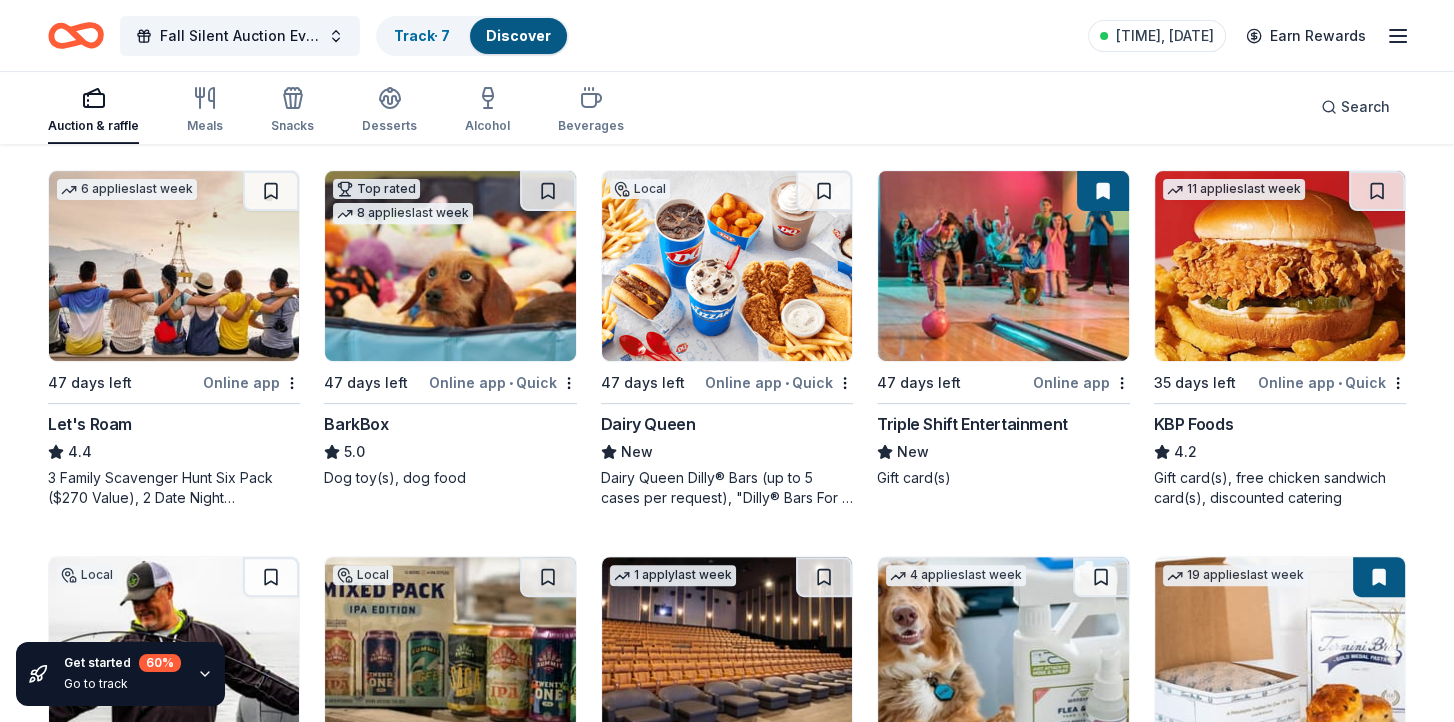 scroll, scrollTop: 1000, scrollLeft: 0, axis: vertical 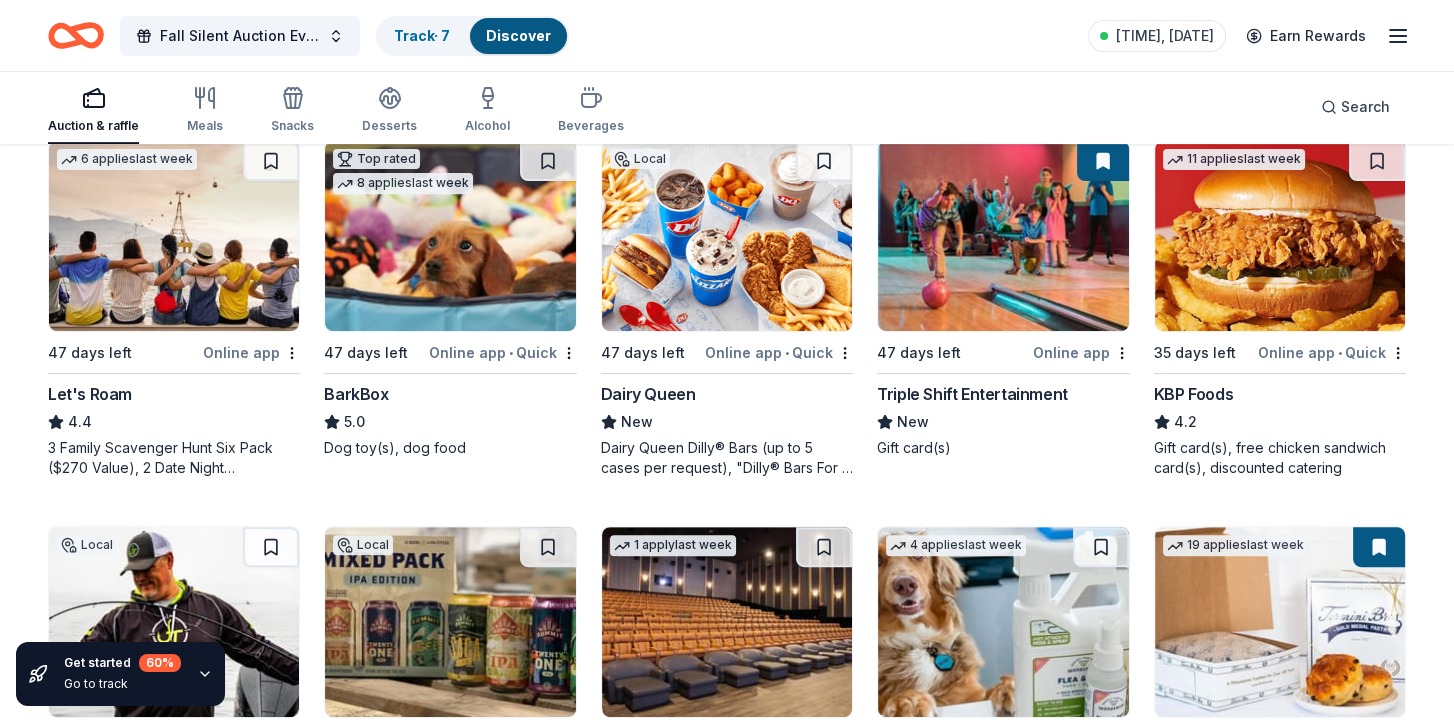 click on "Triple Shift Entertainment" at bounding box center (972, 394) 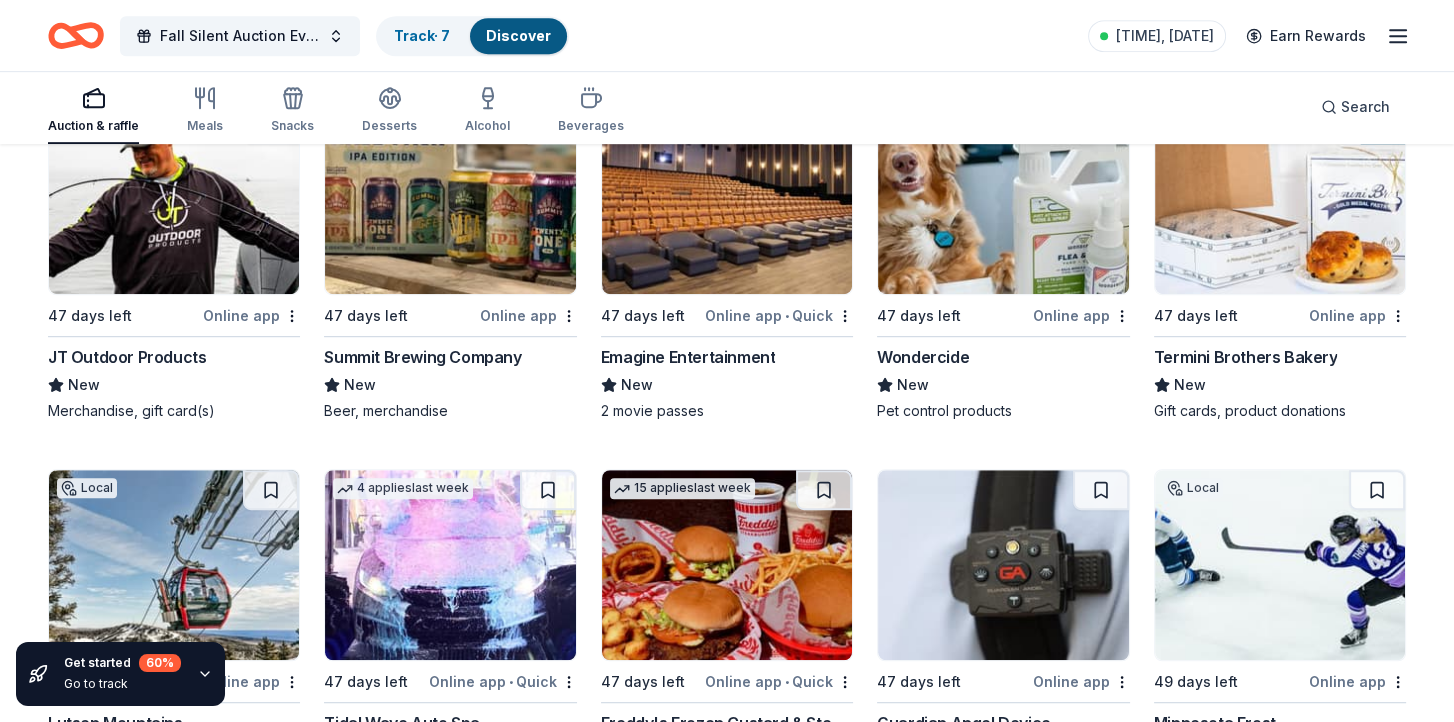 scroll, scrollTop: 1479, scrollLeft: 0, axis: vertical 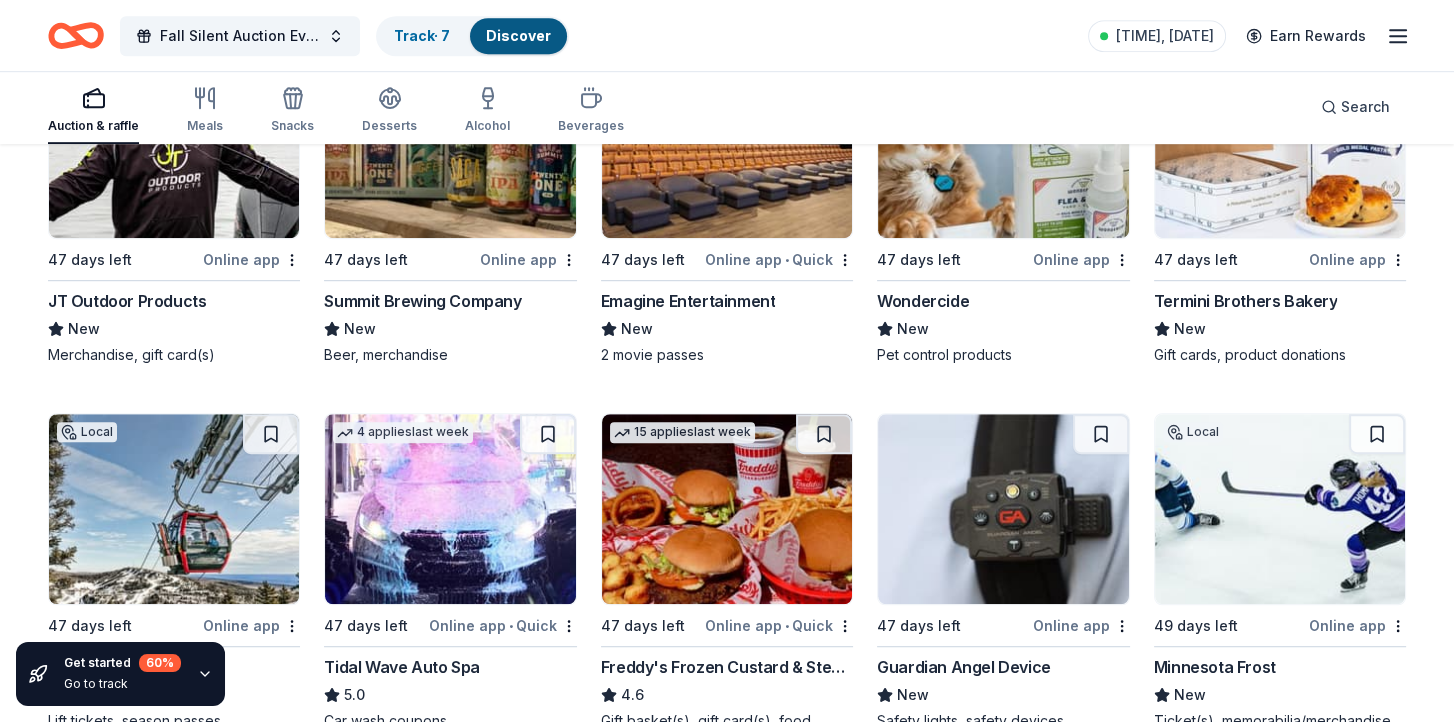 click on "JT Outdoor Products" at bounding box center (127, 301) 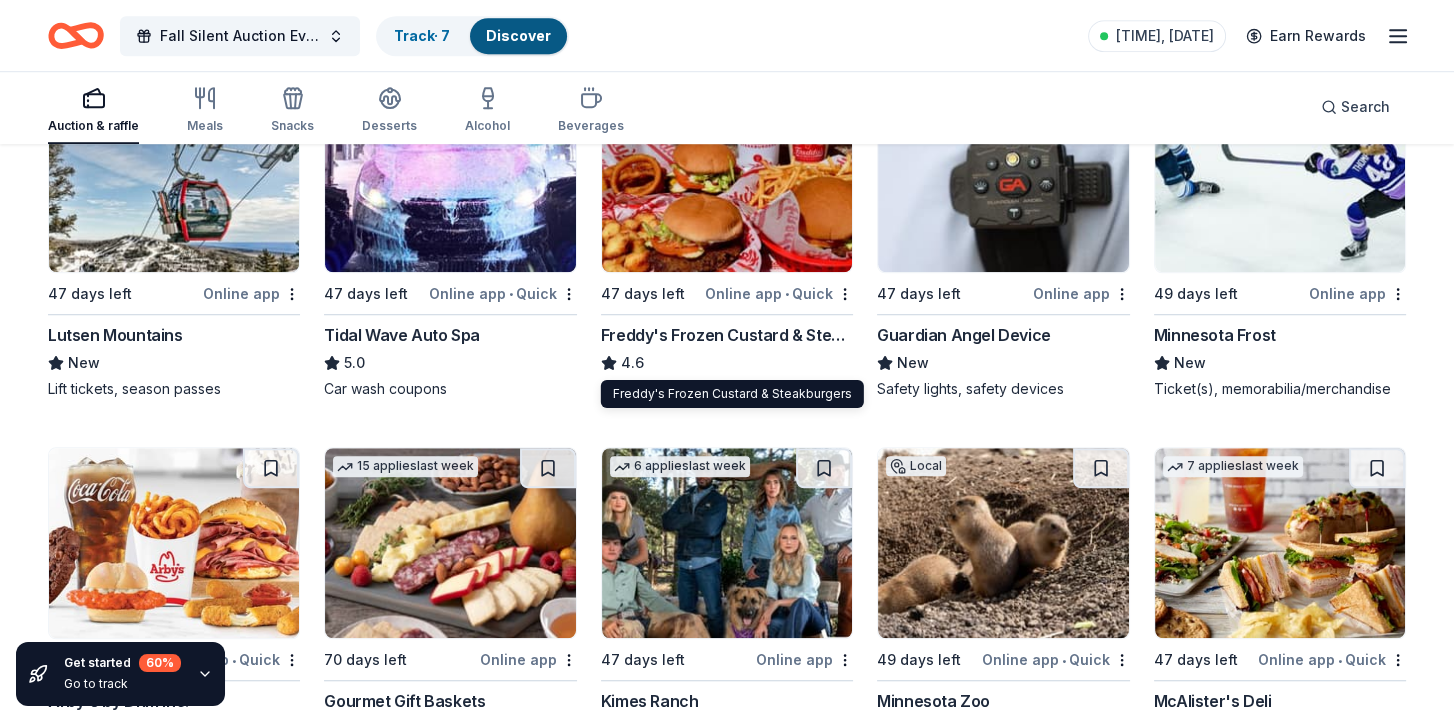 scroll, scrollTop: 1779, scrollLeft: 0, axis: vertical 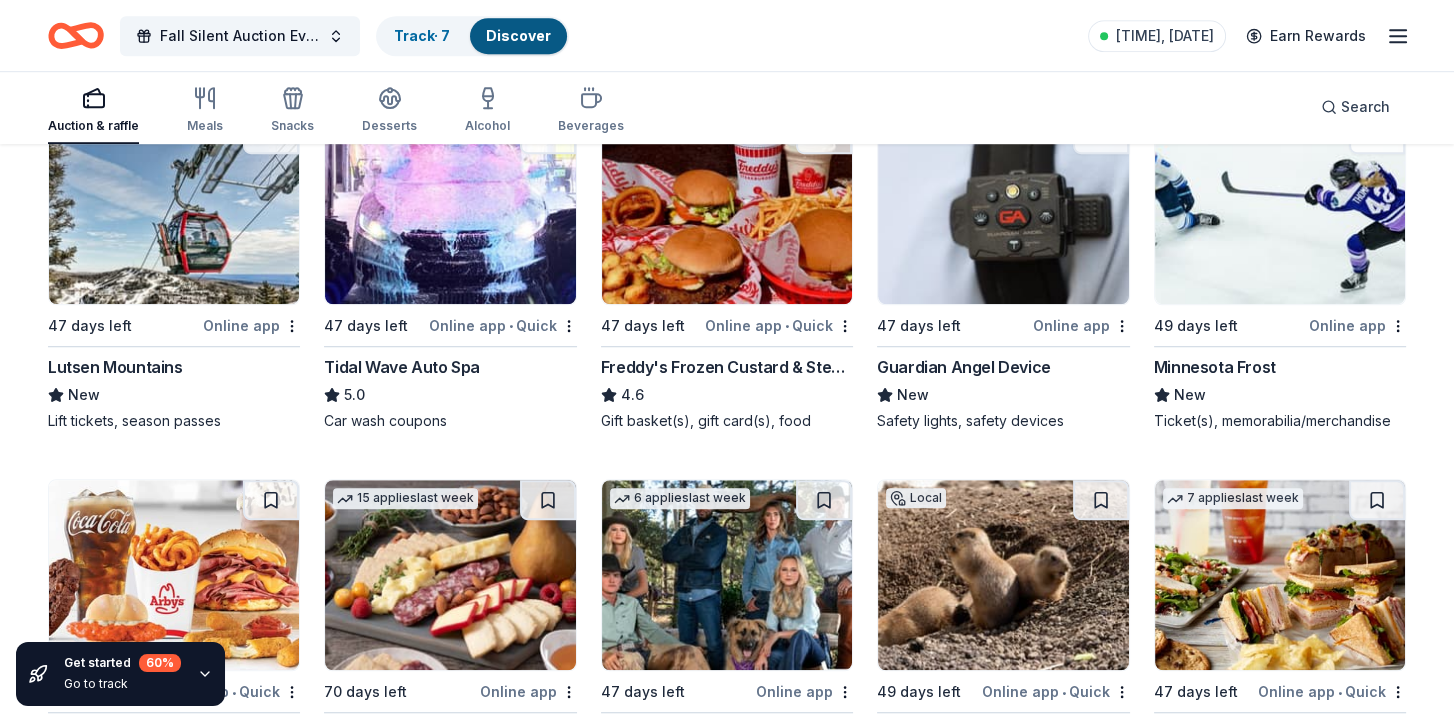 click on "Guardian Angel Device" at bounding box center [964, 367] 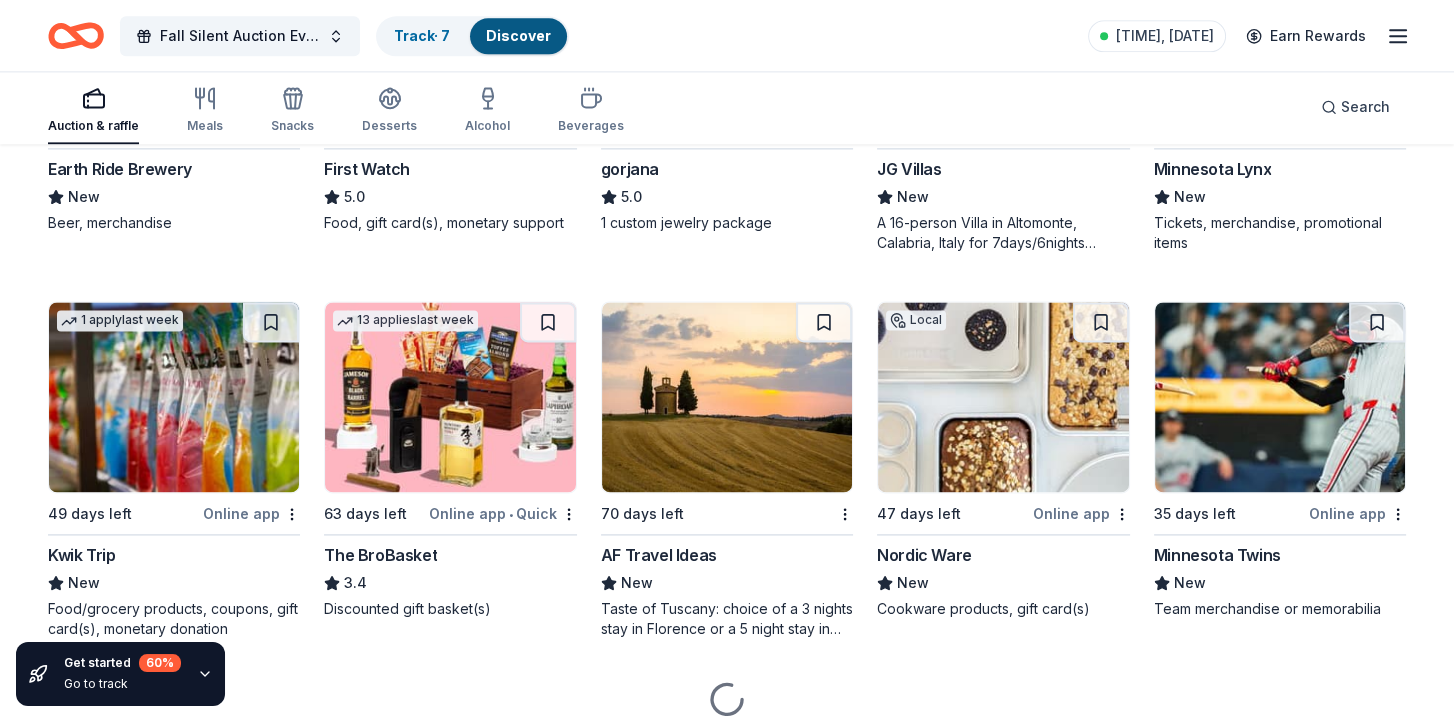 scroll, scrollTop: 3462, scrollLeft: 0, axis: vertical 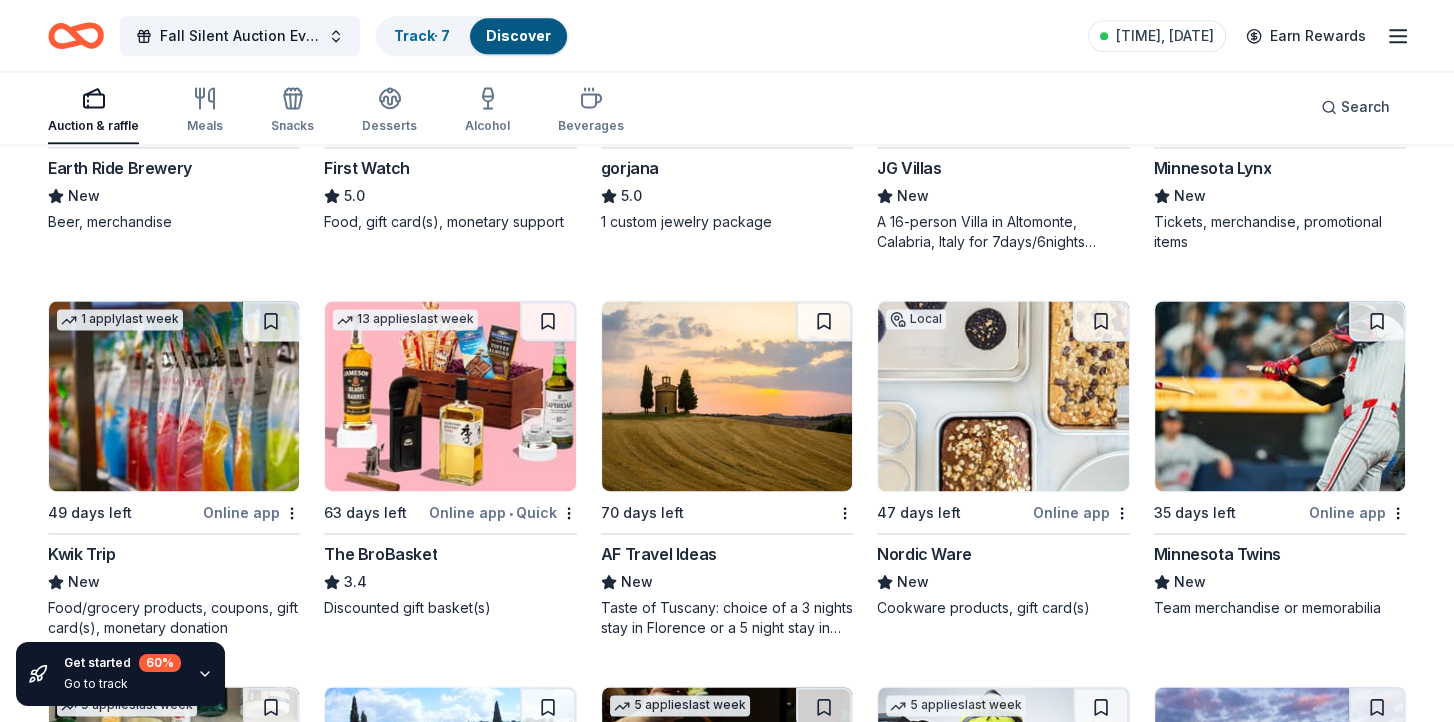 click on "The BroBasket" at bounding box center (380, 554) 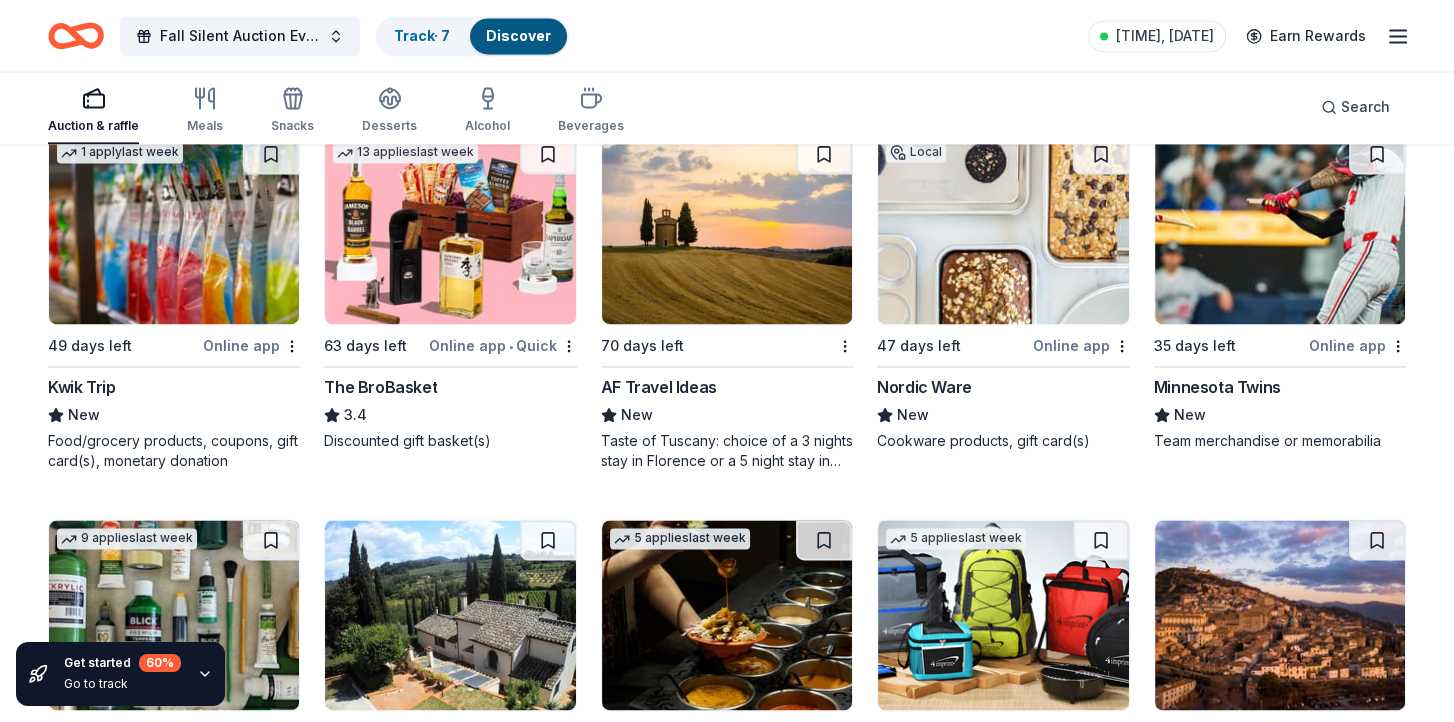 scroll, scrollTop: 3662, scrollLeft: 0, axis: vertical 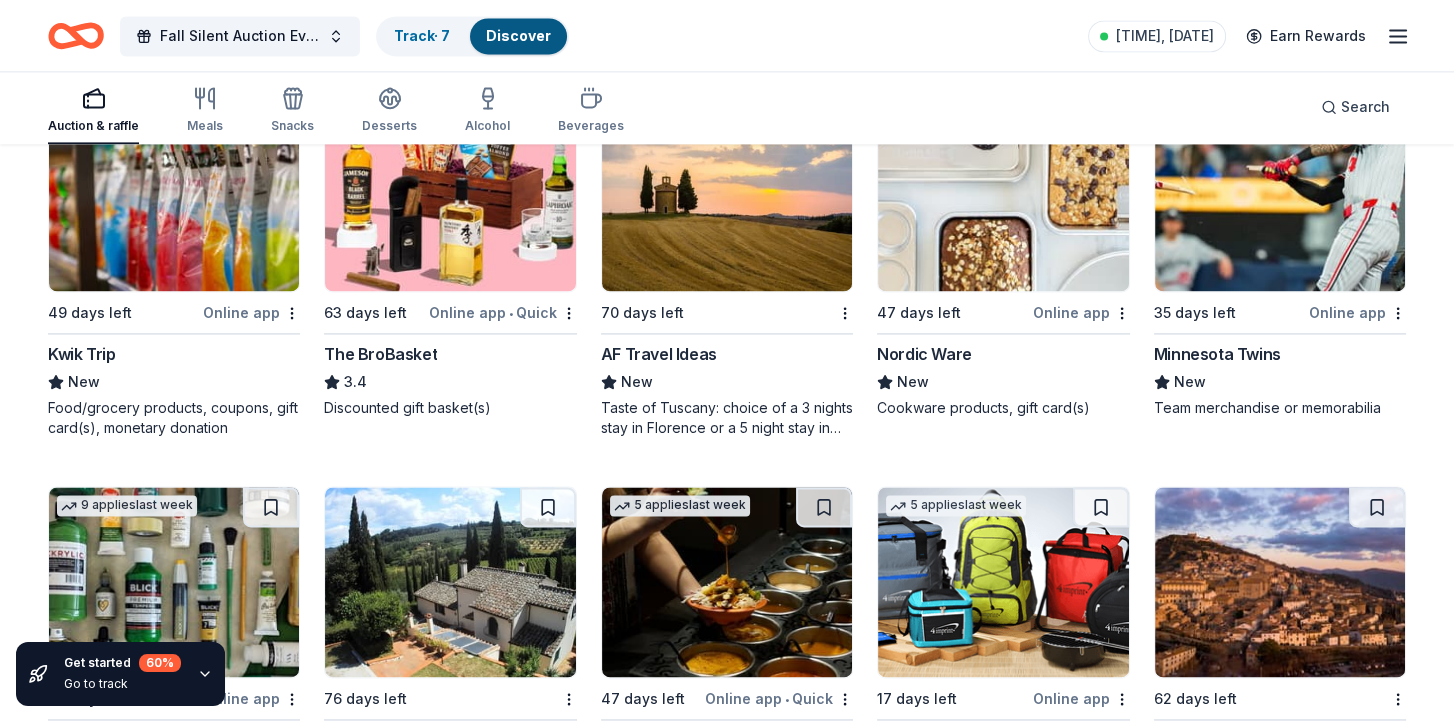 click on "Nordic Ware" at bounding box center (924, 354) 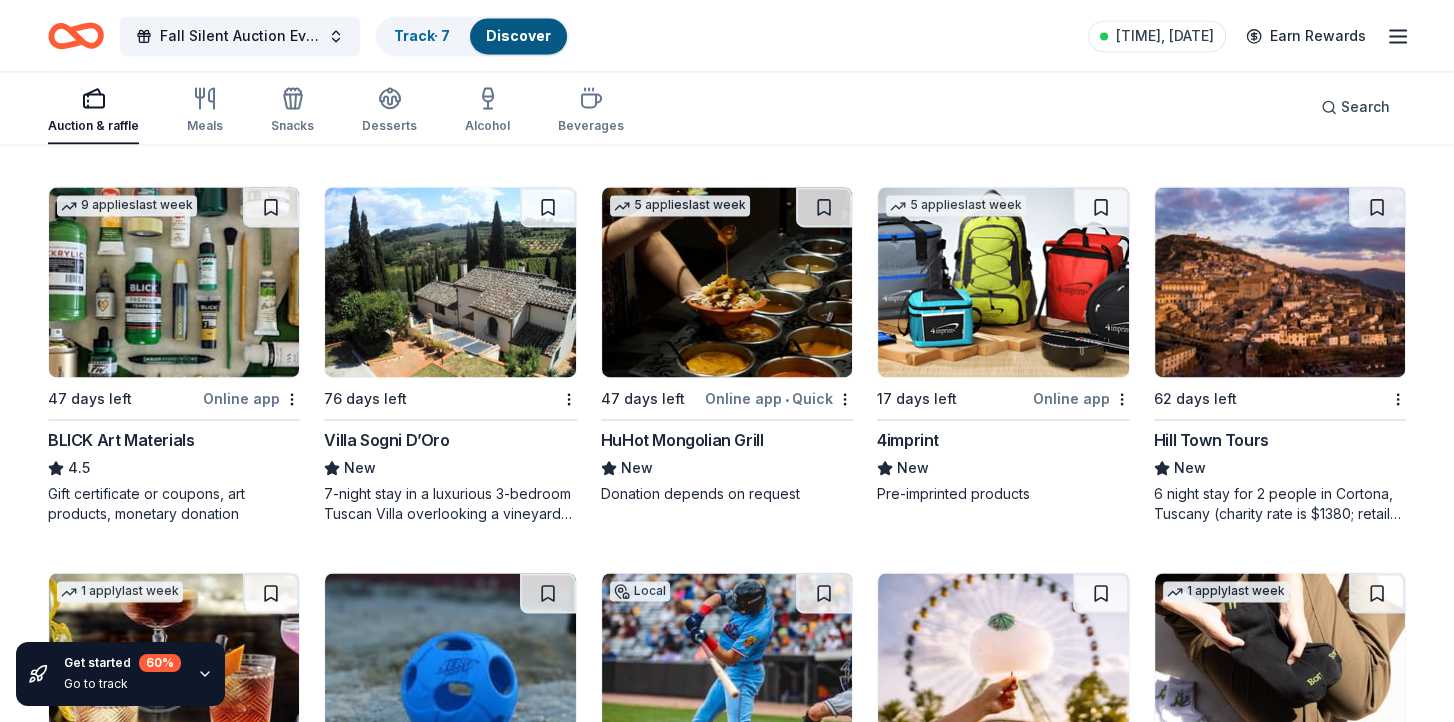 scroll, scrollTop: 4162, scrollLeft: 0, axis: vertical 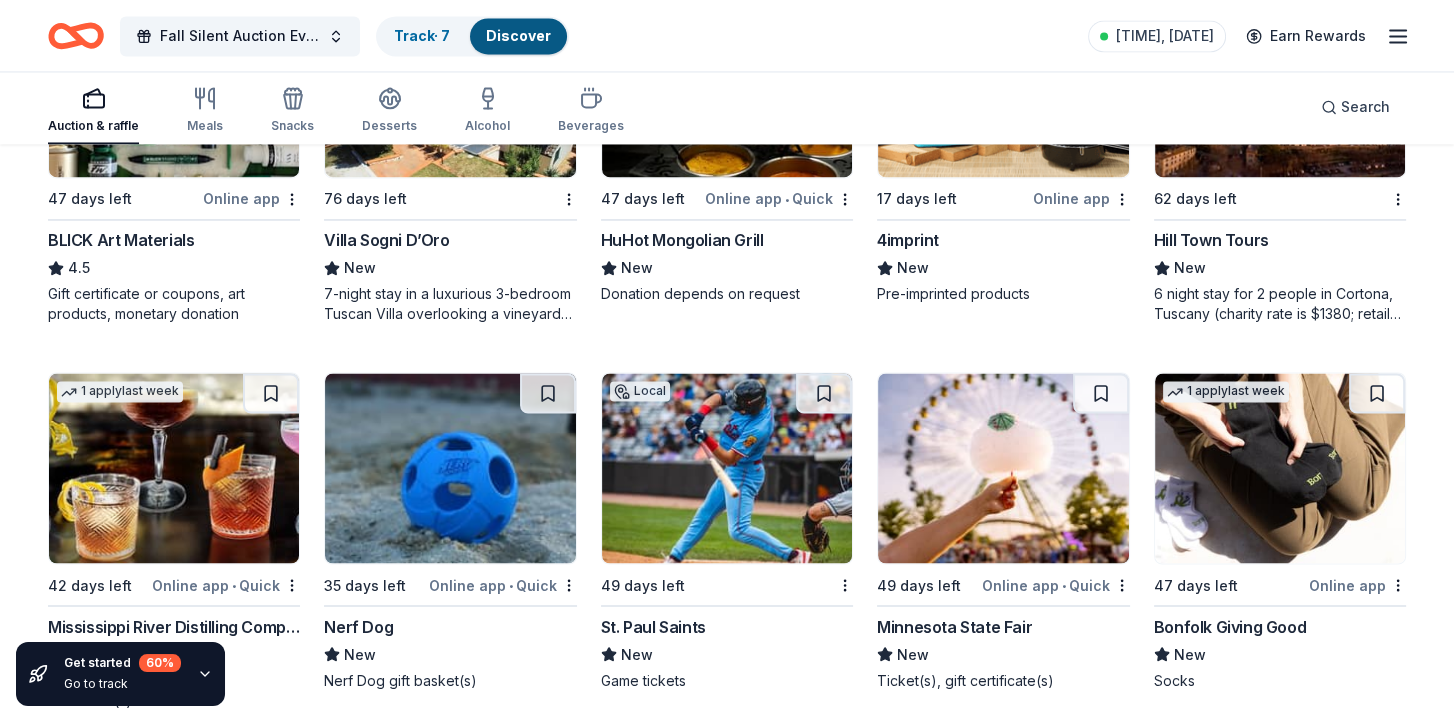 click on "Hill Town Tours" at bounding box center (1211, 240) 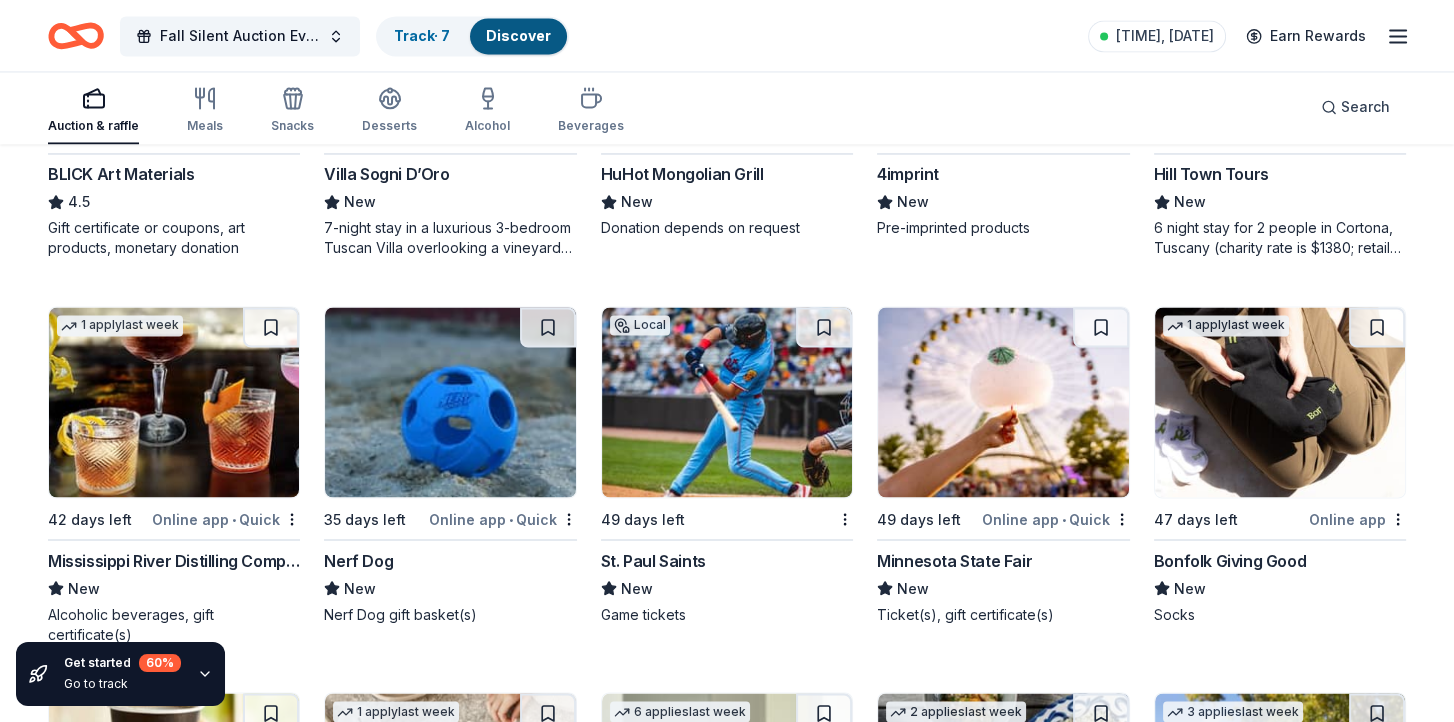 scroll, scrollTop: 4262, scrollLeft: 0, axis: vertical 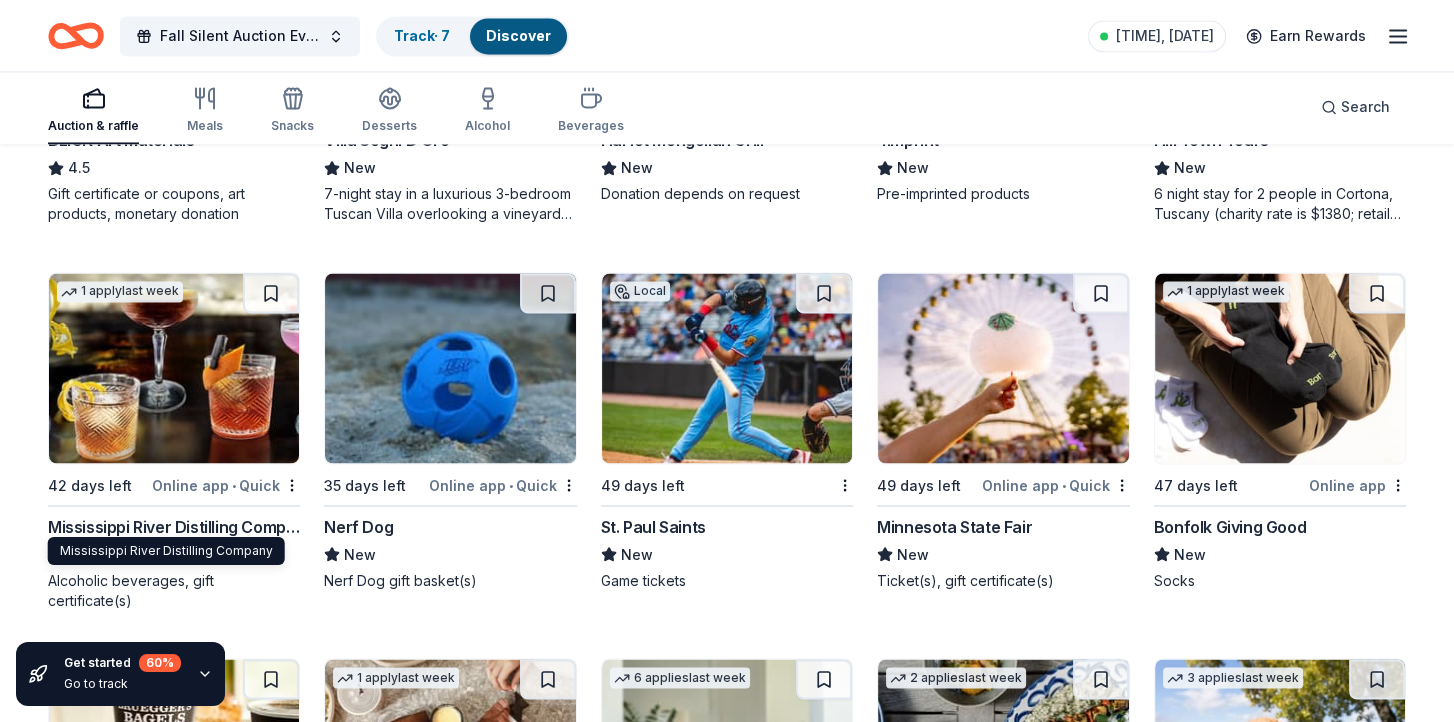 click on "Mississippi River Distilling Company" at bounding box center (174, 526) 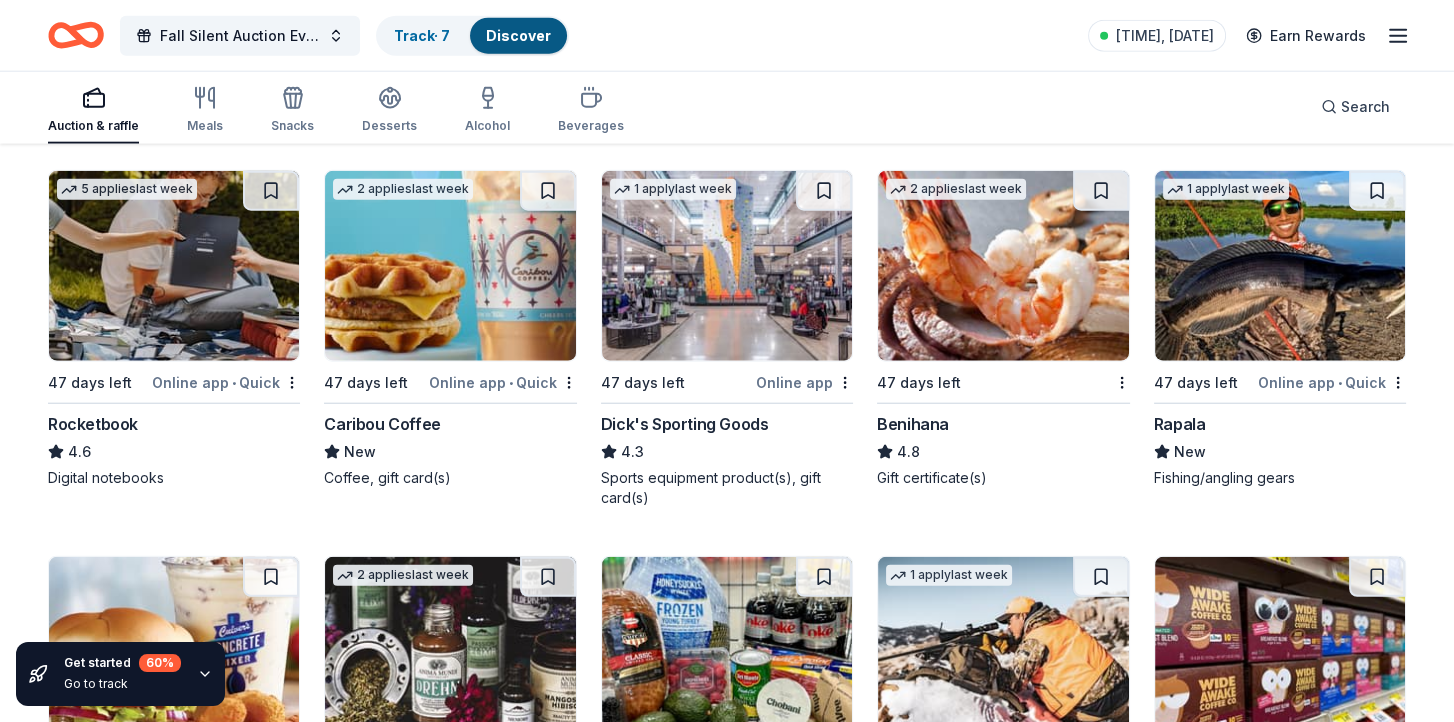 scroll, scrollTop: 6327, scrollLeft: 0, axis: vertical 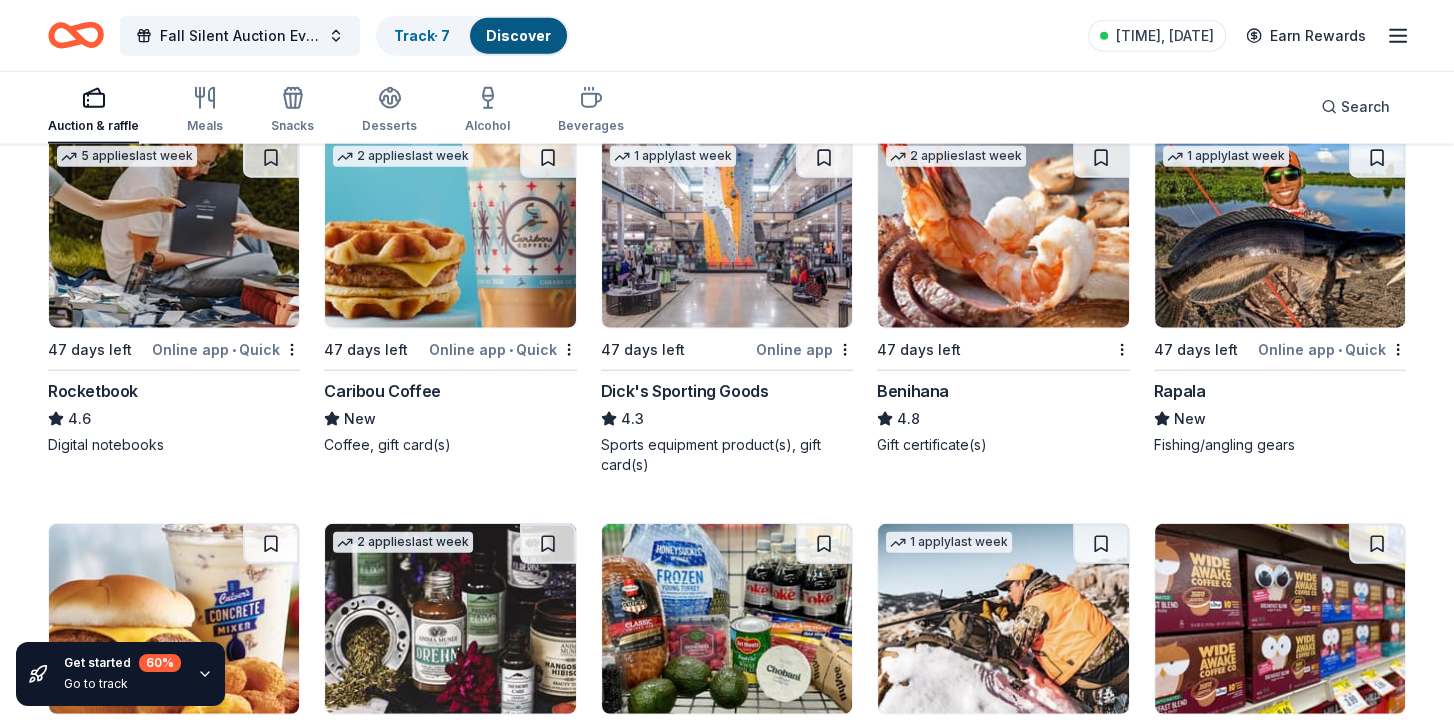 click on "Benihana" at bounding box center [913, 391] 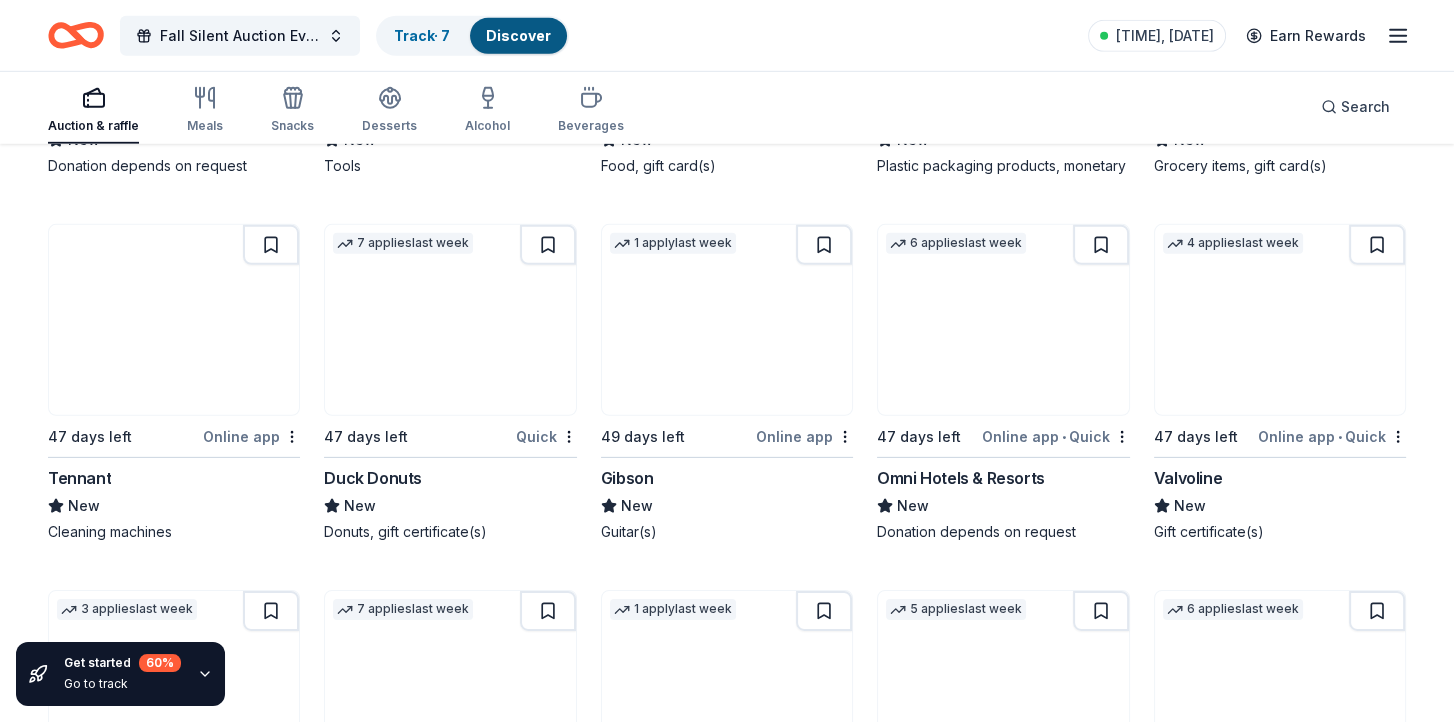 scroll, scrollTop: 7799, scrollLeft: 0, axis: vertical 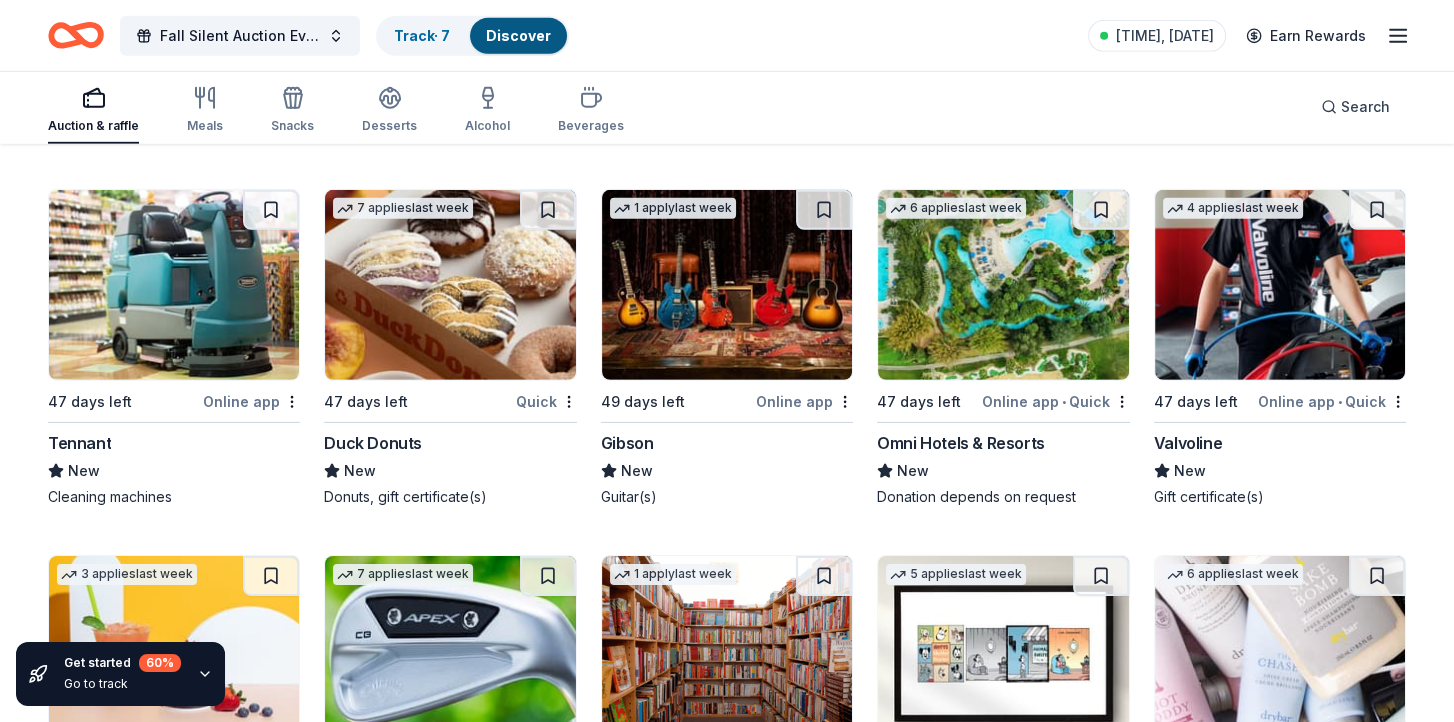 click on "Gibson" at bounding box center [627, 443] 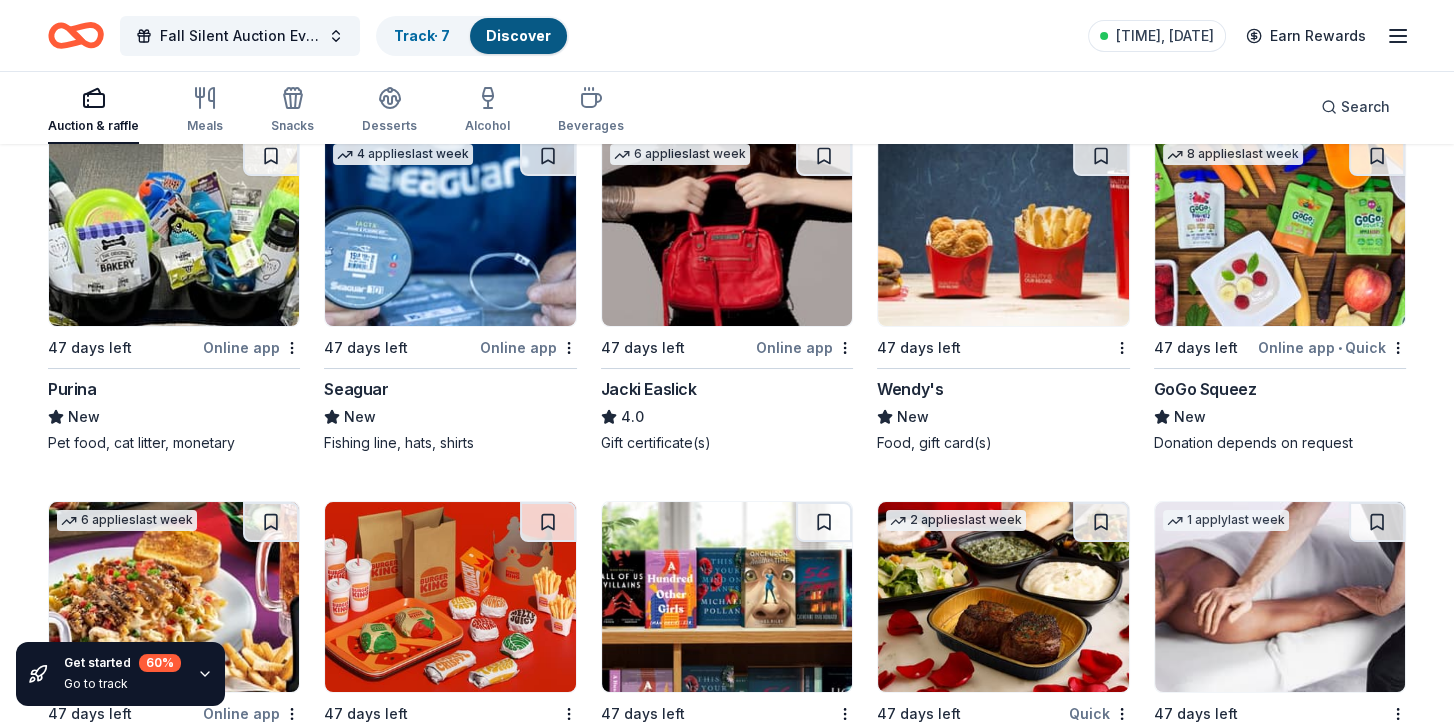 scroll, scrollTop: 9404, scrollLeft: 0, axis: vertical 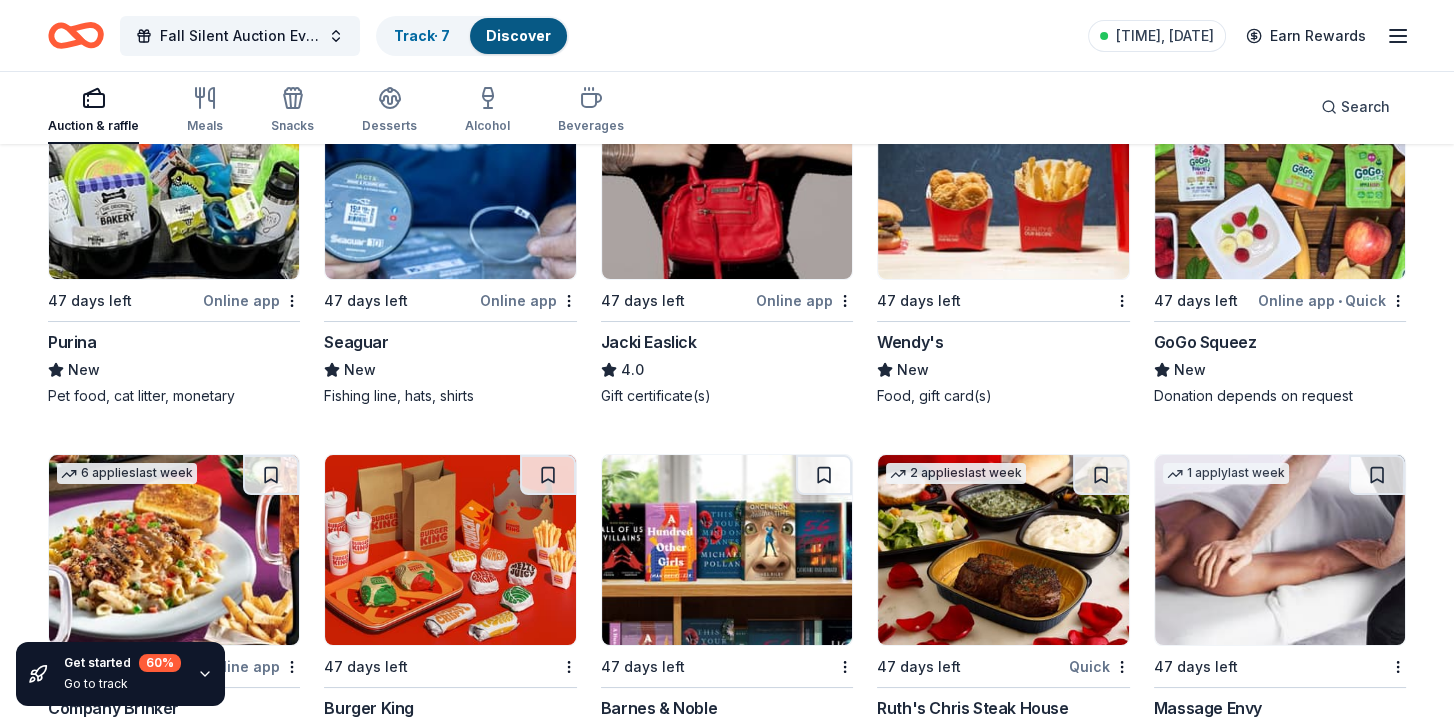 click on "Jacki Easlick" at bounding box center (649, 342) 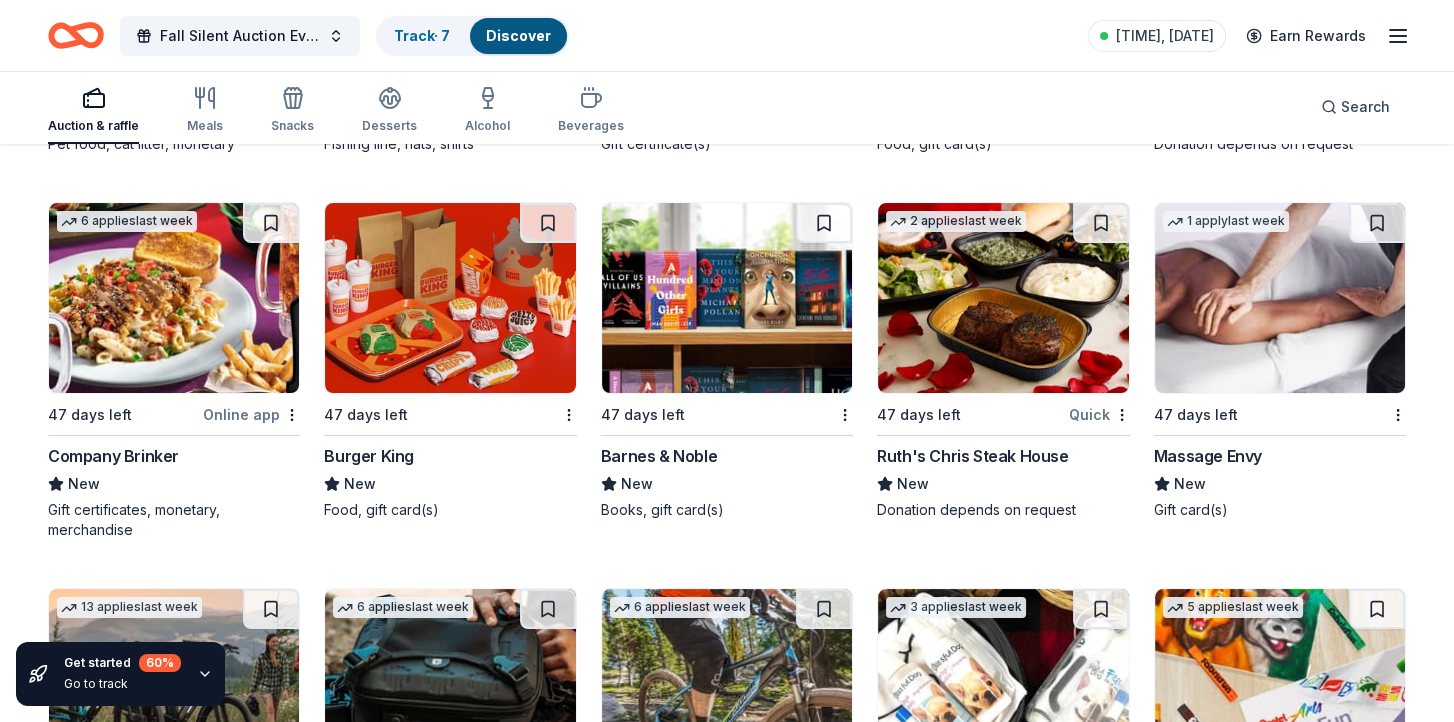 scroll, scrollTop: 9704, scrollLeft: 0, axis: vertical 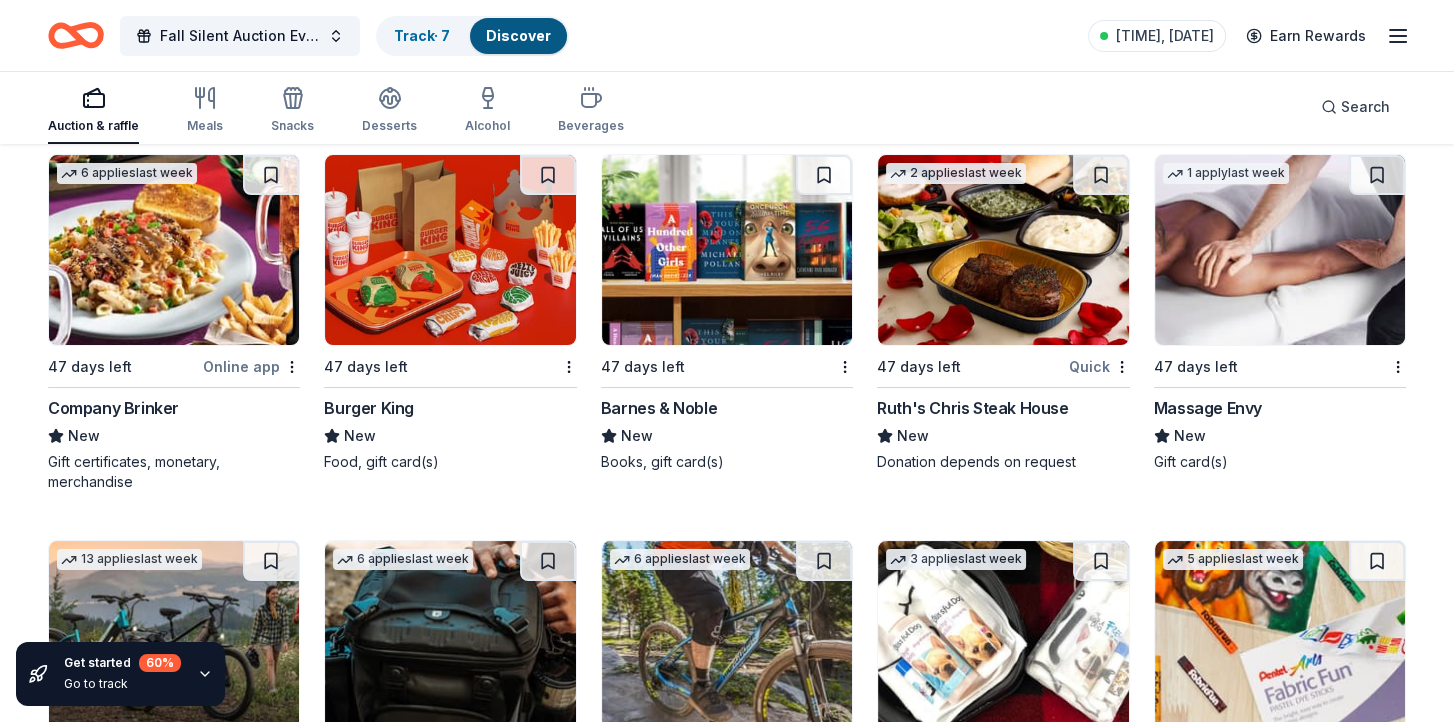 click on "Massage Envy" at bounding box center [1208, 408] 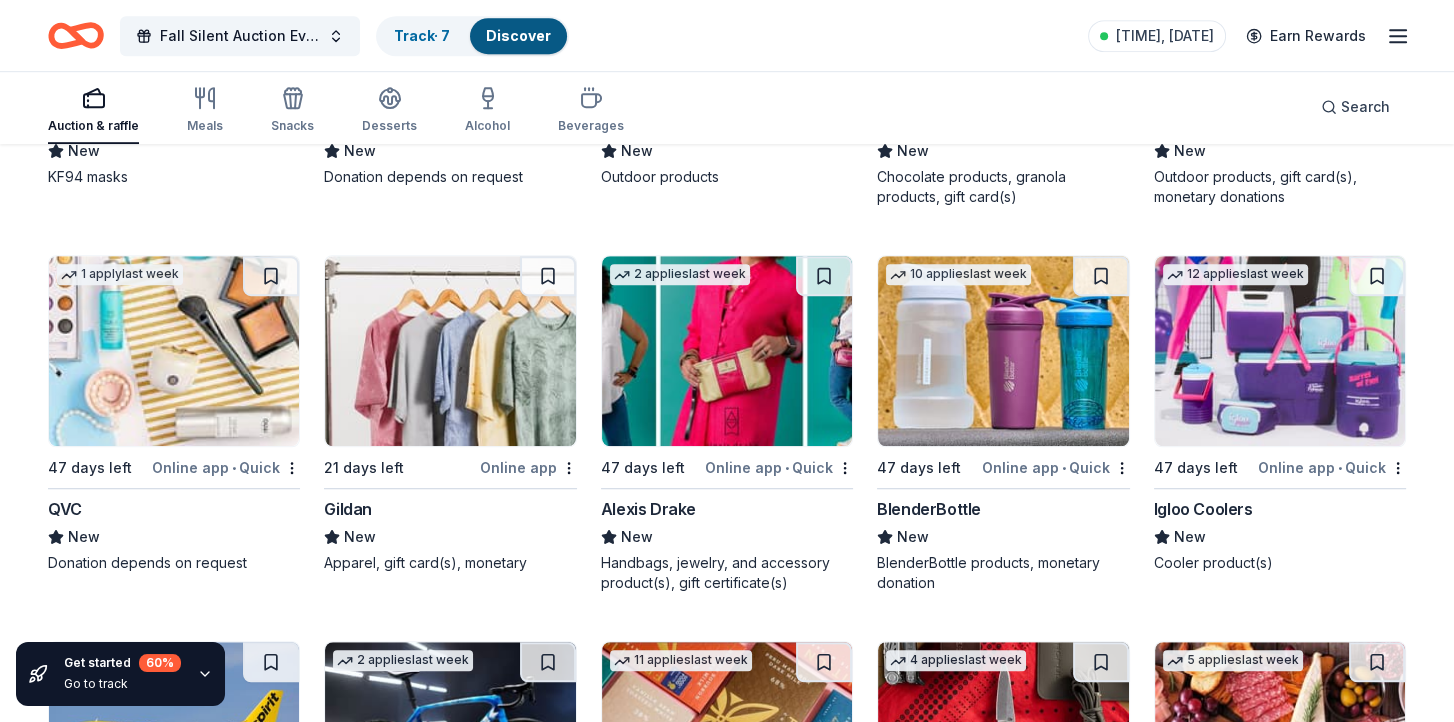 scroll, scrollTop: 11327, scrollLeft: 0, axis: vertical 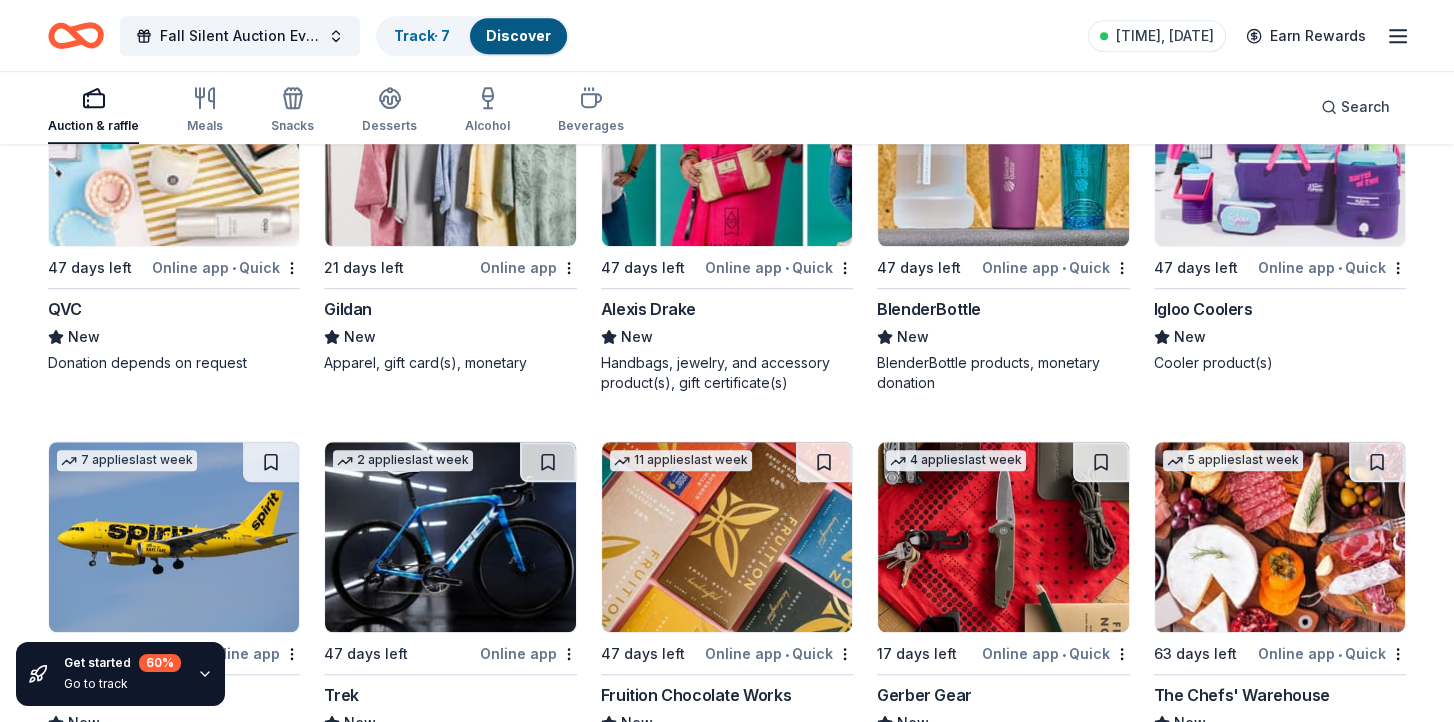 click on "Igloo Coolers" at bounding box center (1203, 309) 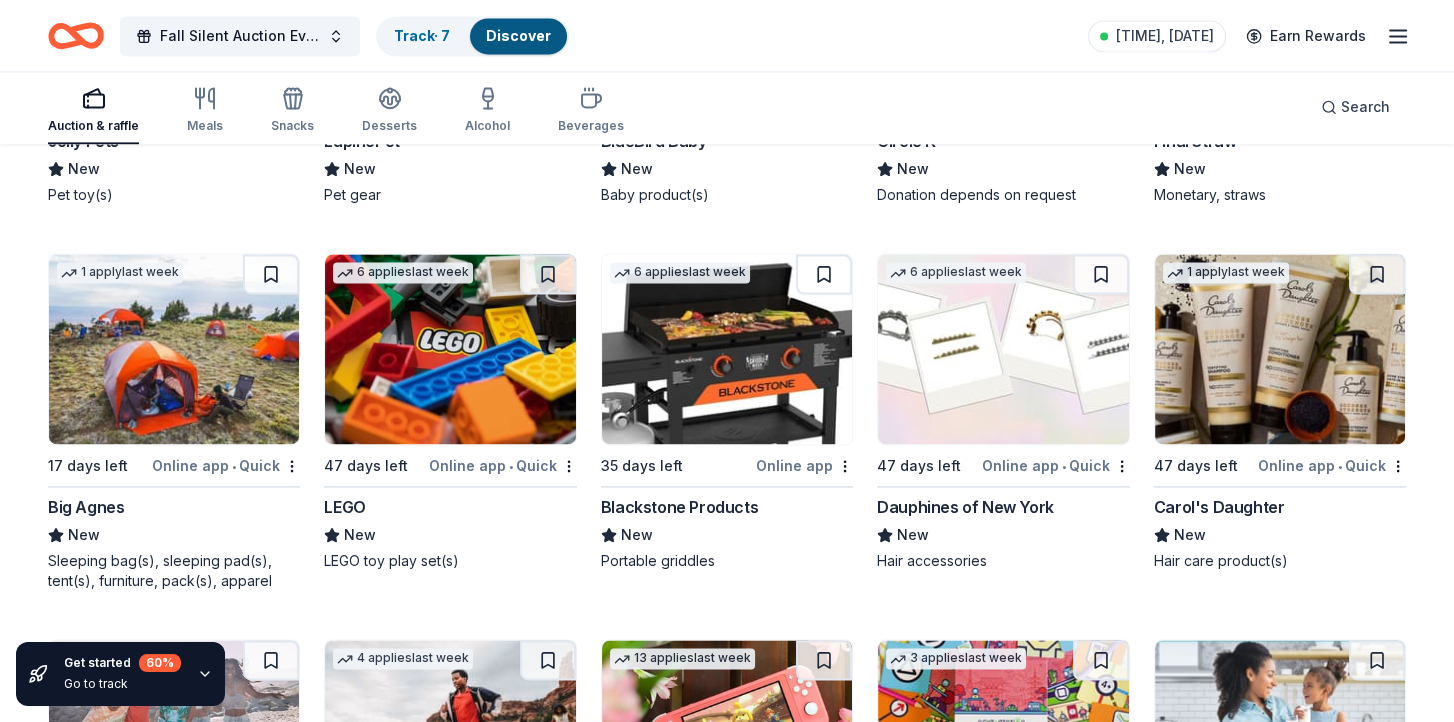 scroll, scrollTop: 13127, scrollLeft: 0, axis: vertical 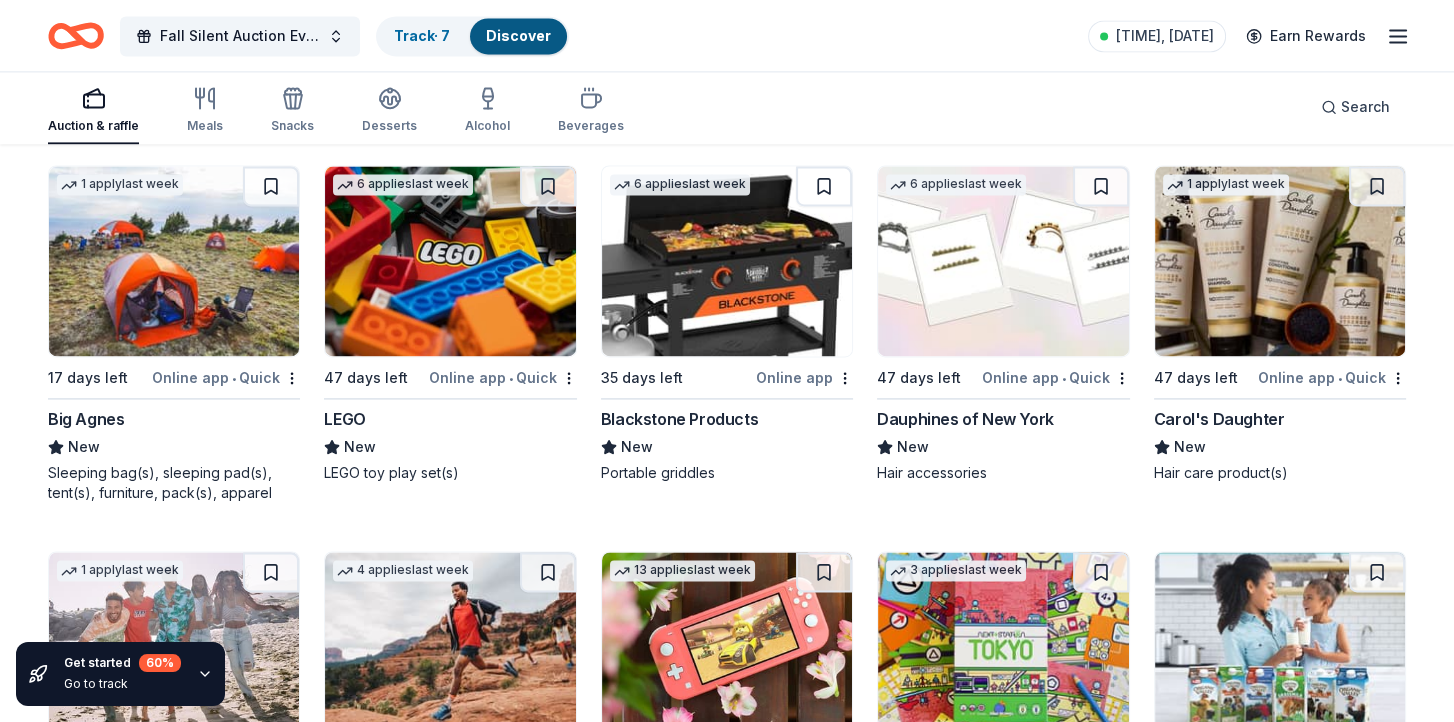 click on "Online app" at bounding box center [804, 377] 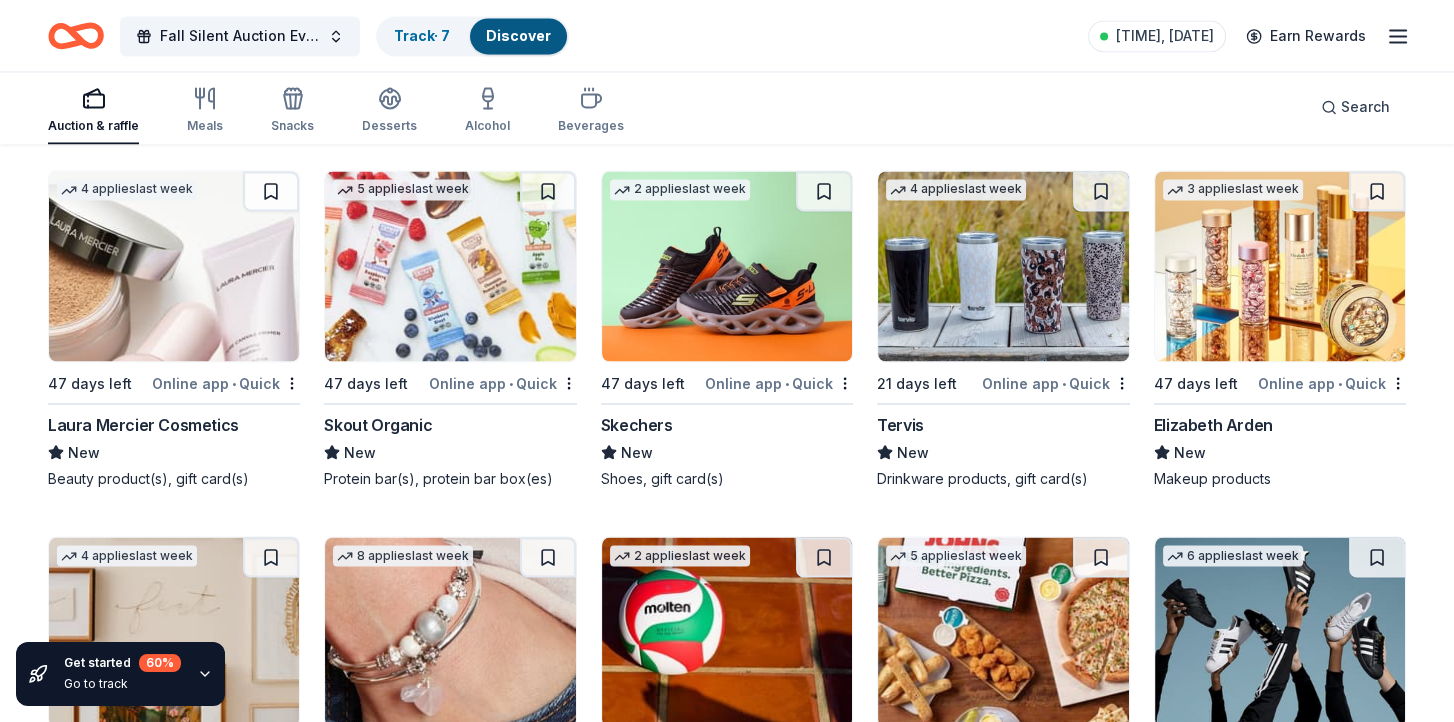 scroll, scrollTop: 13927, scrollLeft: 0, axis: vertical 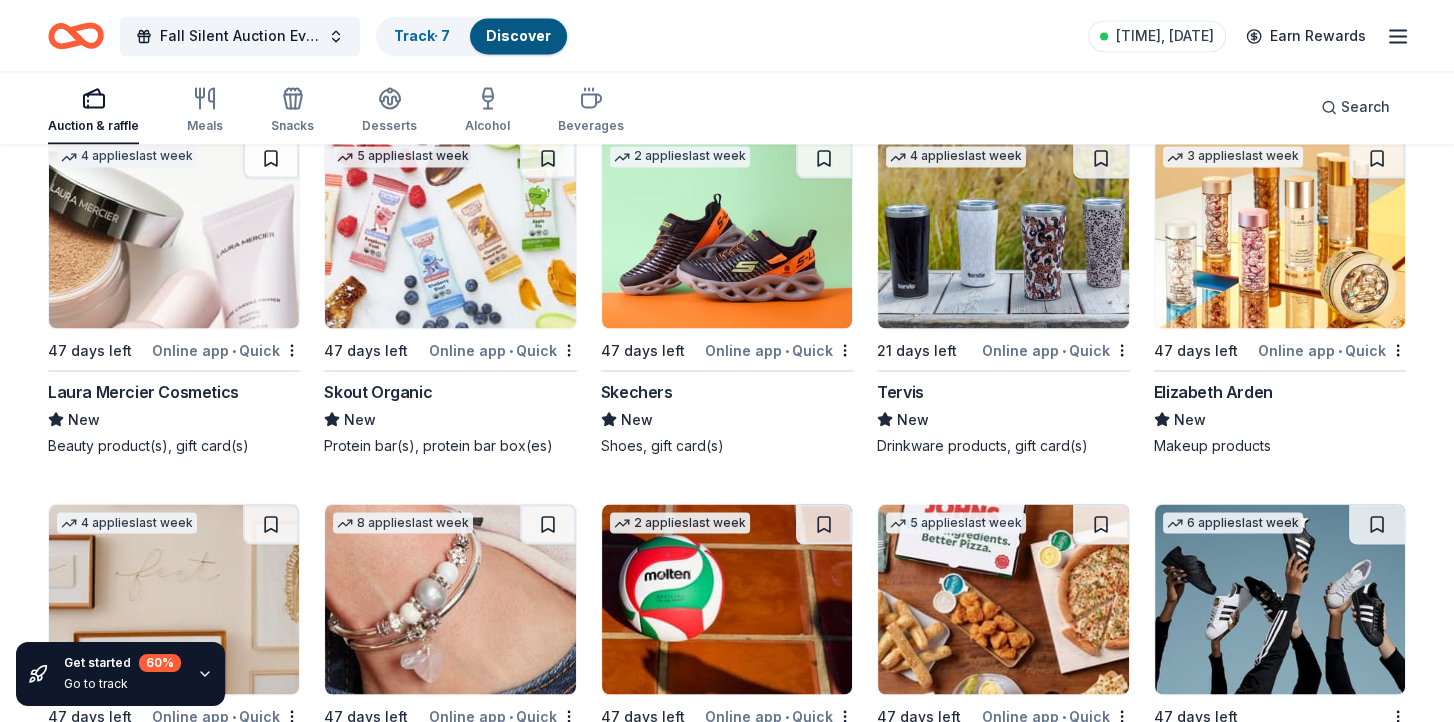 click on "Skechers" at bounding box center (637, 391) 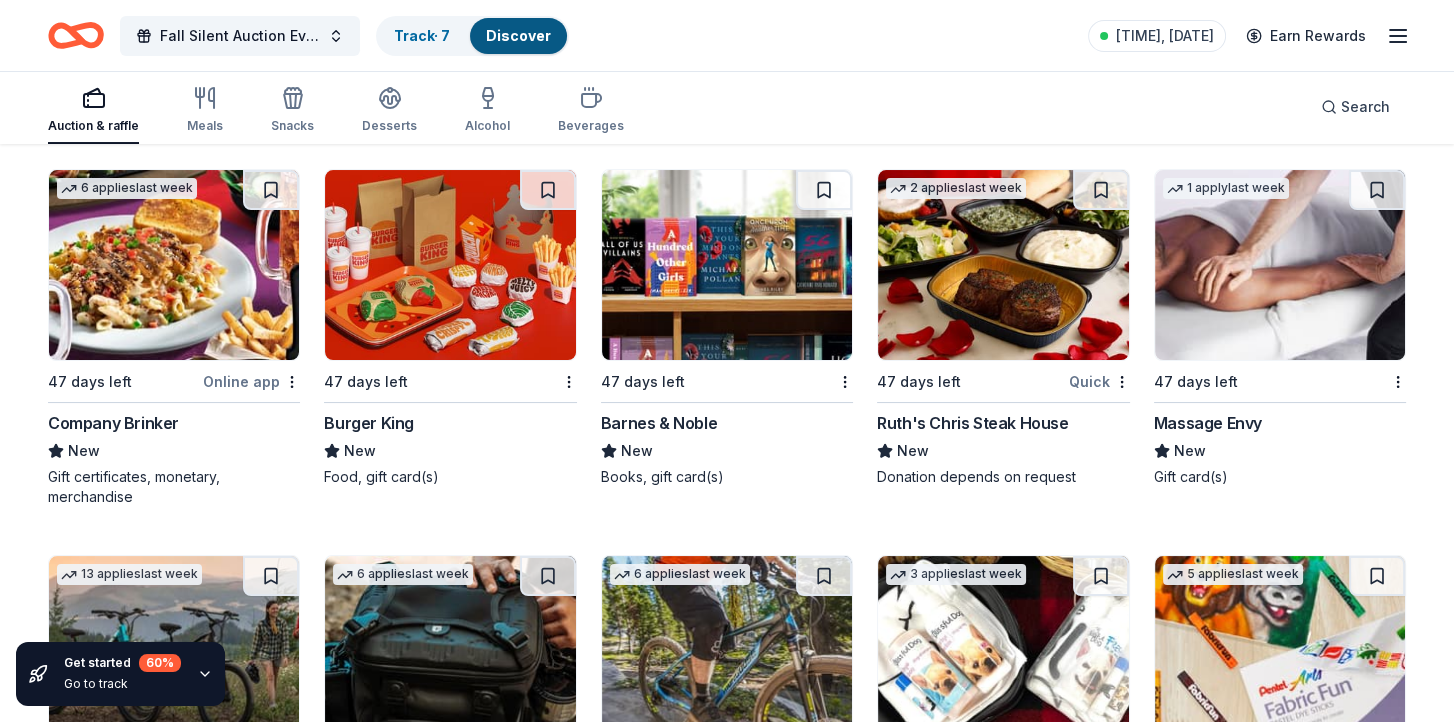 scroll, scrollTop: 9619, scrollLeft: 0, axis: vertical 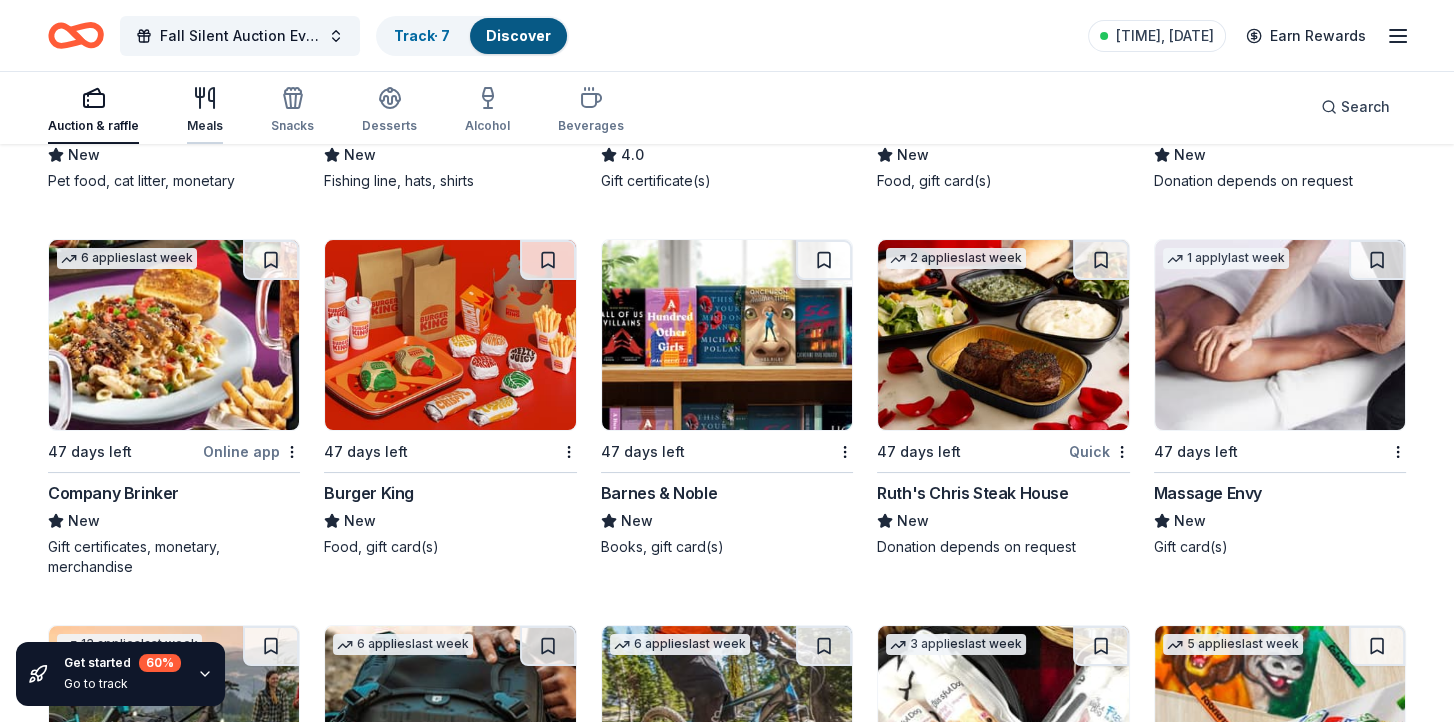 click at bounding box center (205, 98) 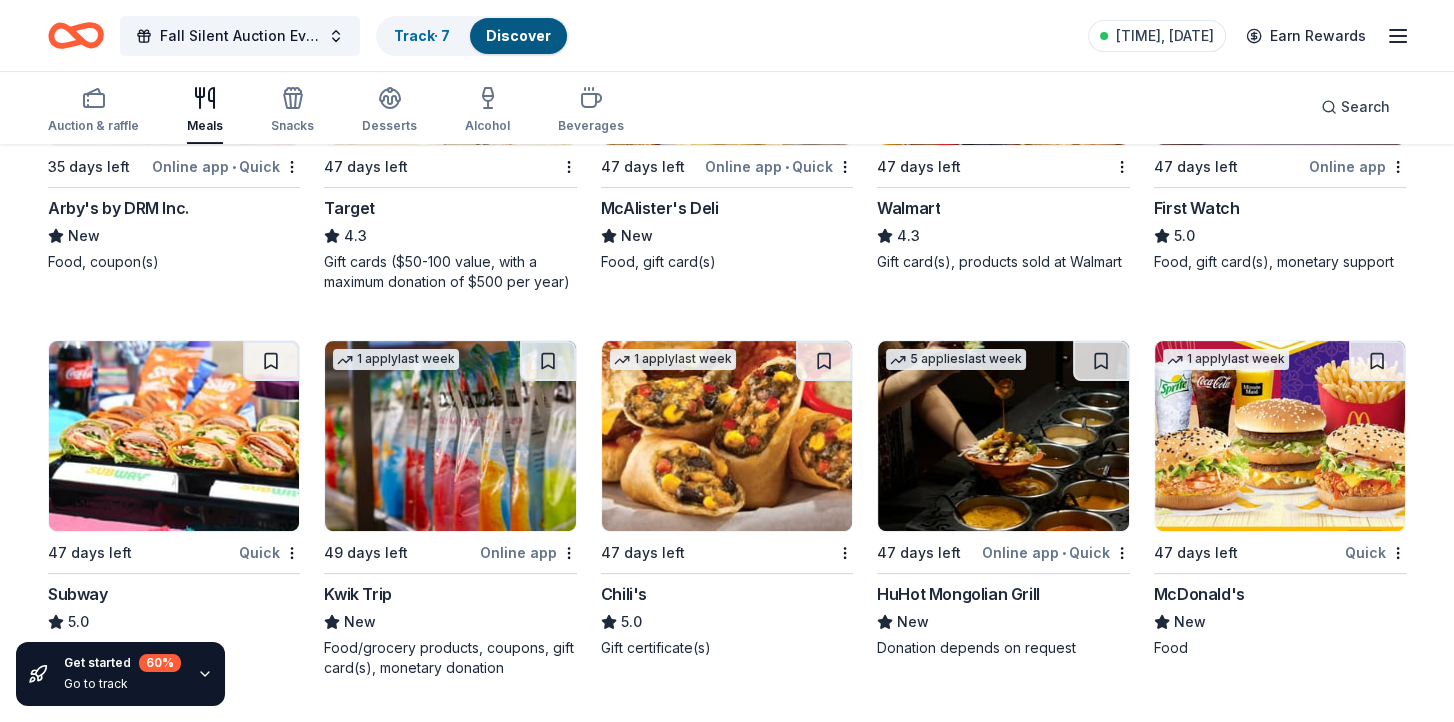scroll, scrollTop: 1000, scrollLeft: 0, axis: vertical 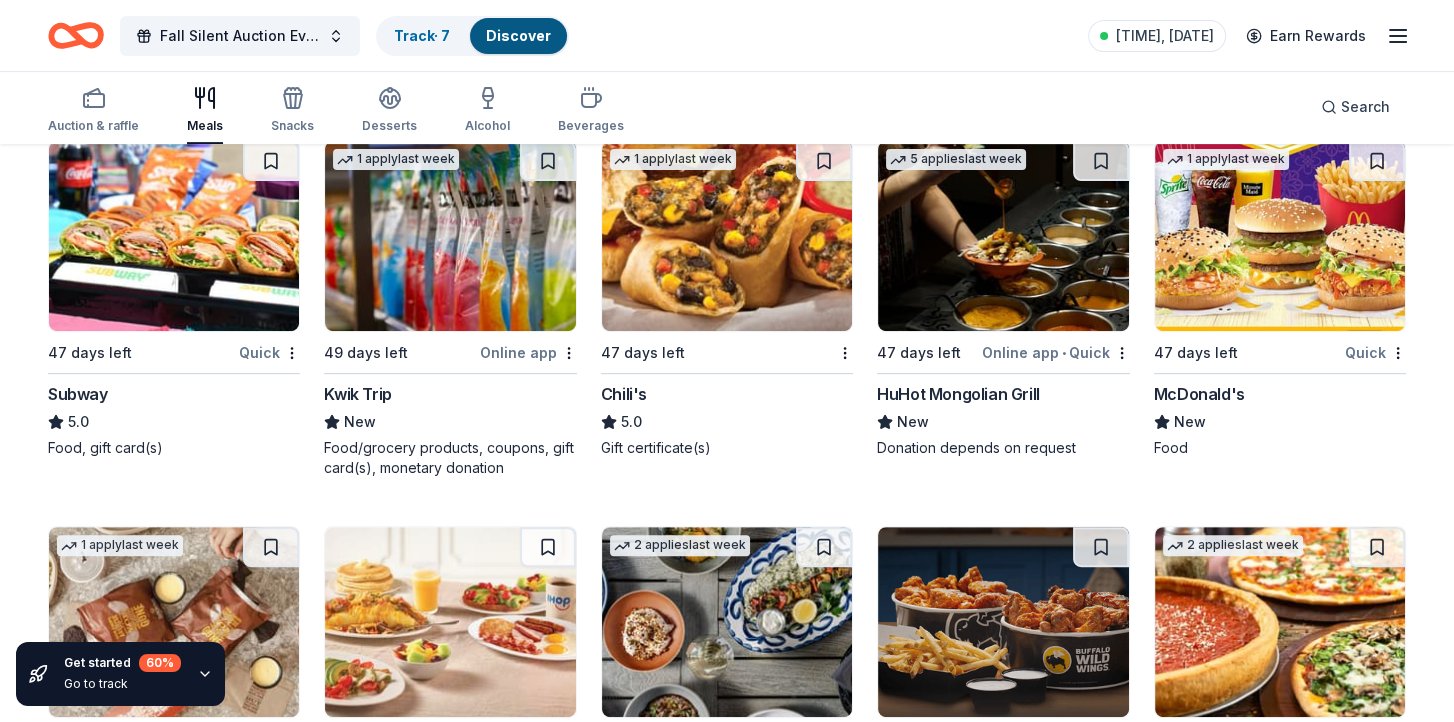 click on "HuHot Mongolian Grill" at bounding box center [958, 394] 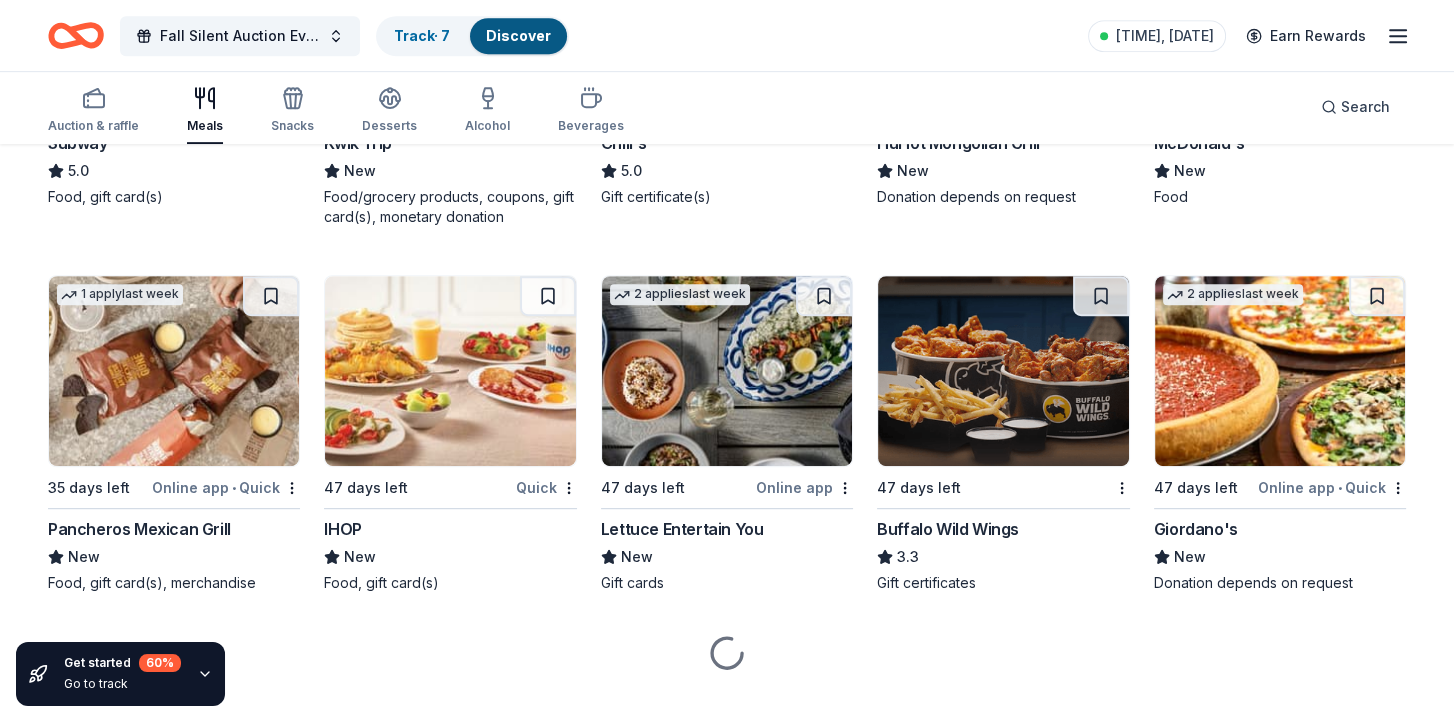 scroll, scrollTop: 1279, scrollLeft: 0, axis: vertical 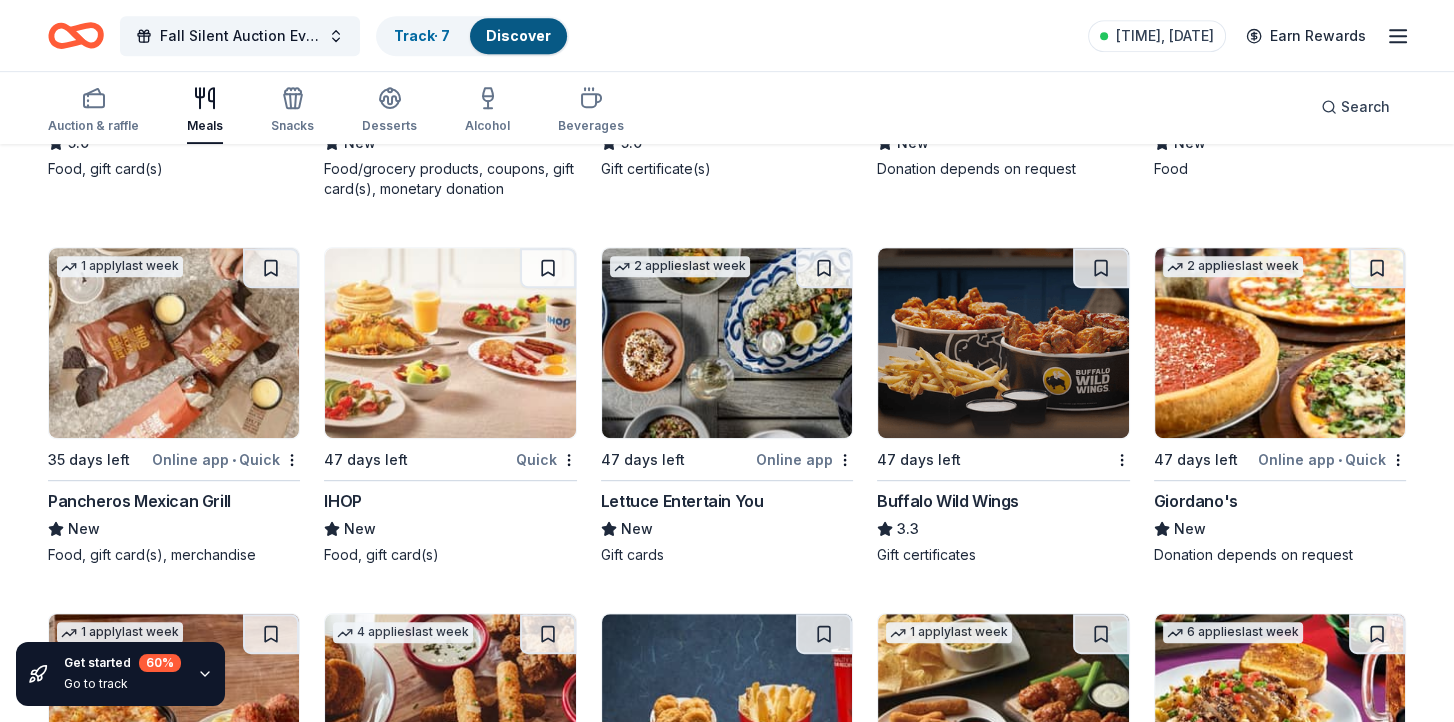 click on "Buffalo Wild Wings" at bounding box center (948, 501) 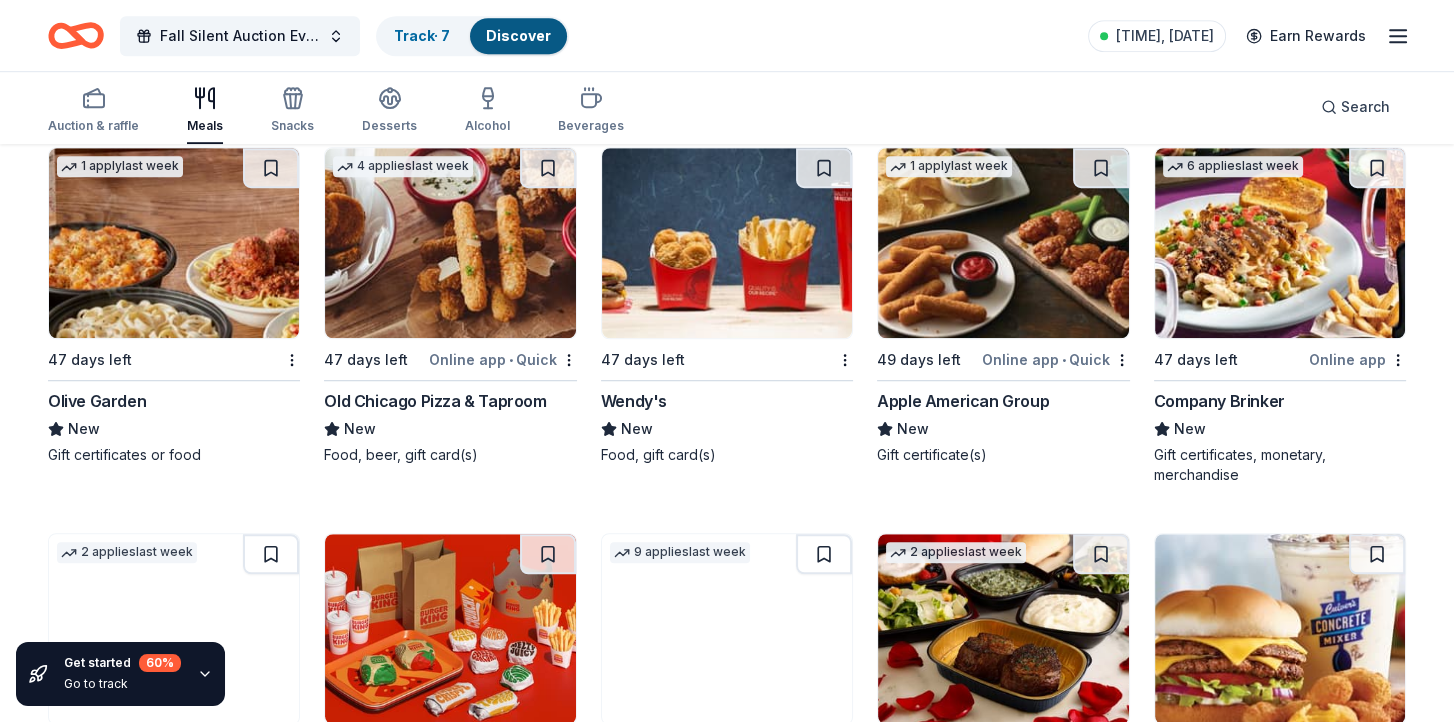 scroll, scrollTop: 1779, scrollLeft: 0, axis: vertical 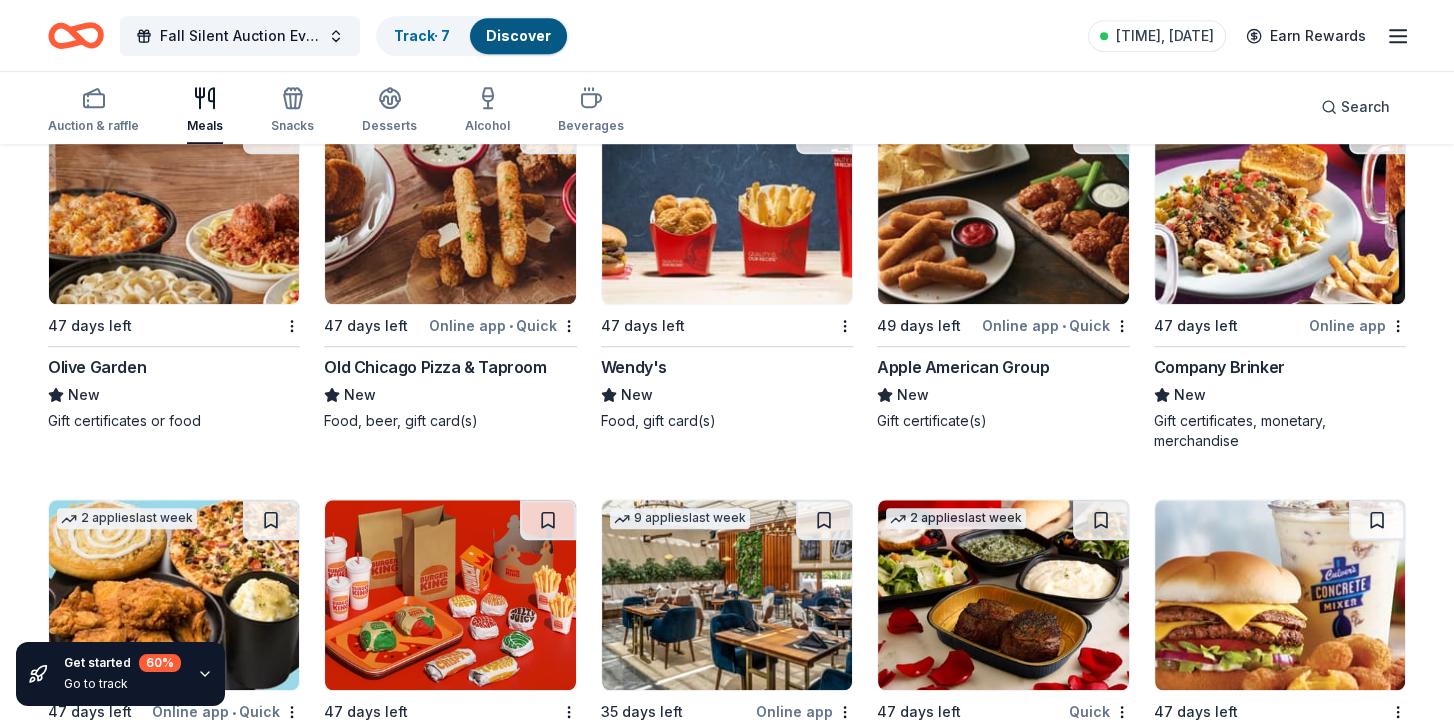 click on "Old Chicago Pizza & Taproom" at bounding box center [435, 367] 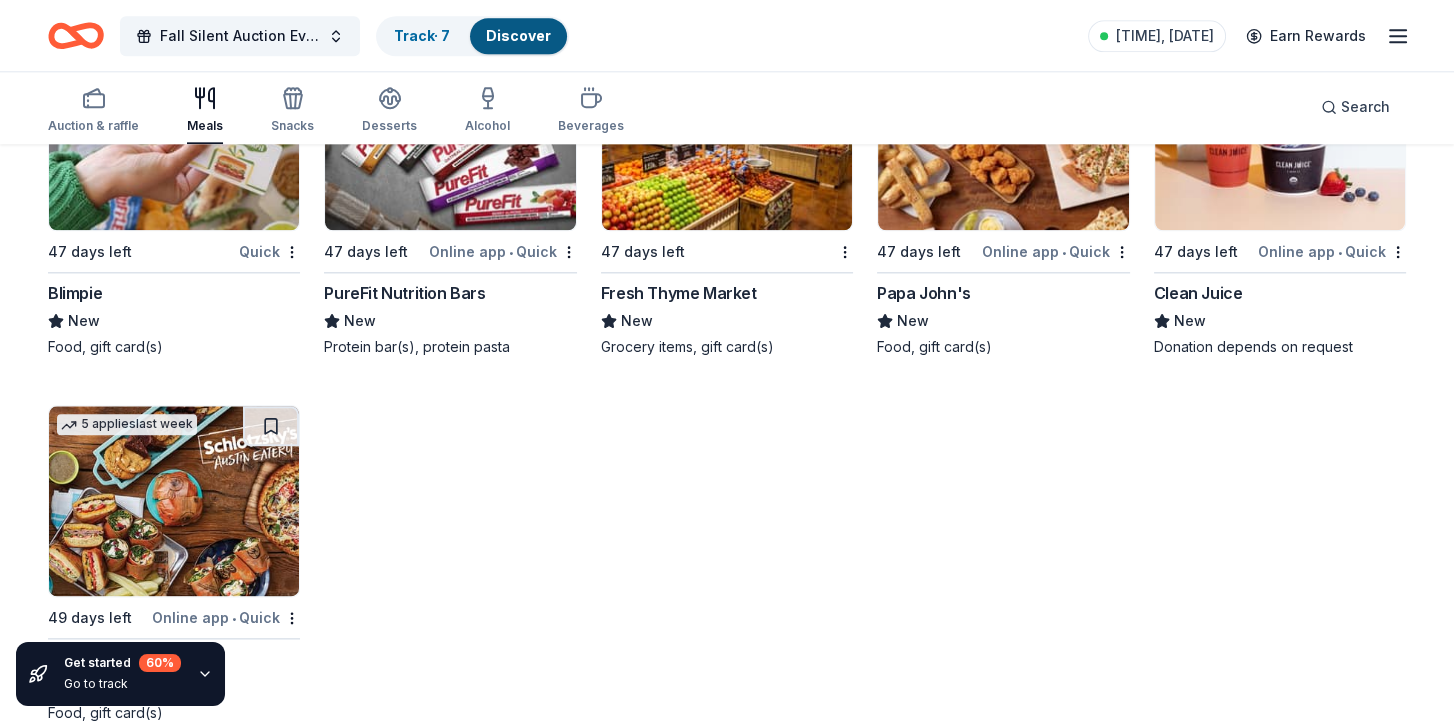 scroll, scrollTop: 3027, scrollLeft: 0, axis: vertical 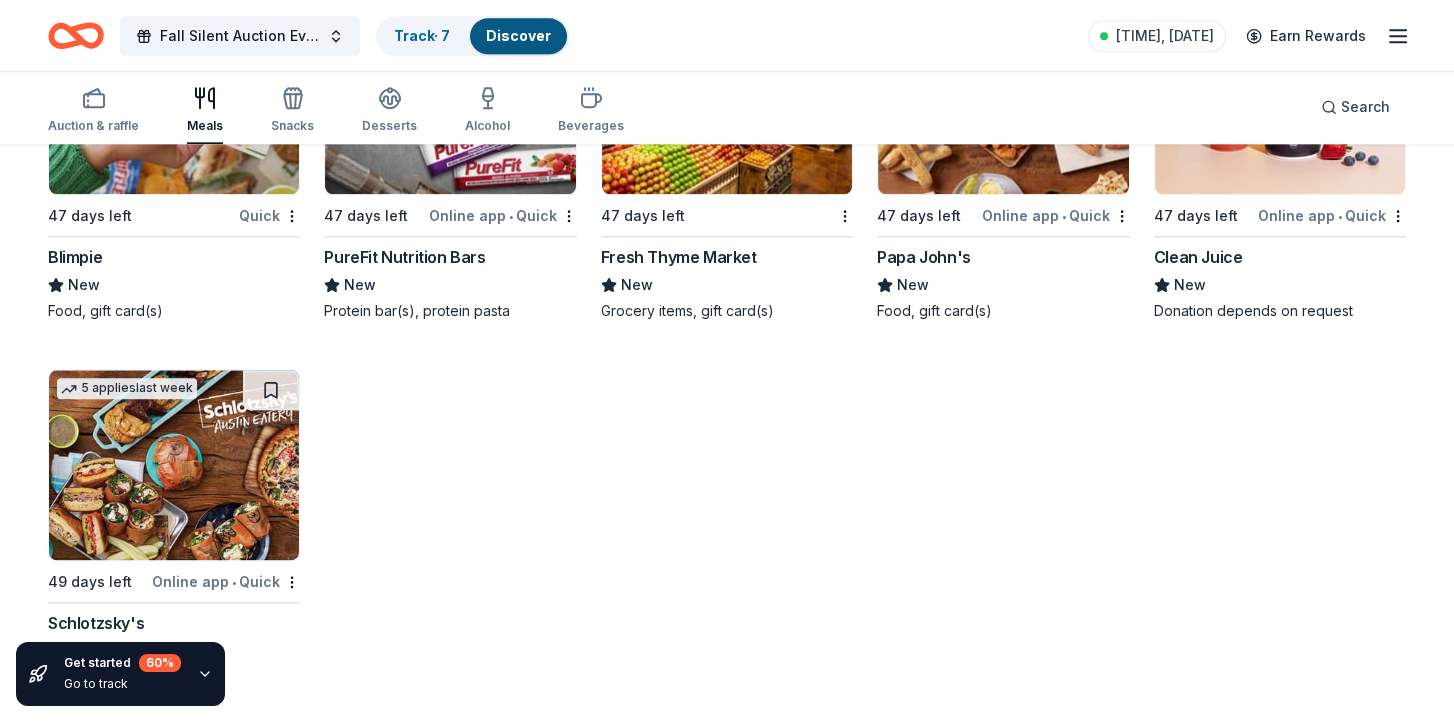 click on "Online app • Quick" at bounding box center [226, 581] 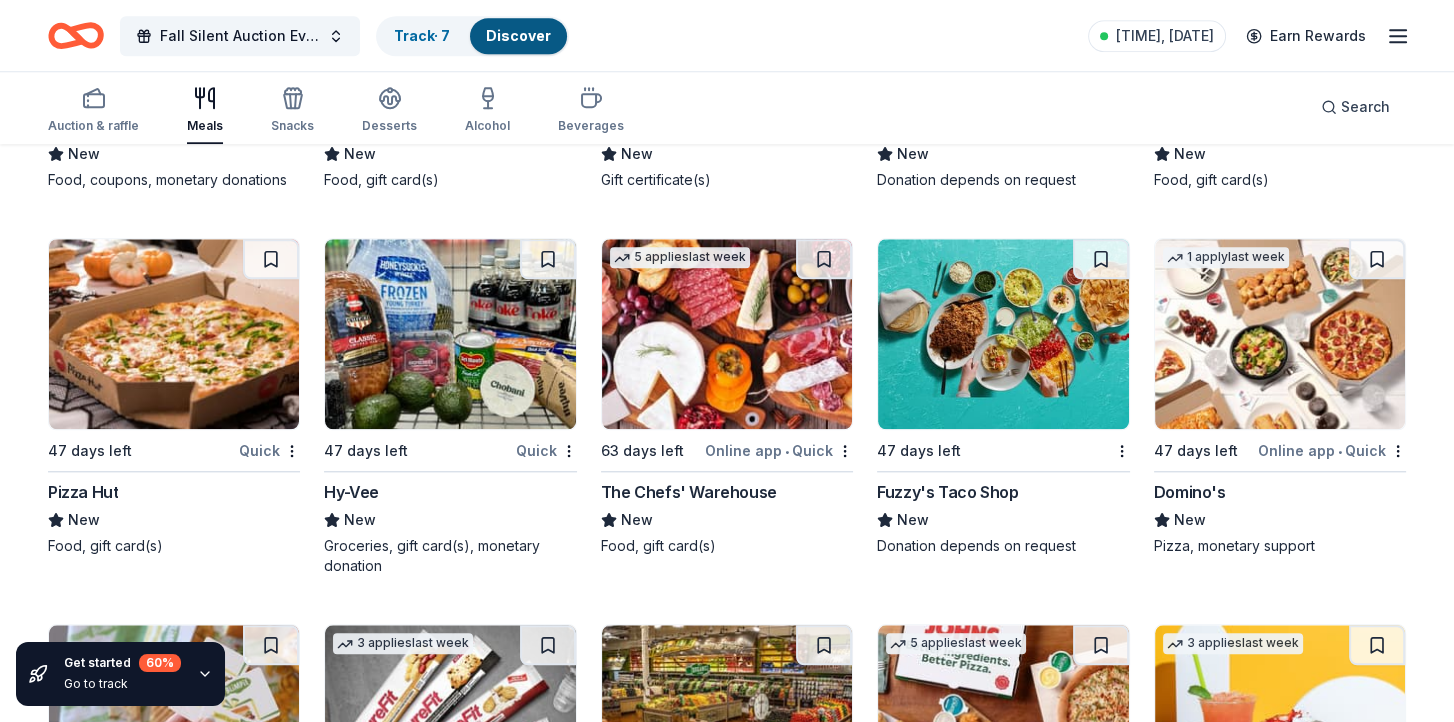scroll, scrollTop: 2427, scrollLeft: 0, axis: vertical 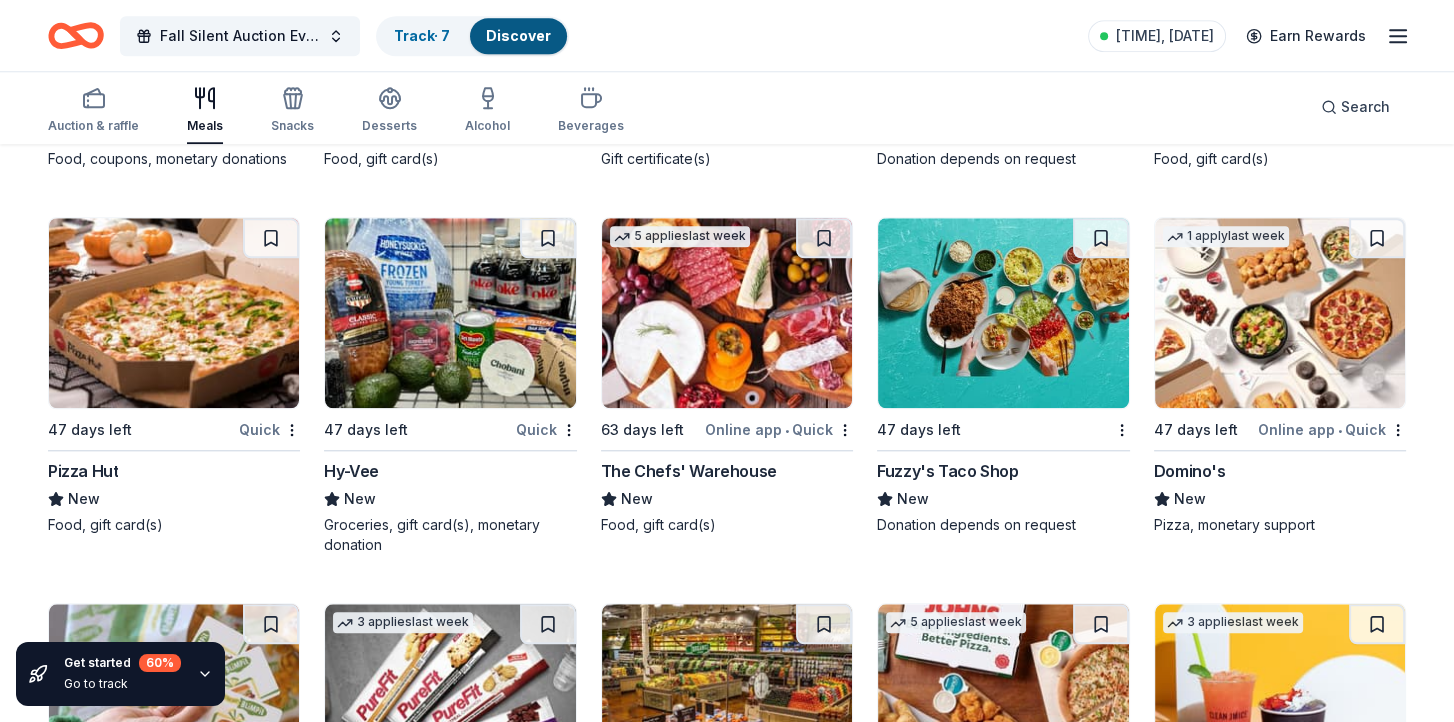 click on "Hy-Vee" at bounding box center [351, 471] 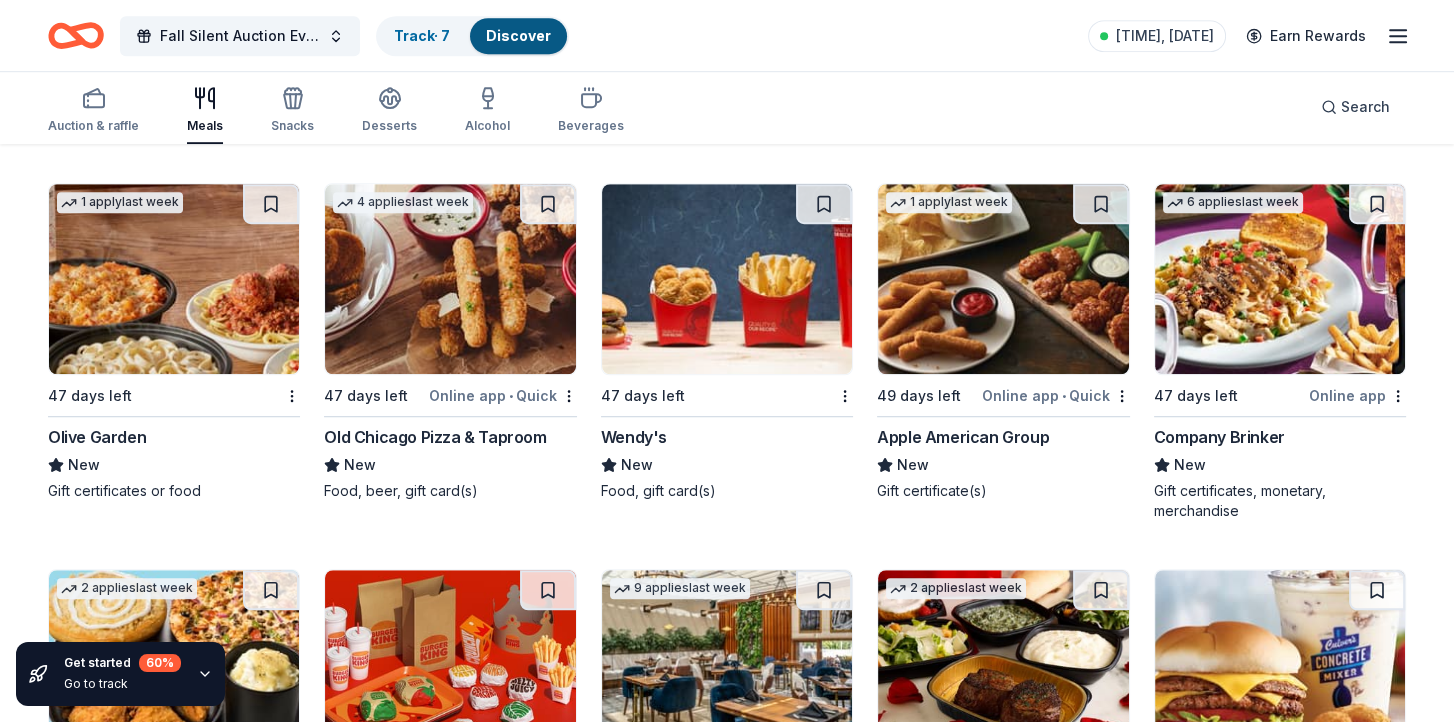 scroll, scrollTop: 1627, scrollLeft: 0, axis: vertical 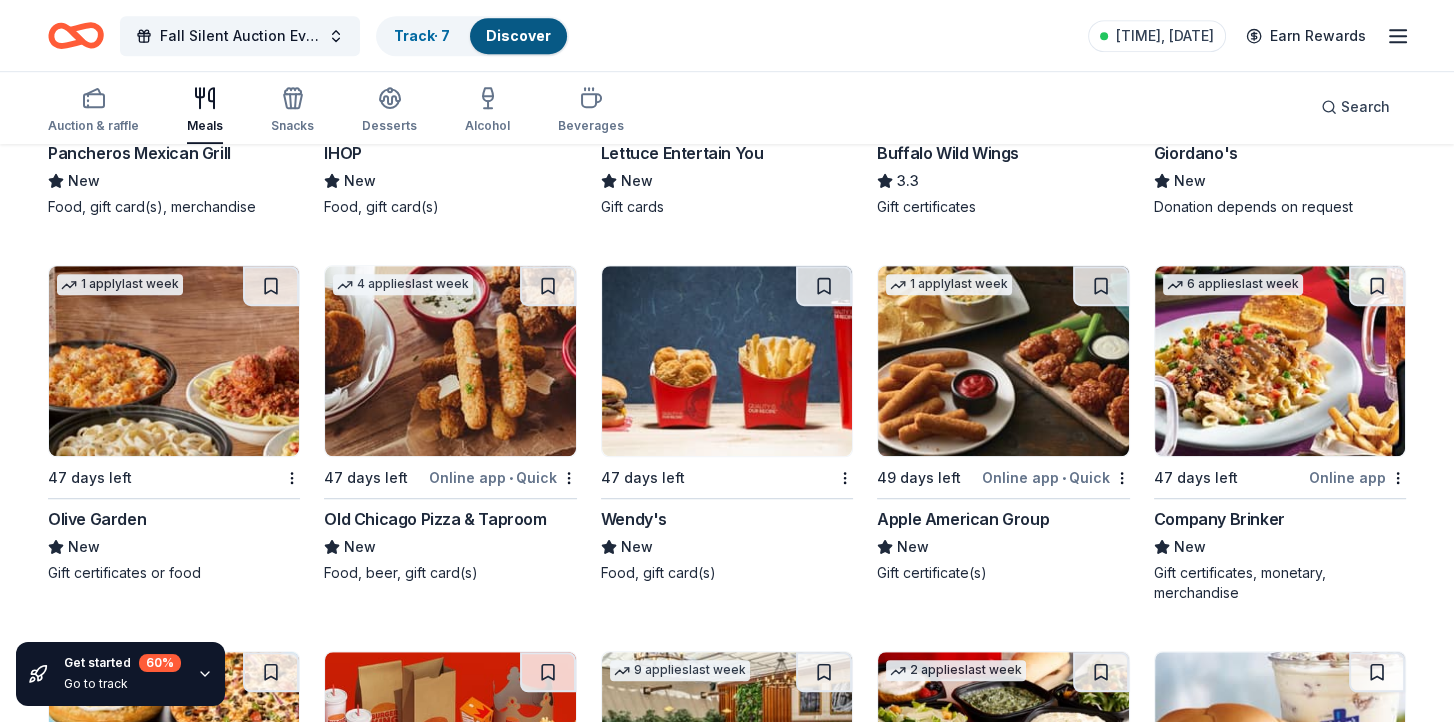 click on "Olive Garden" at bounding box center (97, 519) 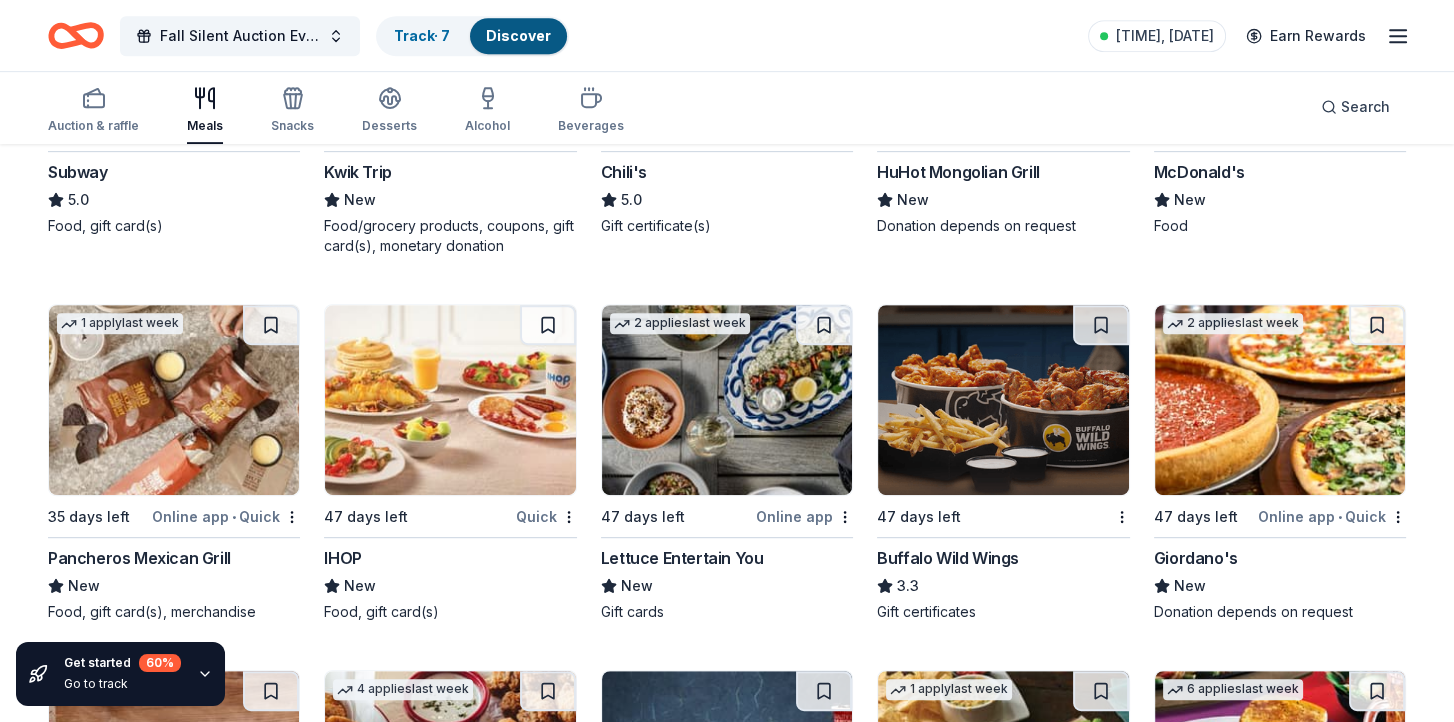 scroll, scrollTop: 1127, scrollLeft: 0, axis: vertical 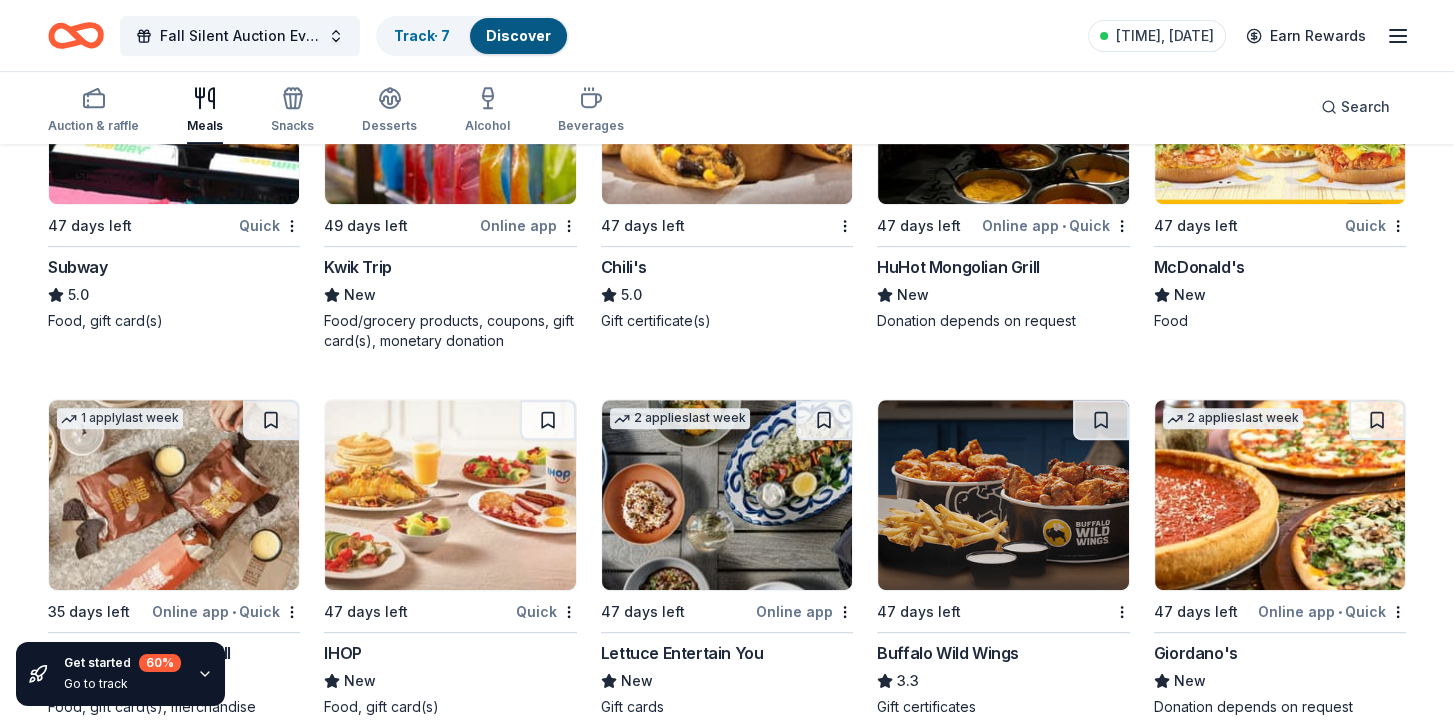 click on "Giordano's" at bounding box center (1196, 653) 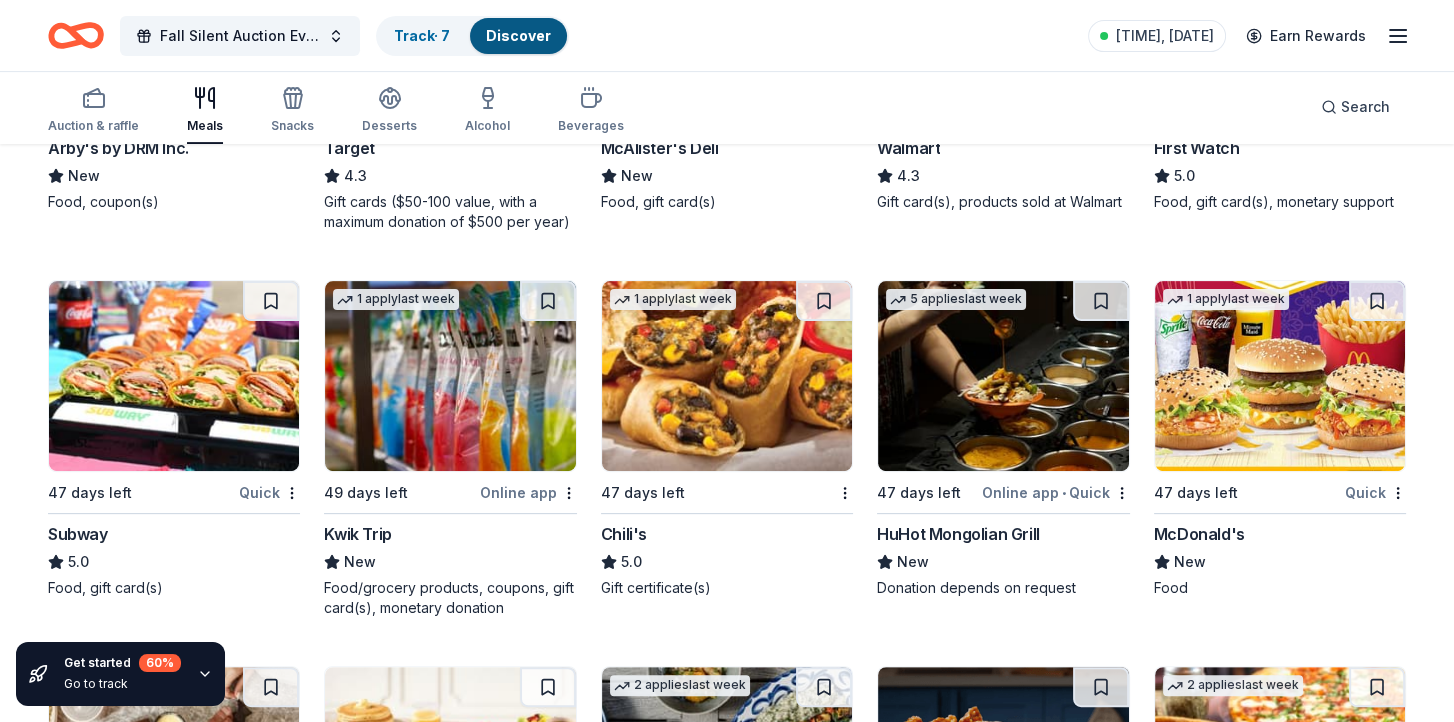 scroll, scrollTop: 827, scrollLeft: 0, axis: vertical 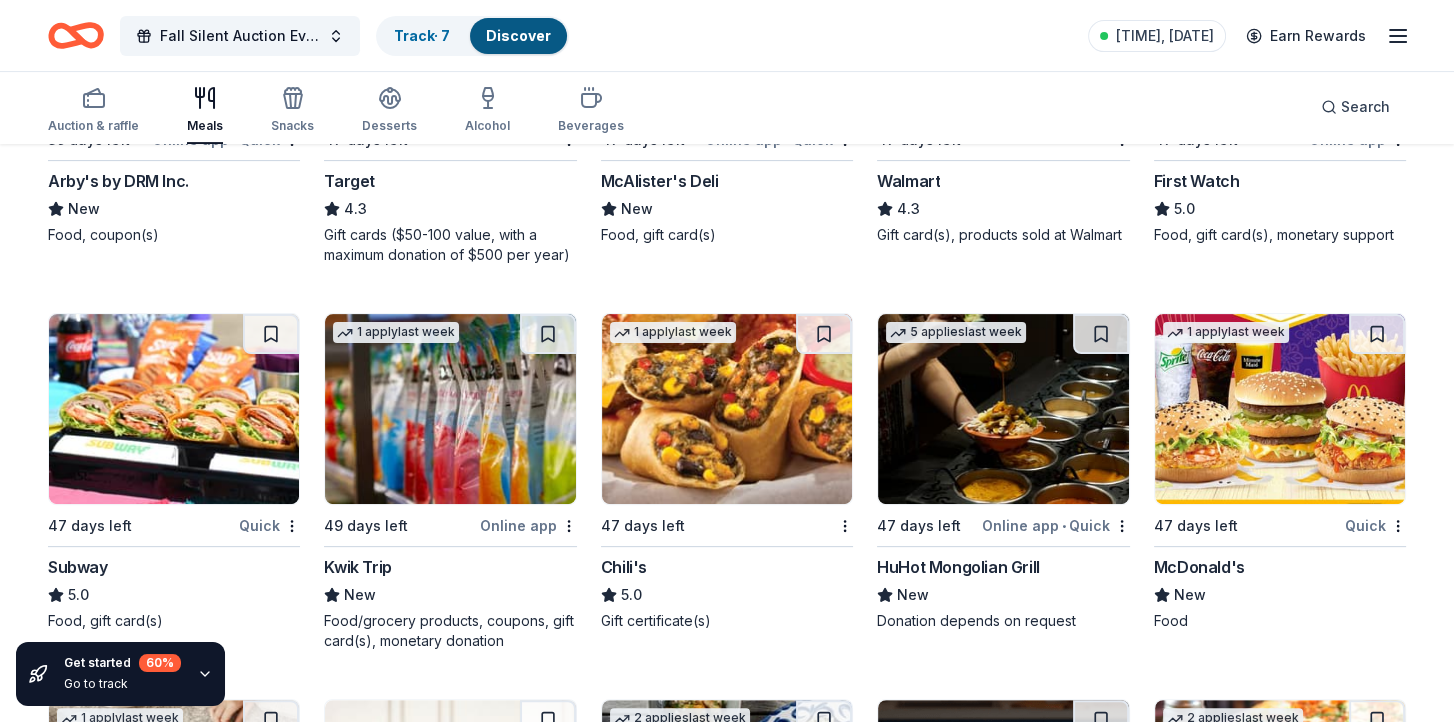 click on "Chili's" at bounding box center (624, 567) 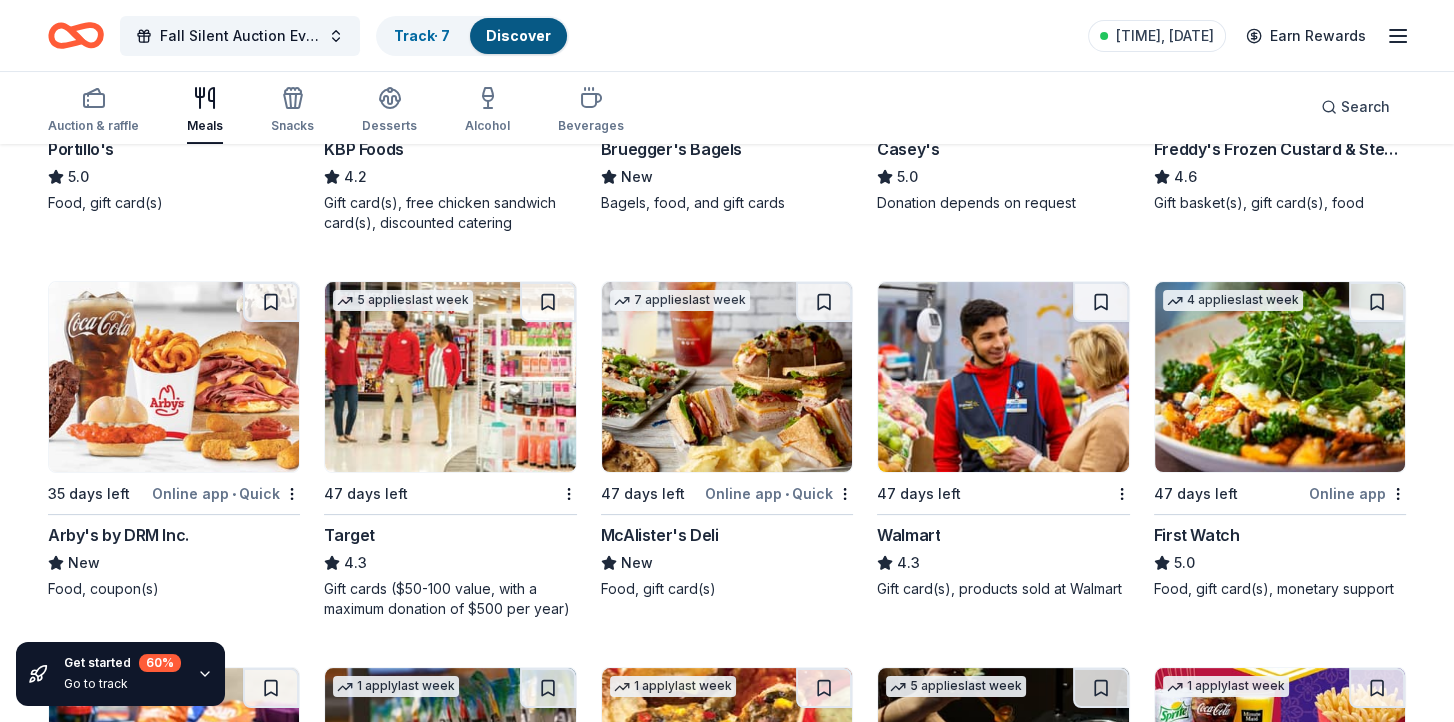 scroll, scrollTop: 427, scrollLeft: 0, axis: vertical 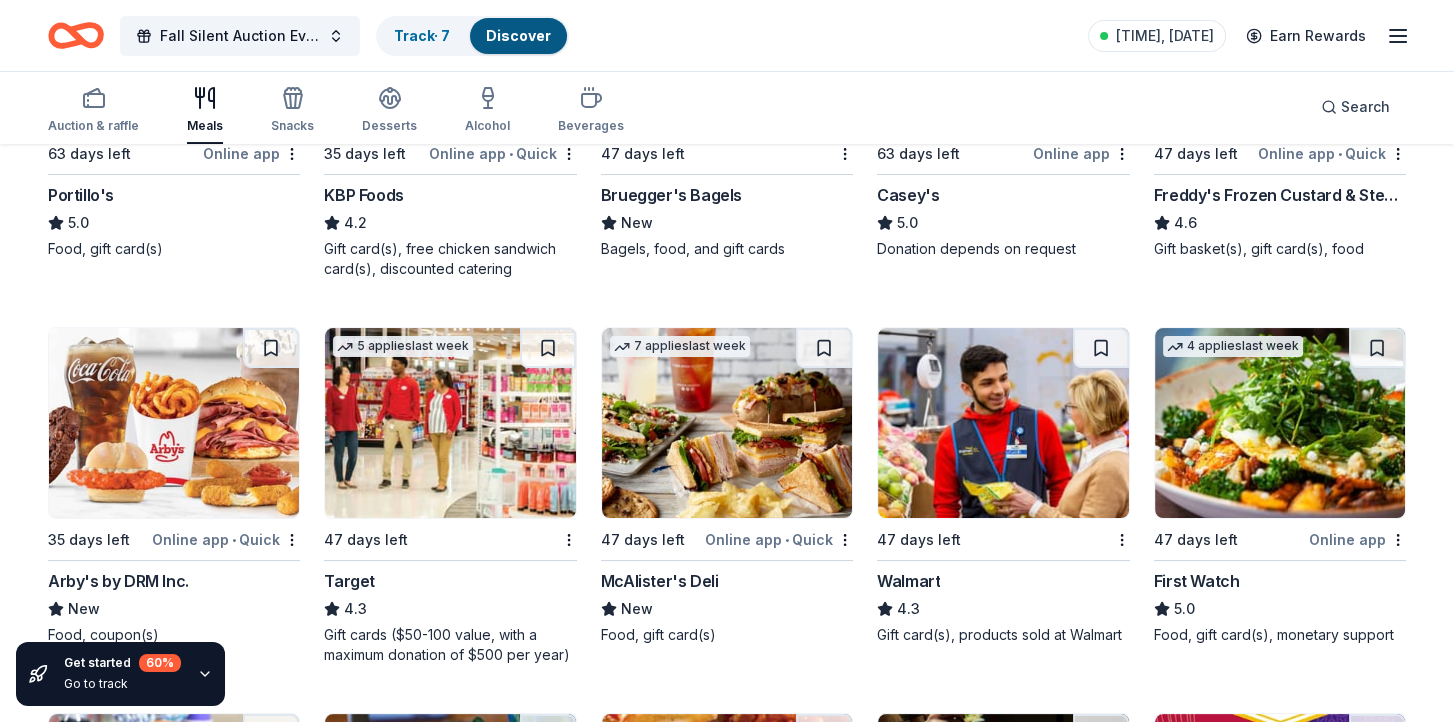 click on "McAlister's Deli" at bounding box center [660, 581] 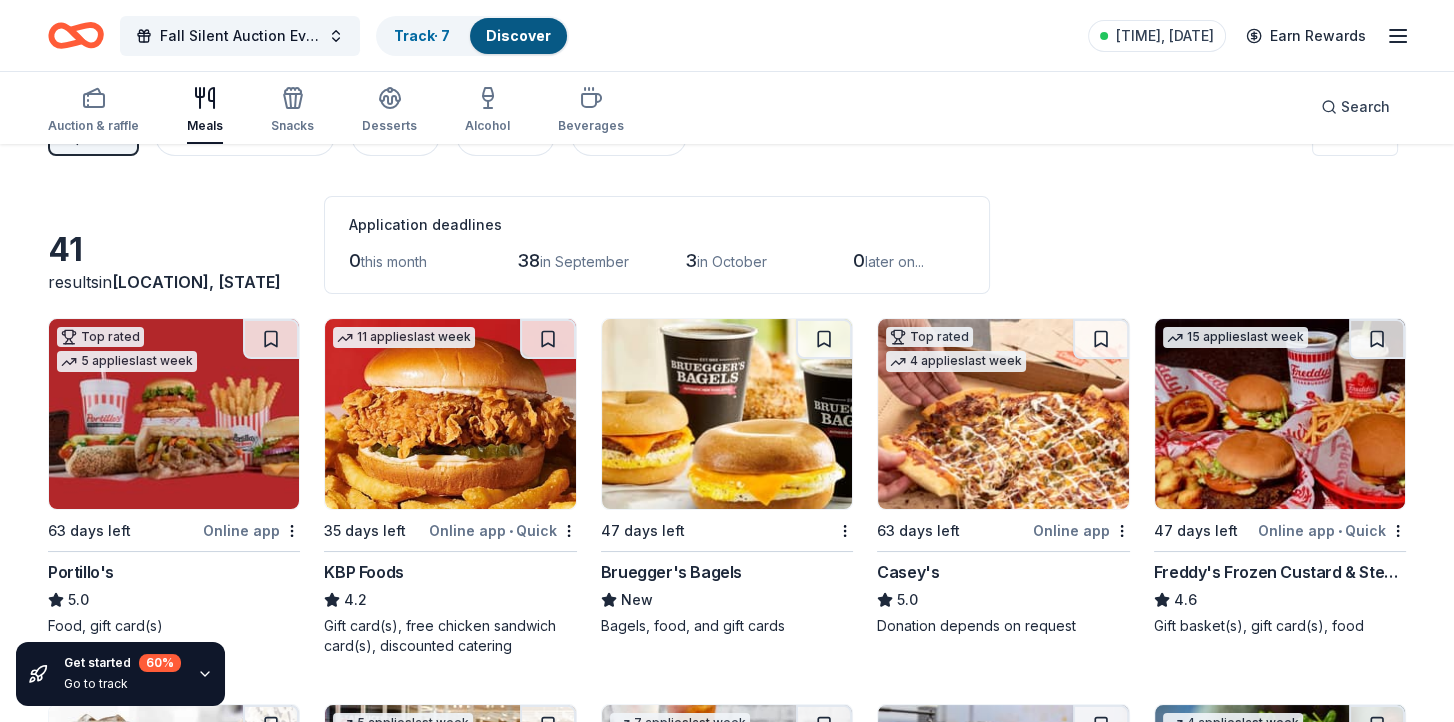 scroll, scrollTop: 27, scrollLeft: 0, axis: vertical 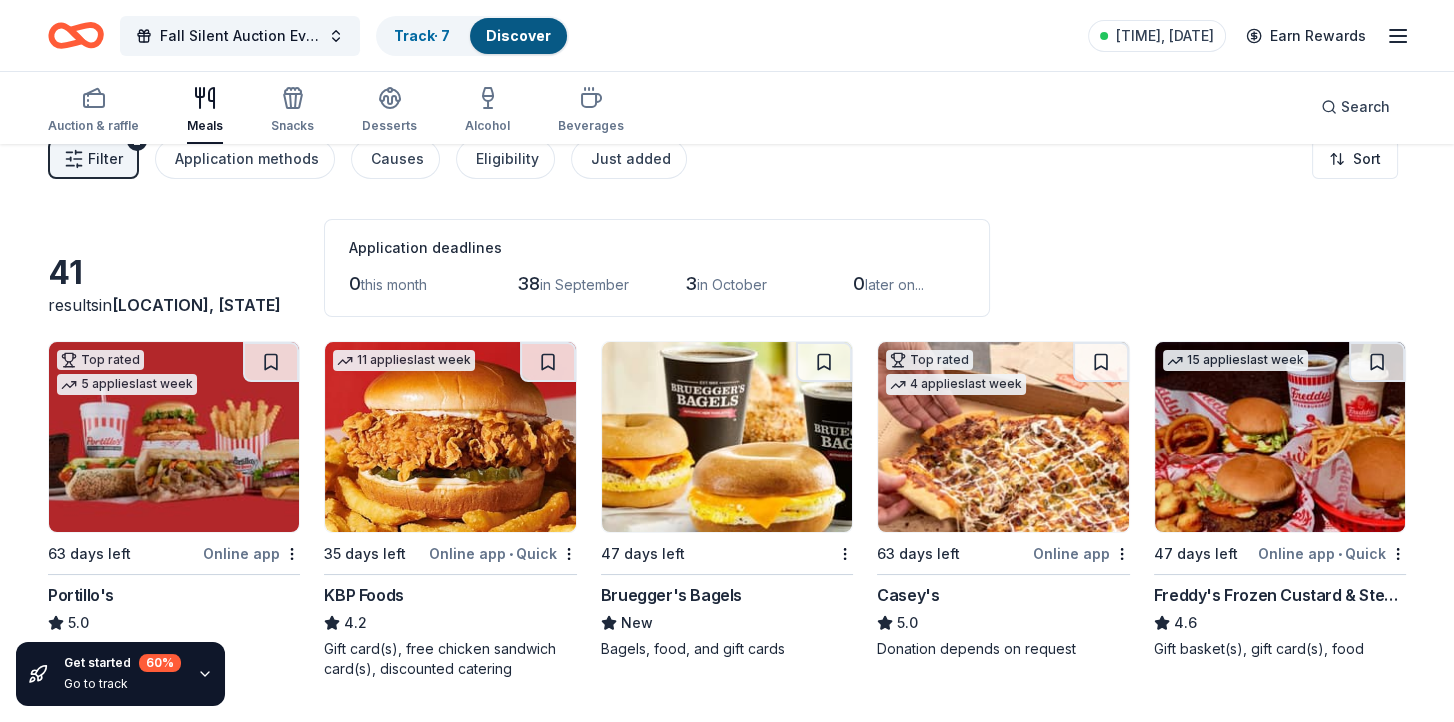 click on "Bruegger's Bagels" at bounding box center (671, 595) 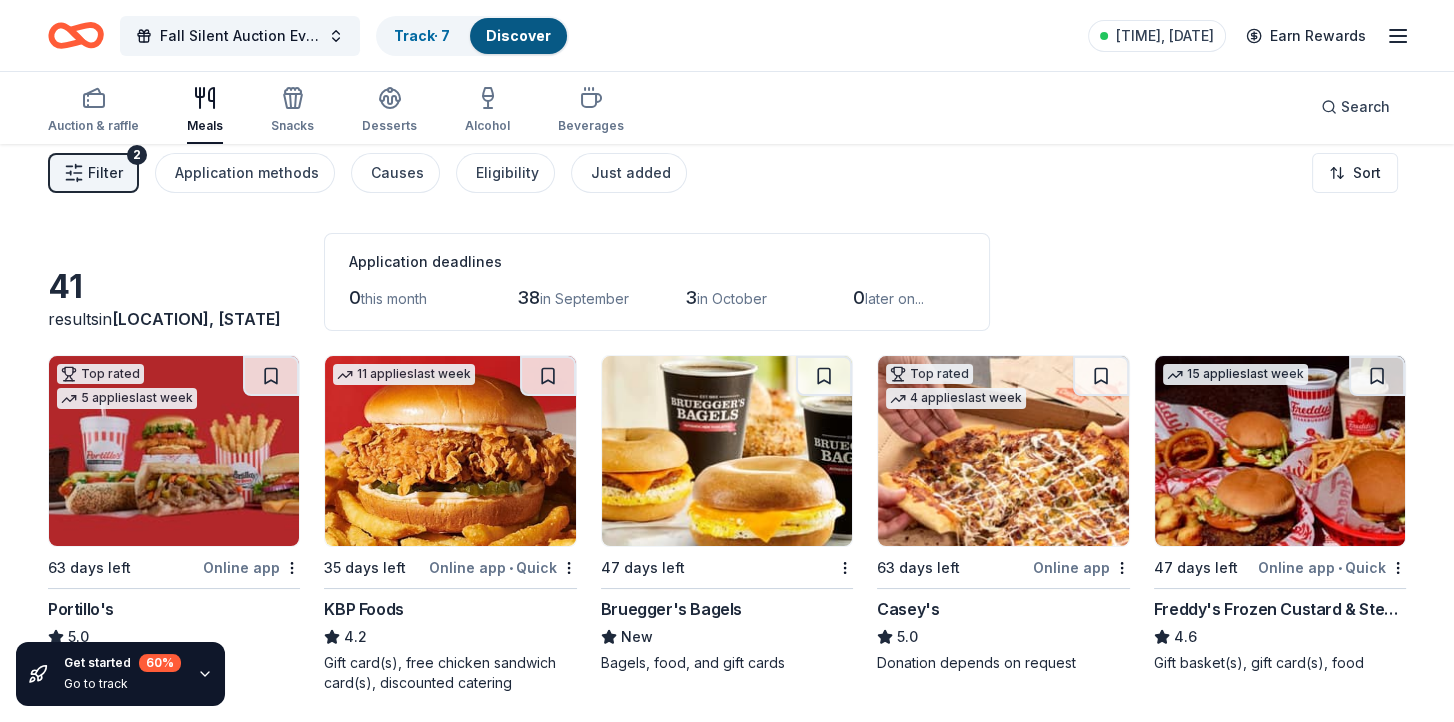 scroll, scrollTop: 0, scrollLeft: 0, axis: both 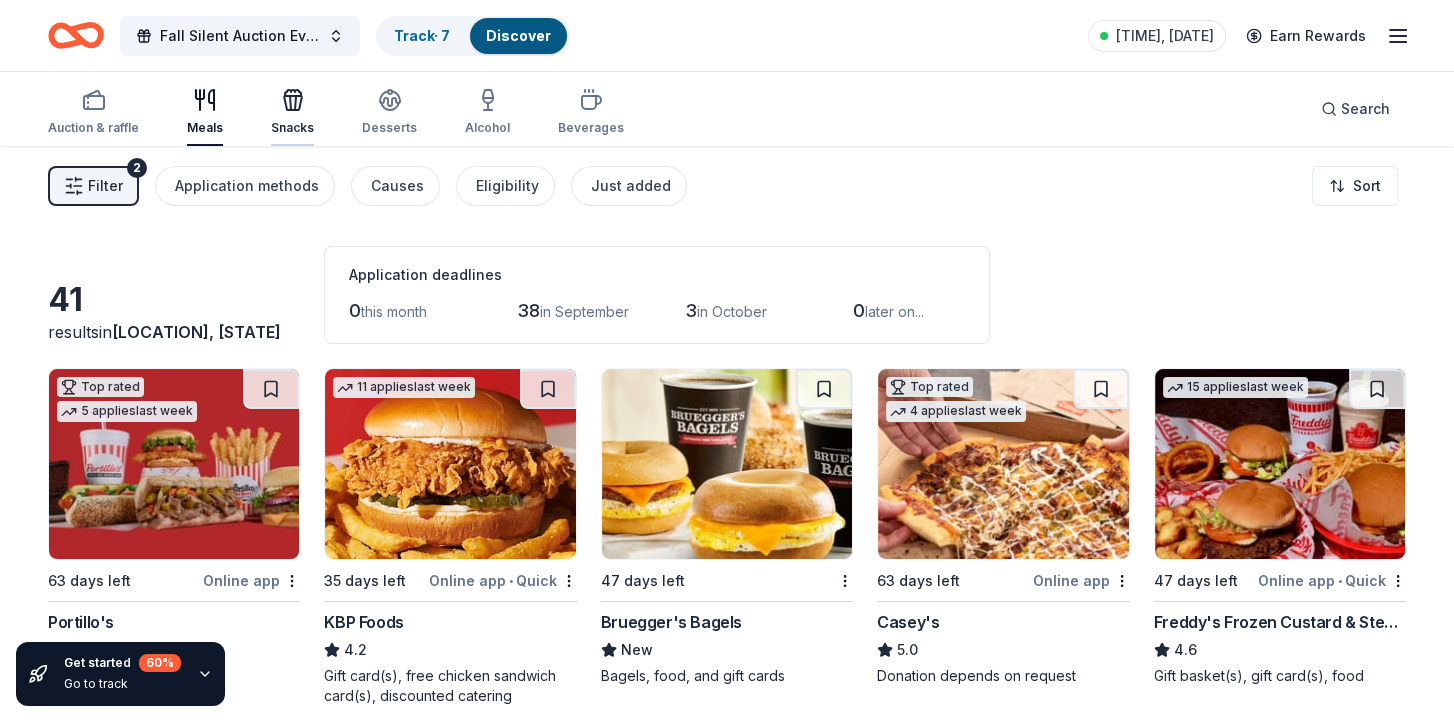 click on "Snacks" at bounding box center [292, 128] 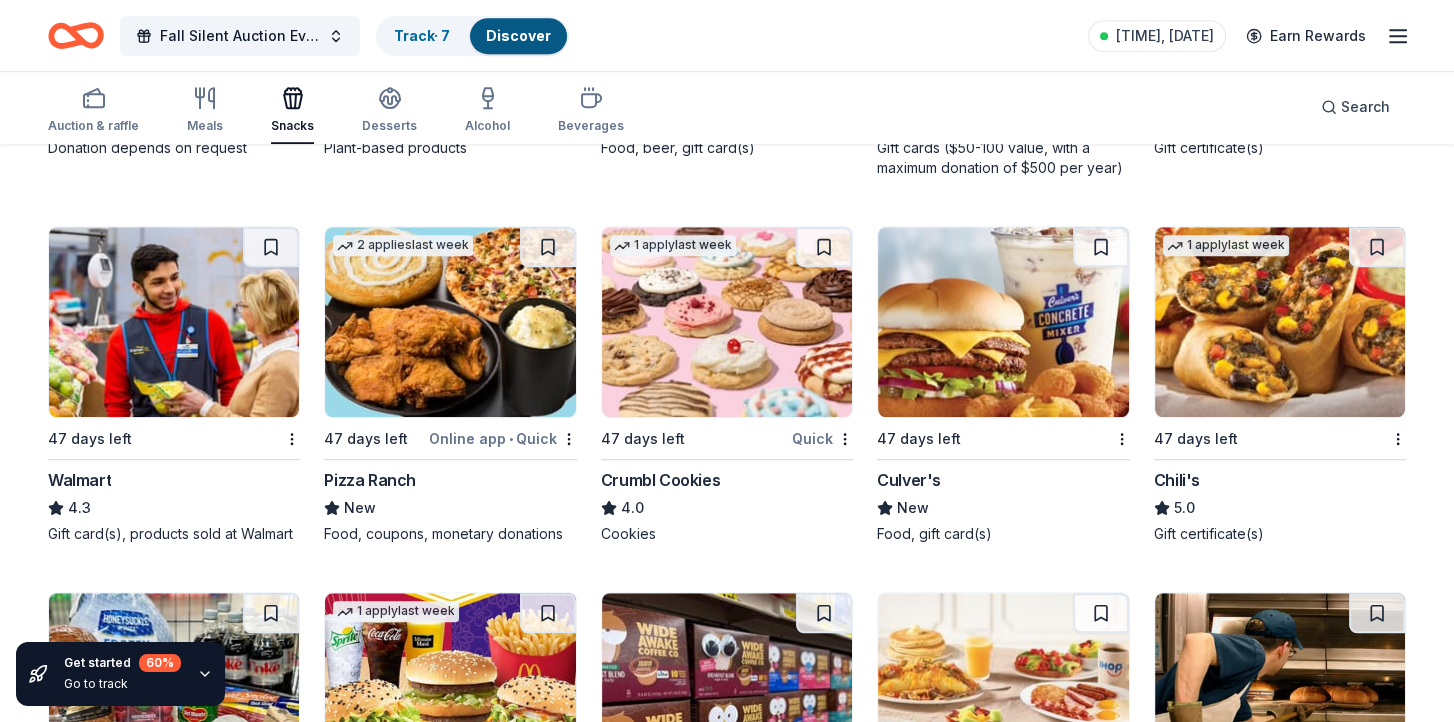 scroll, scrollTop: 1700, scrollLeft: 0, axis: vertical 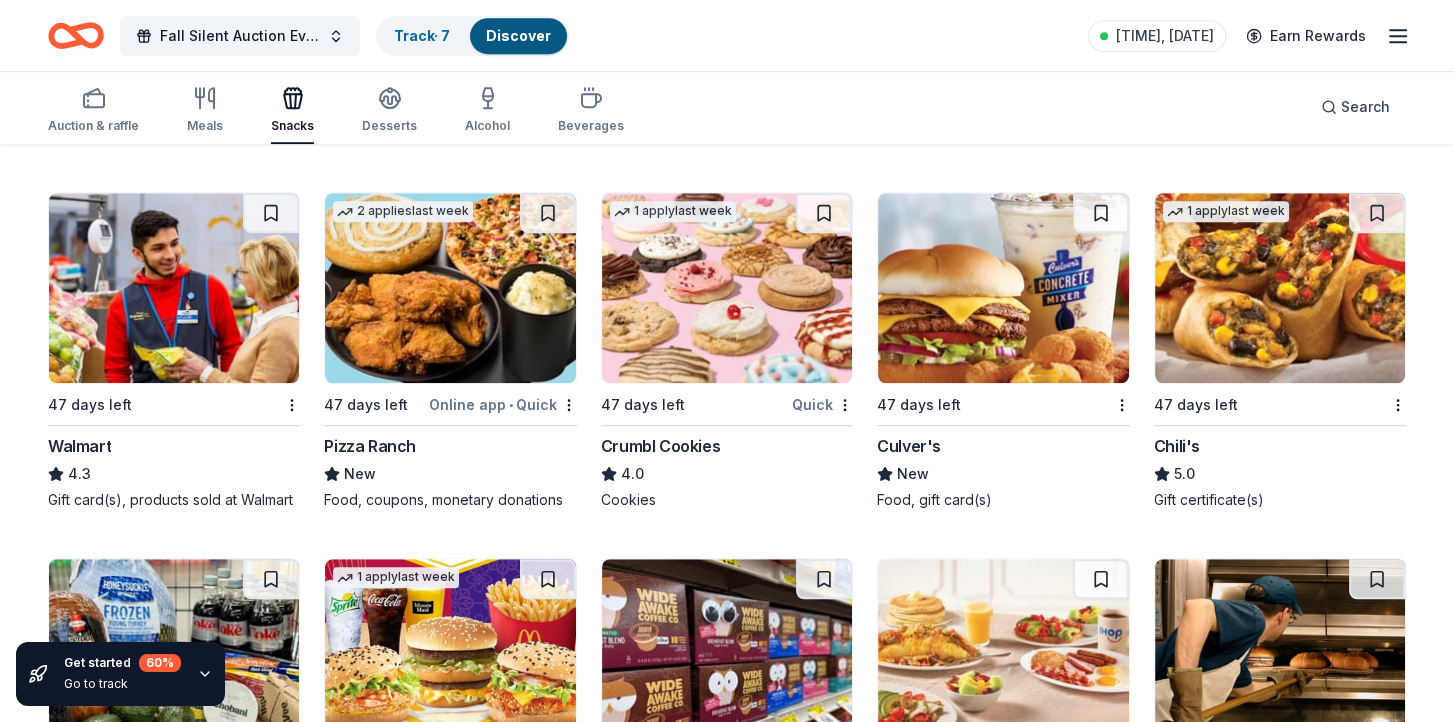 click on "Crumbl Cookies" at bounding box center (660, 446) 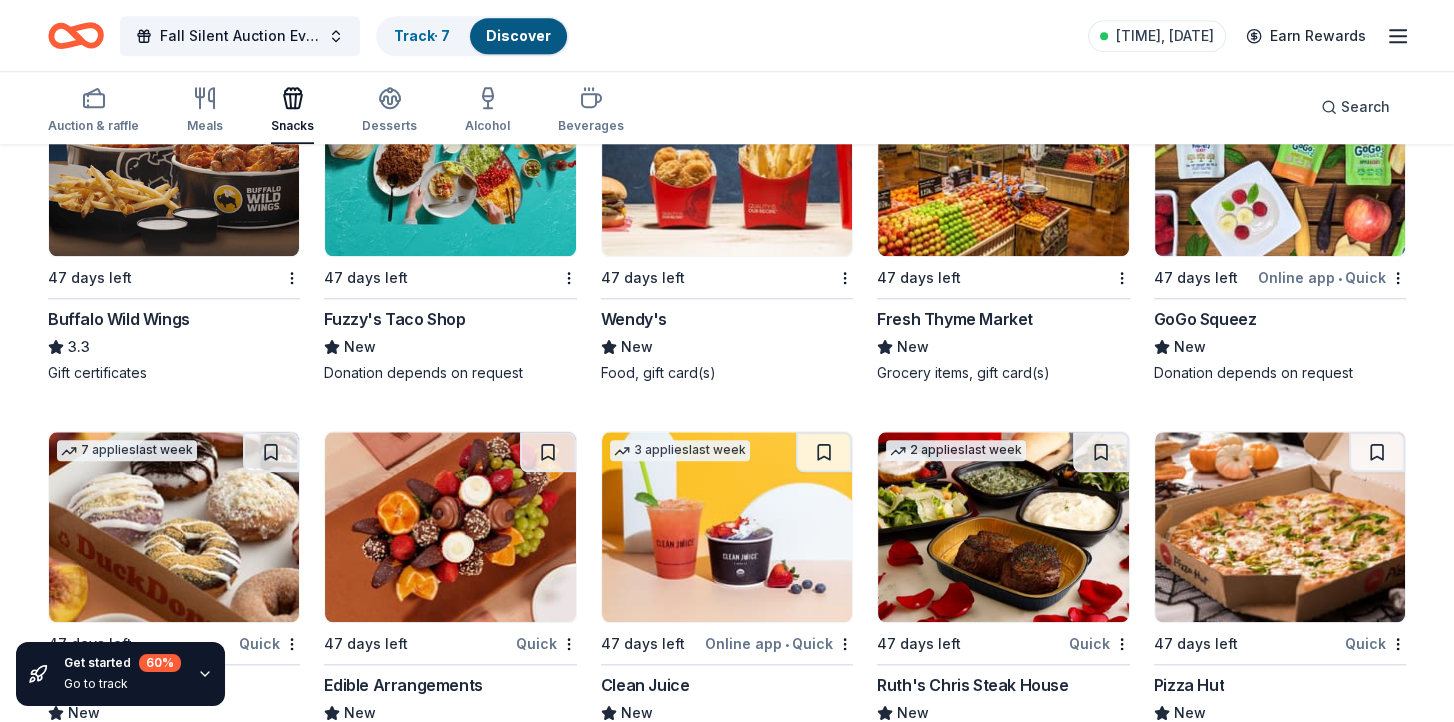 scroll, scrollTop: 1979, scrollLeft: 0, axis: vertical 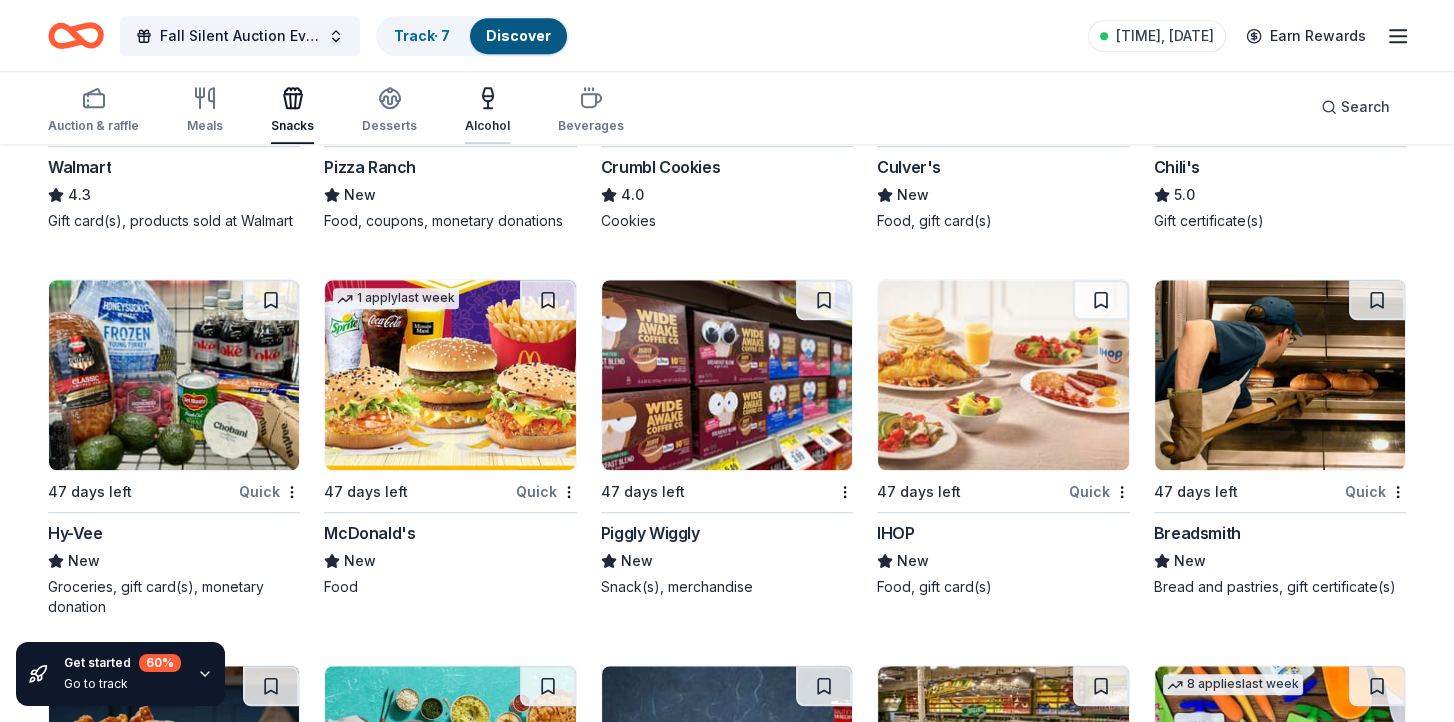 click on "Alcohol" at bounding box center [487, 126] 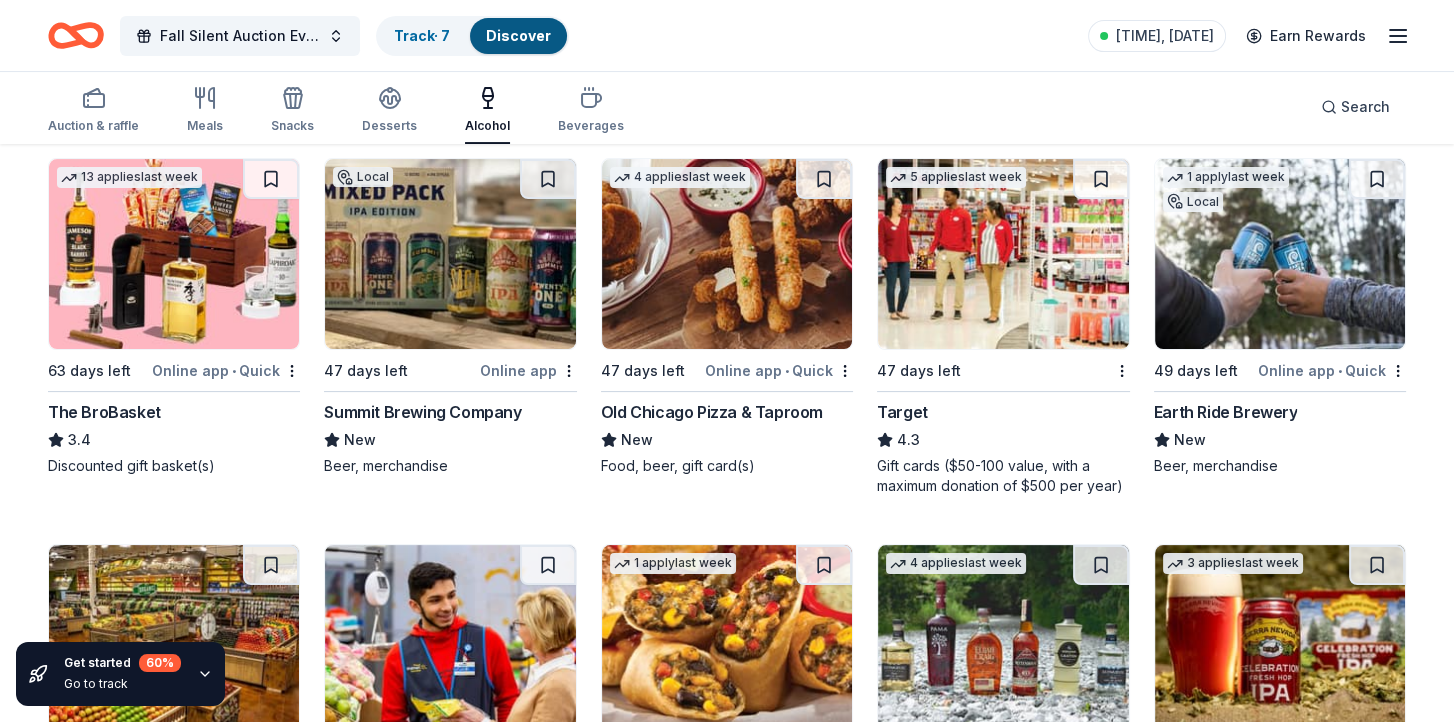 scroll, scrollTop: 593, scrollLeft: 0, axis: vertical 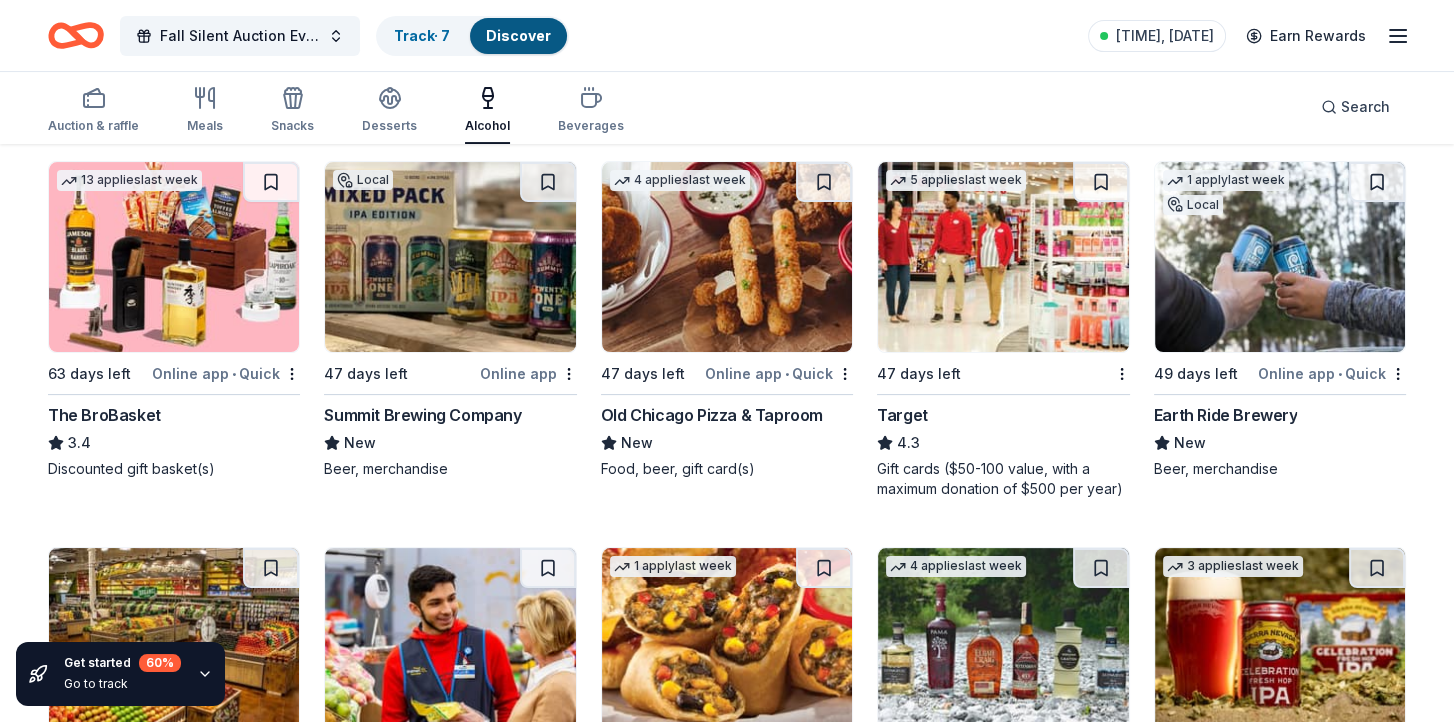 click on "Earth Ride Brewery" at bounding box center [1226, 415] 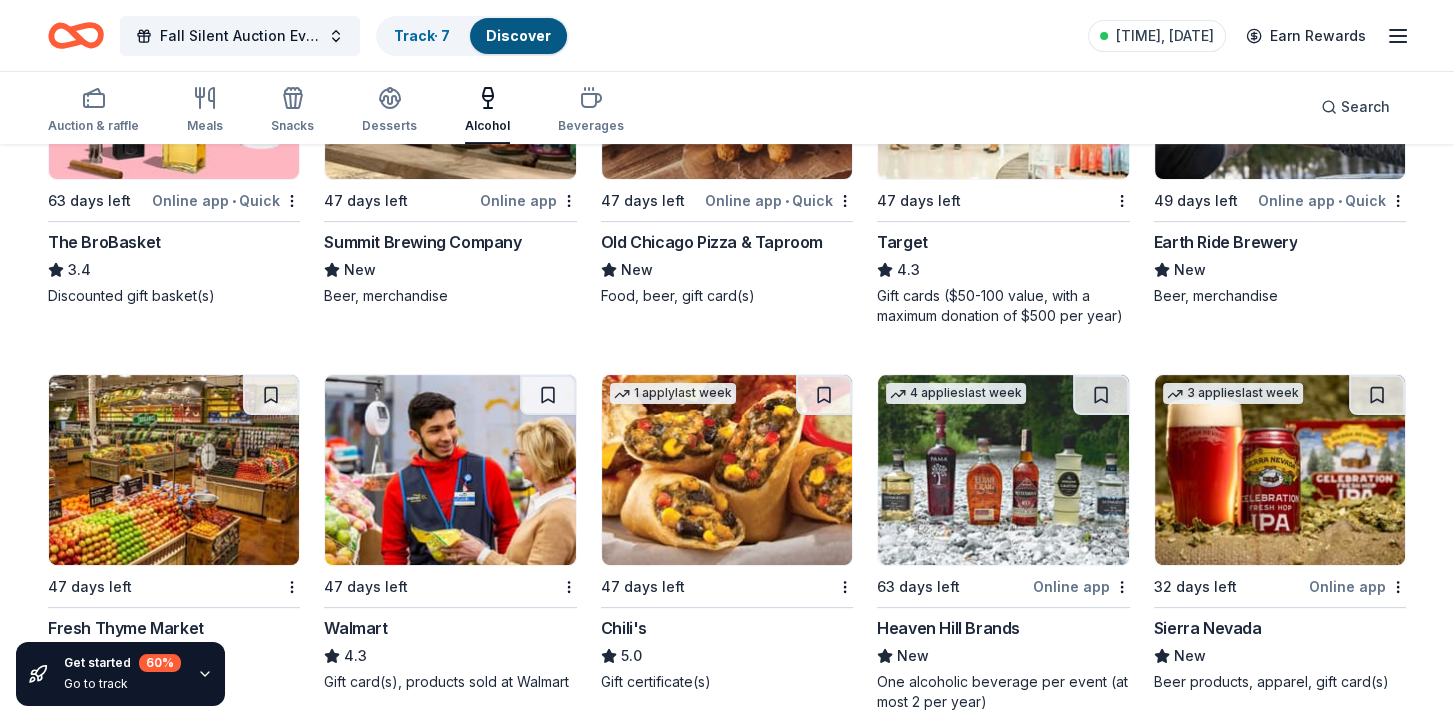 scroll, scrollTop: 793, scrollLeft: 0, axis: vertical 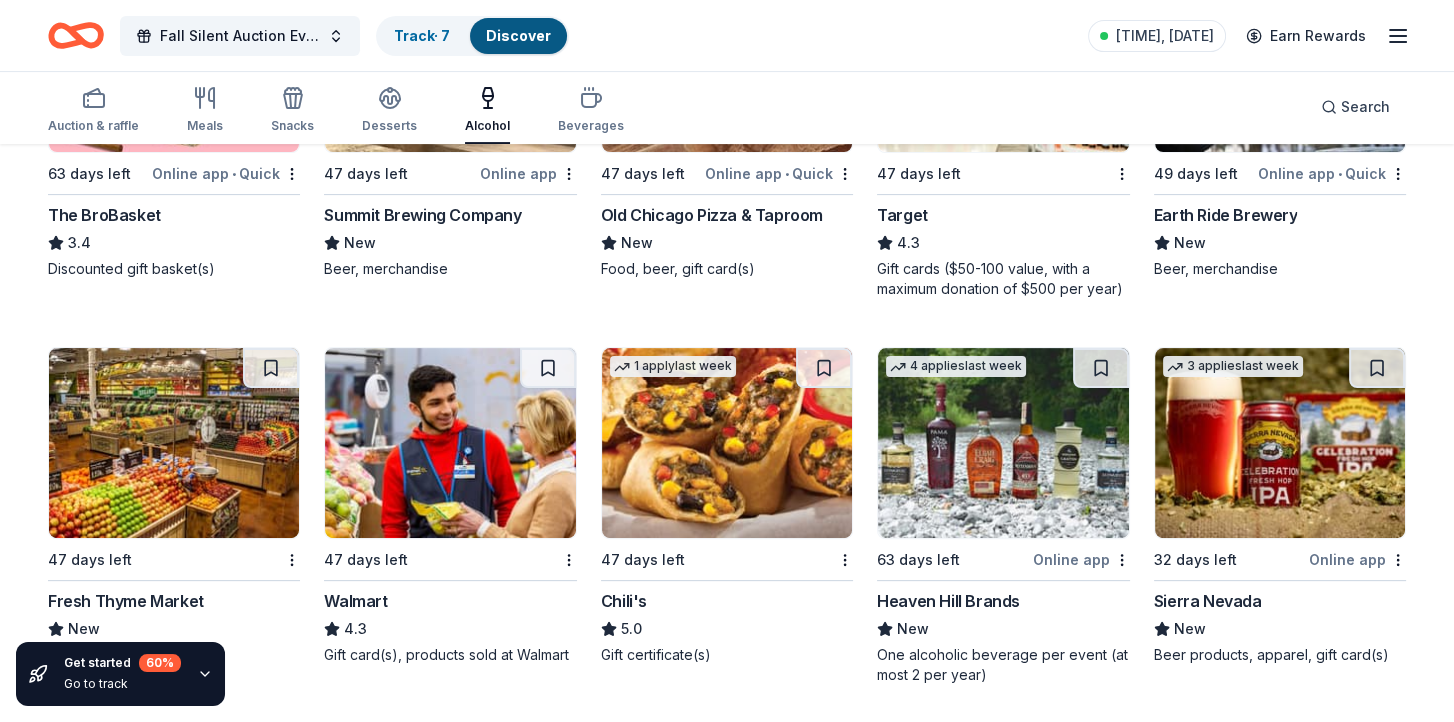click on "Heaven Hill Brands" at bounding box center [948, 601] 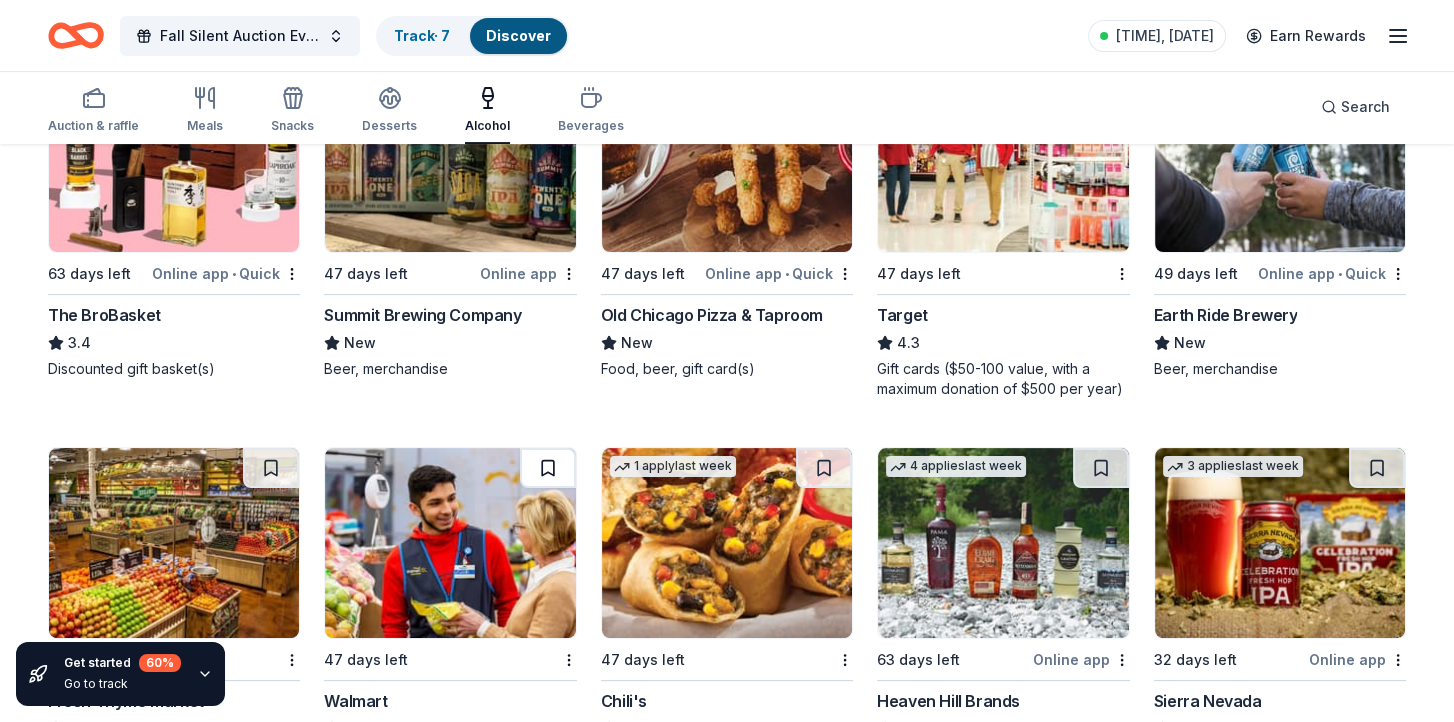 scroll, scrollTop: 793, scrollLeft: 0, axis: vertical 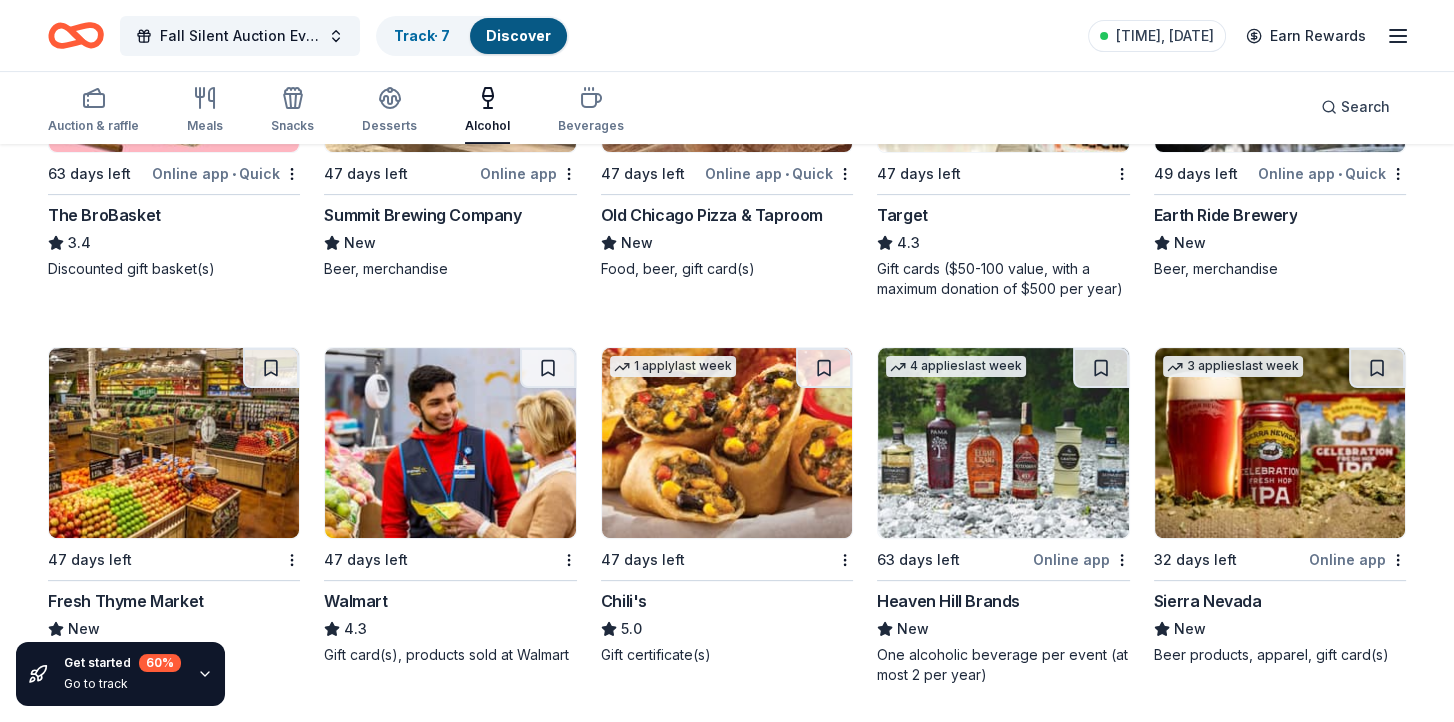 click on "Sierra Nevada" at bounding box center (1208, 601) 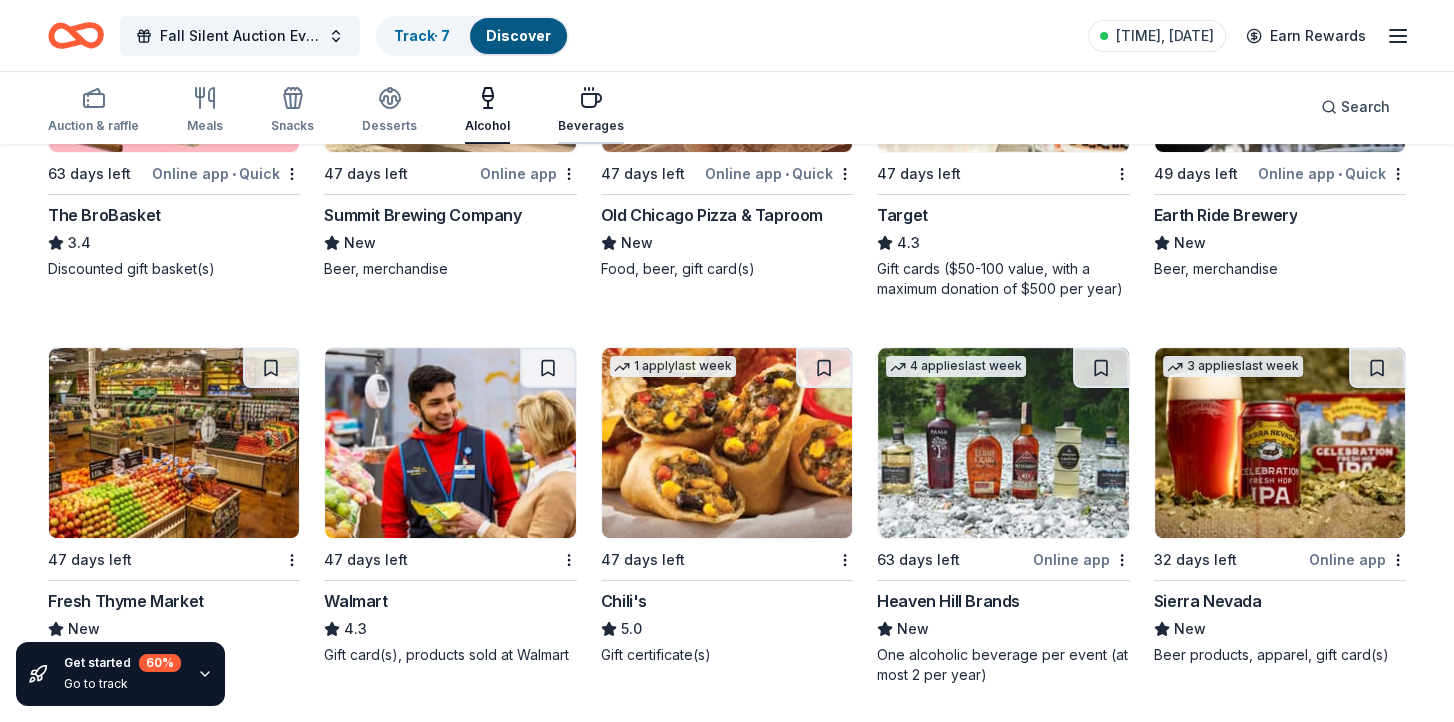 click on "Beverages" at bounding box center (591, 126) 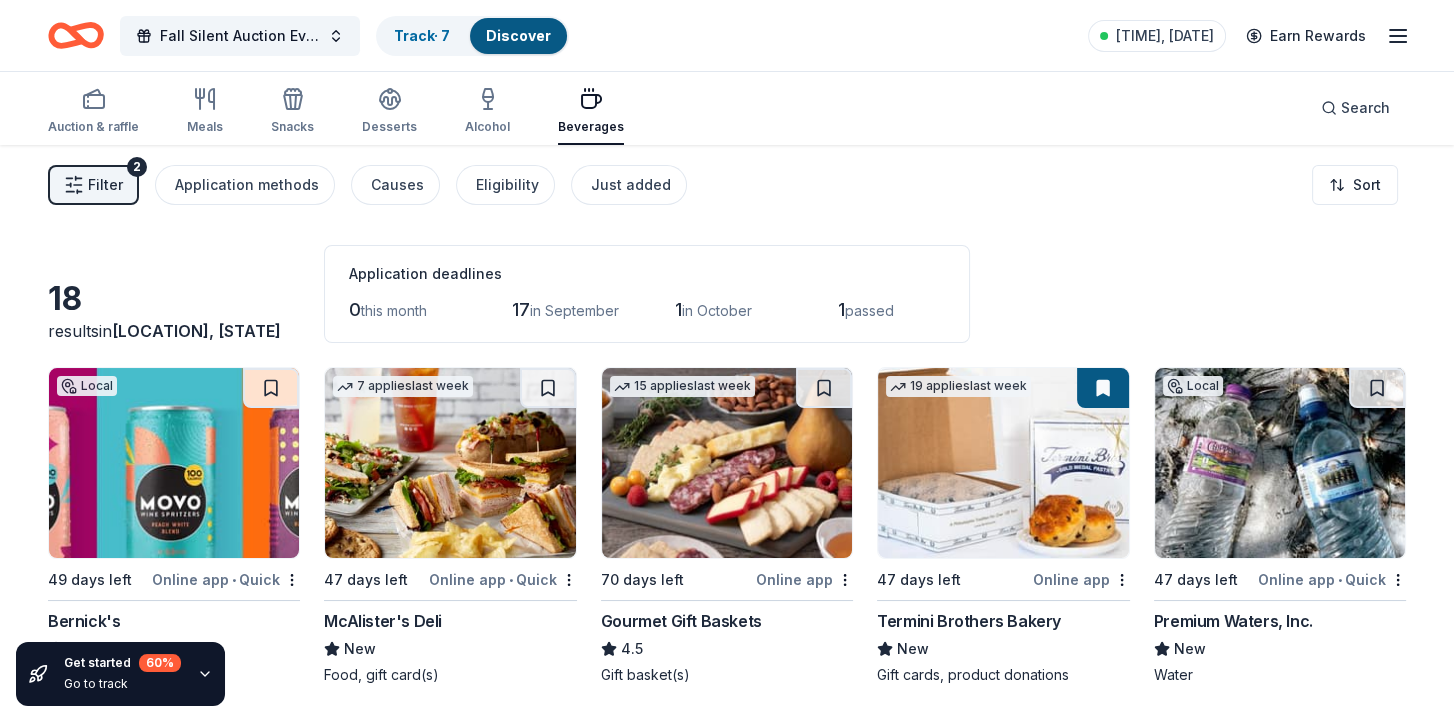 scroll, scrollTop: 0, scrollLeft: 0, axis: both 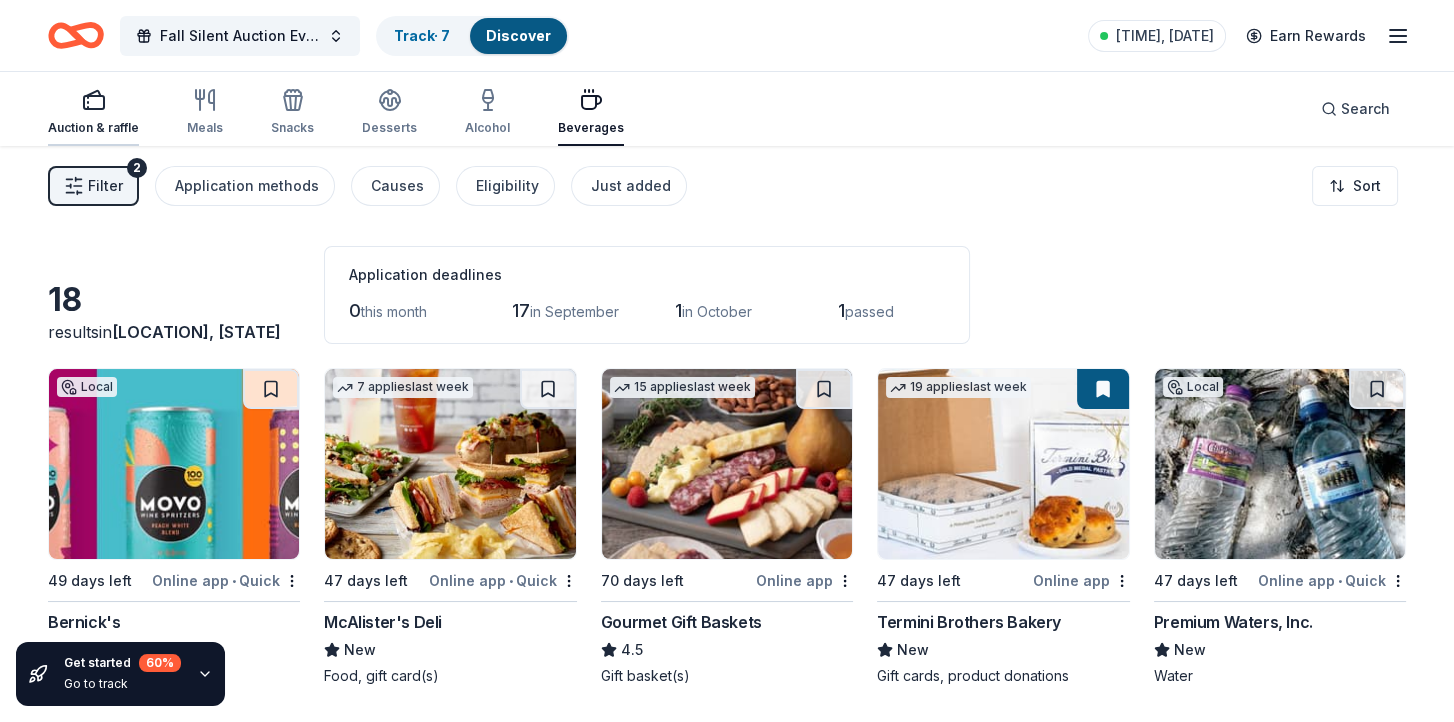 click at bounding box center (93, 100) 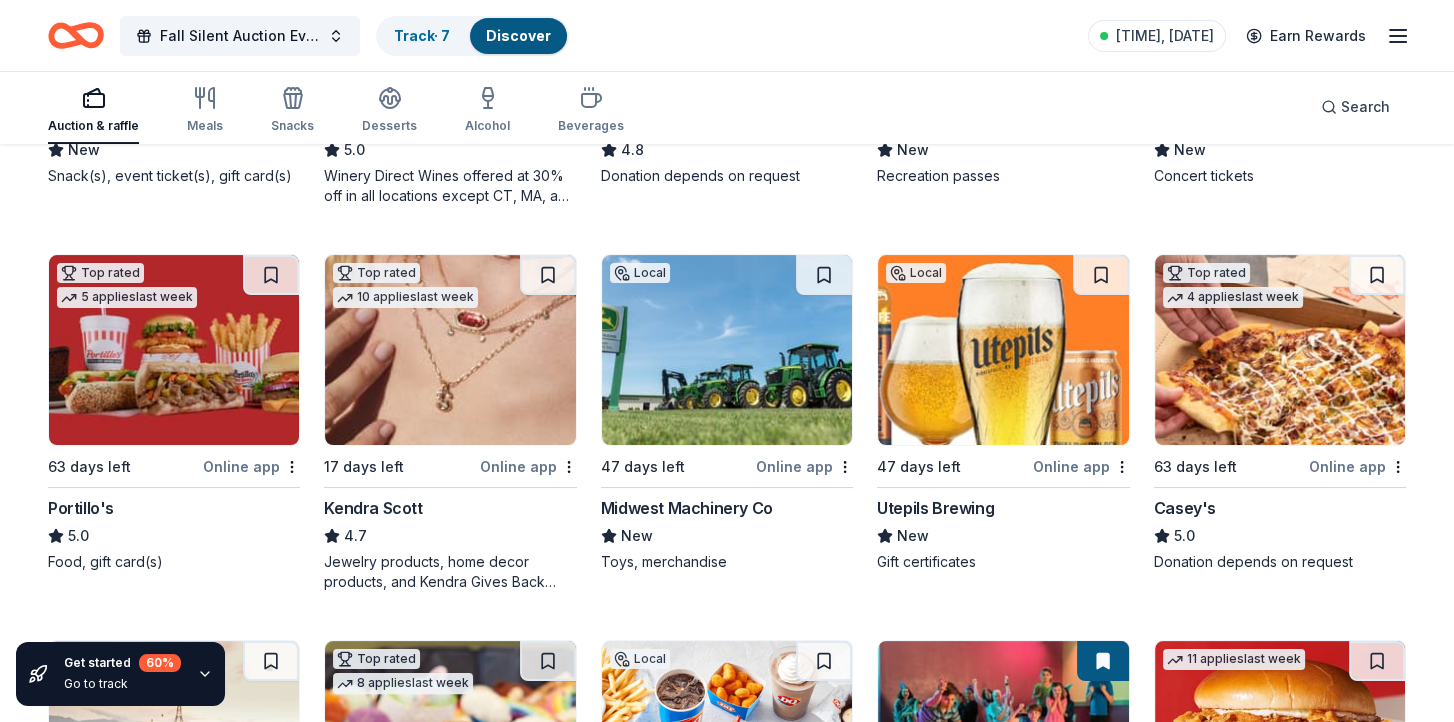 scroll, scrollTop: 700, scrollLeft: 0, axis: vertical 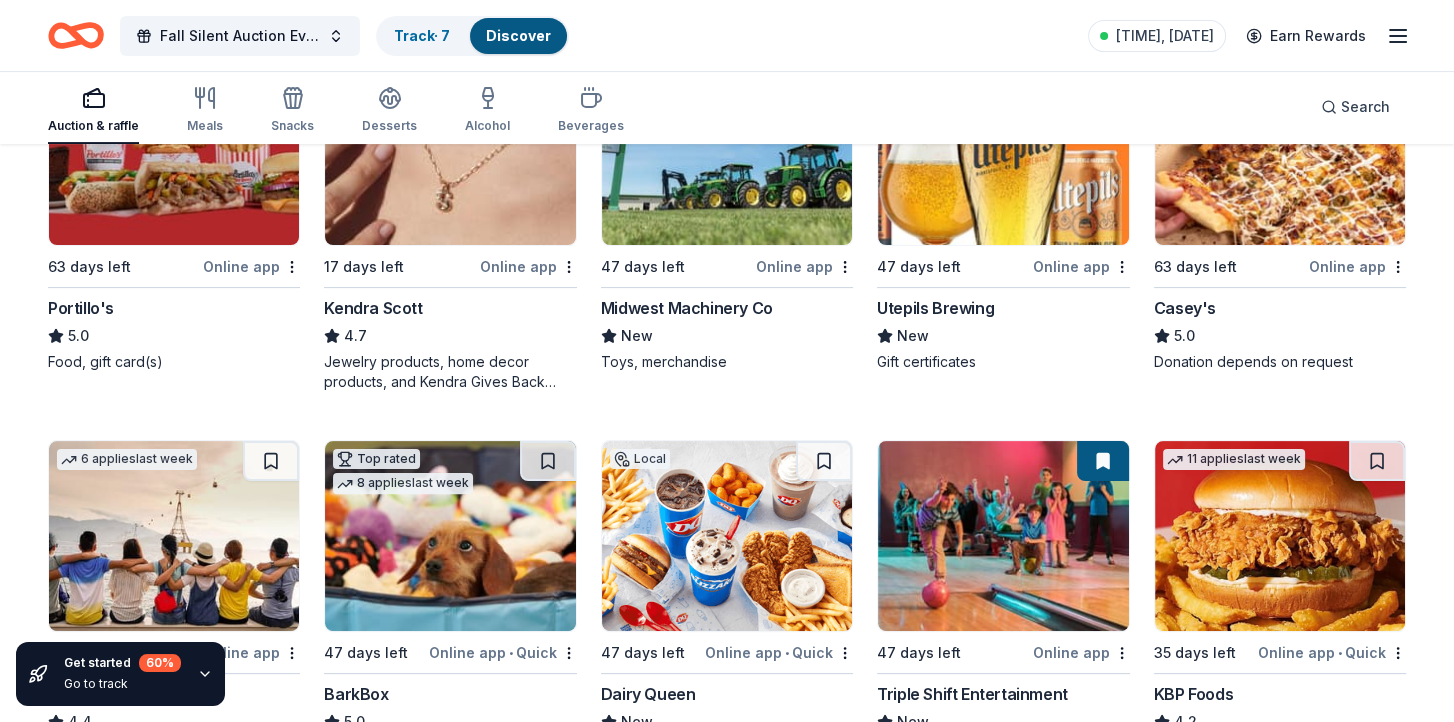 click on "Online app" at bounding box center (528, 266) 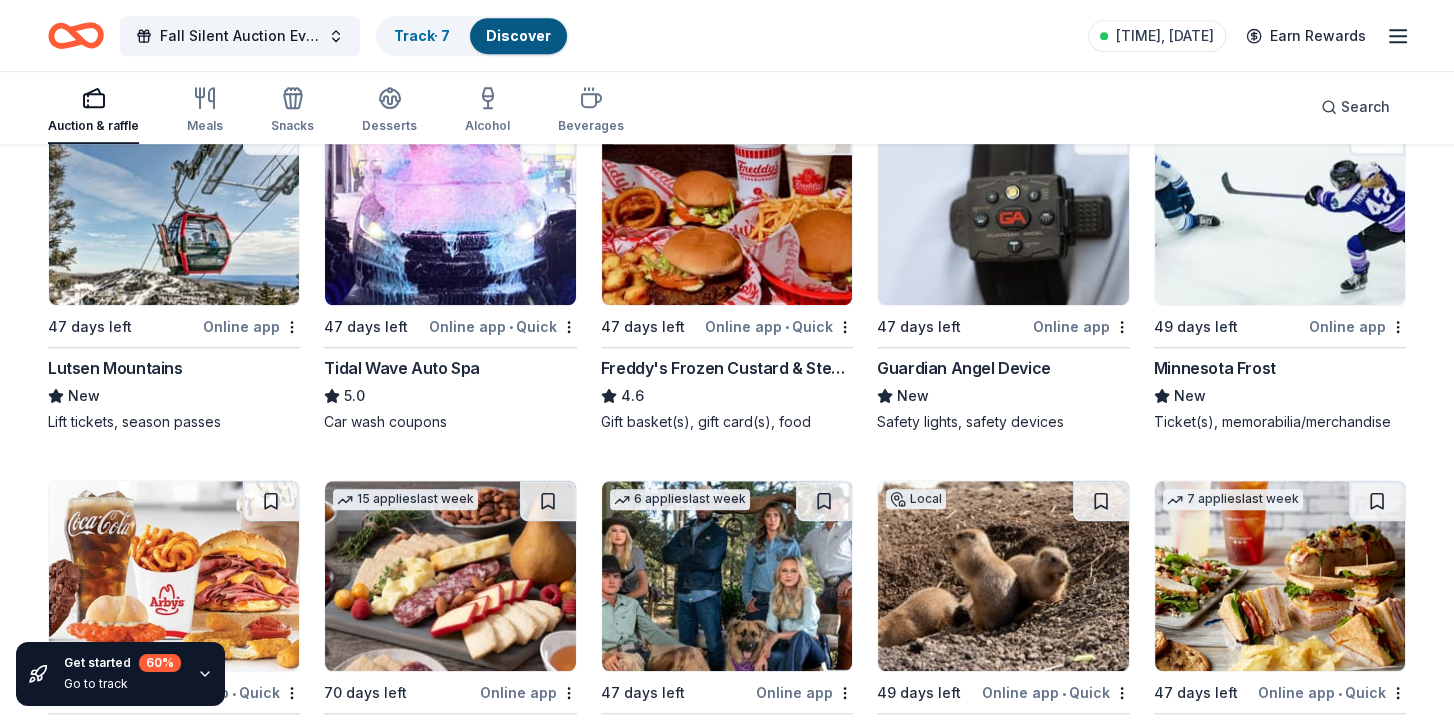 scroll, scrollTop: 1800, scrollLeft: 0, axis: vertical 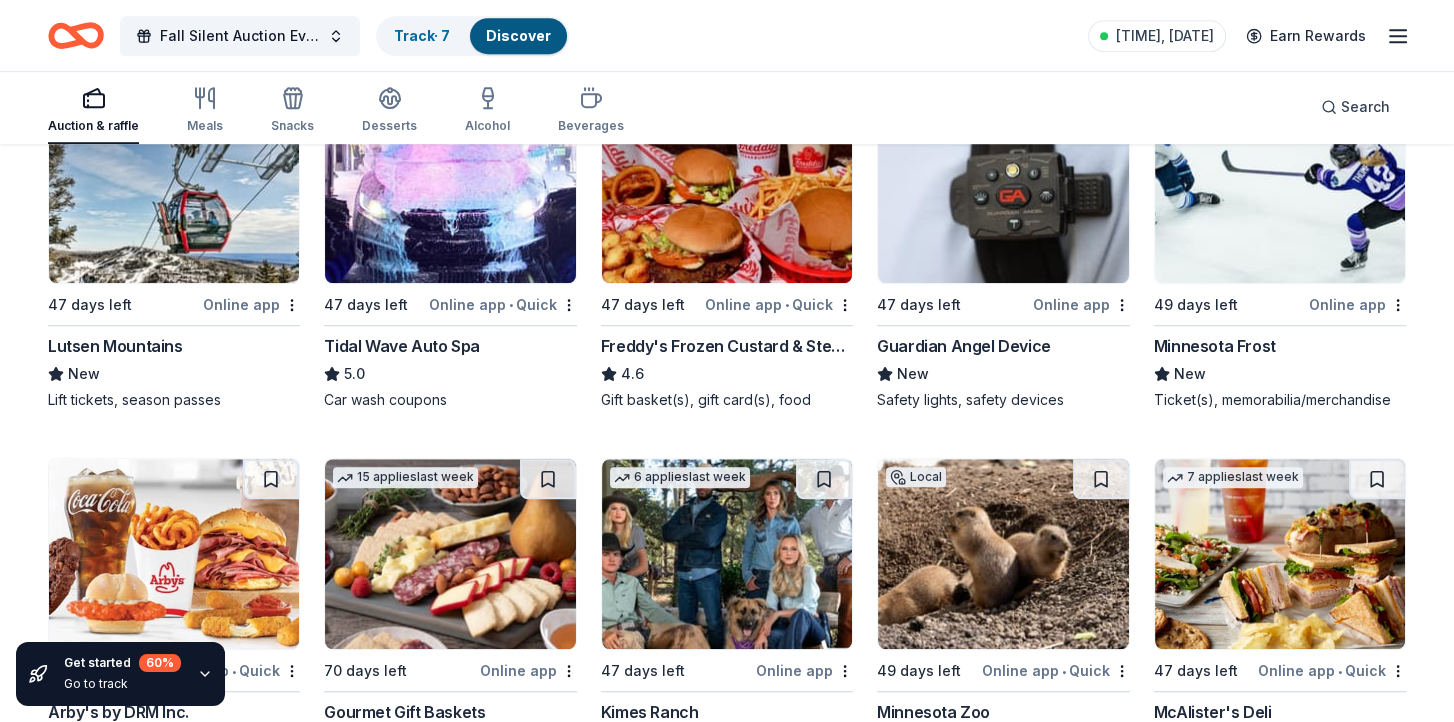 click on "Tidal Wave Auto Spa" at bounding box center [401, 346] 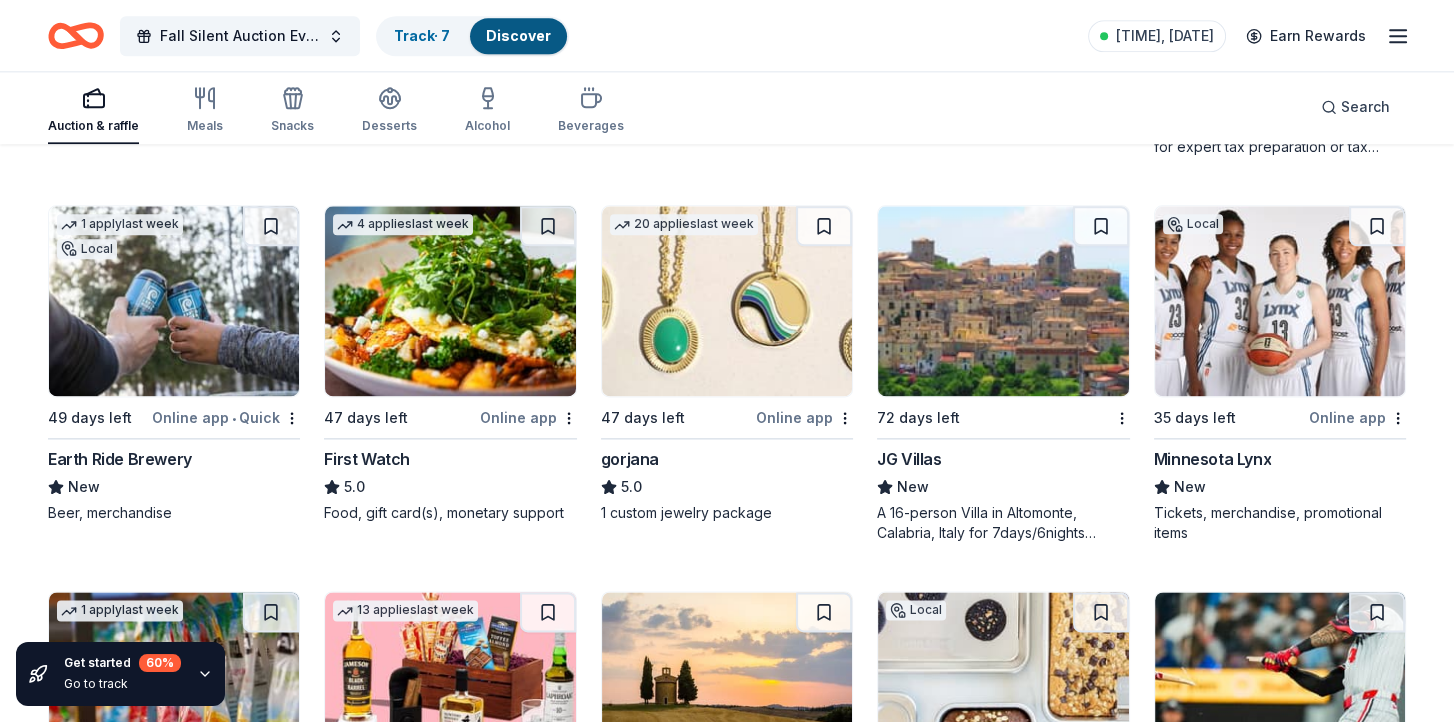 scroll, scrollTop: 3200, scrollLeft: 0, axis: vertical 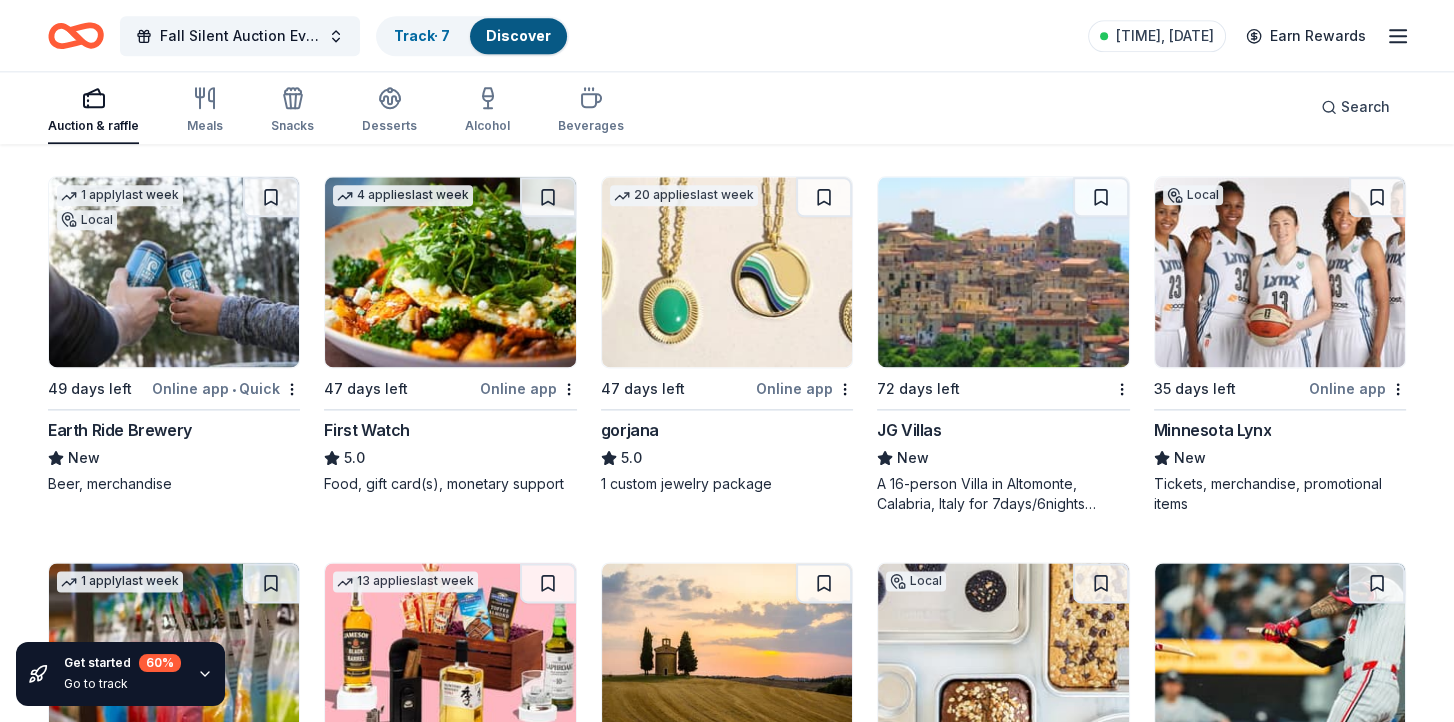 click on "gorjana" at bounding box center [630, 430] 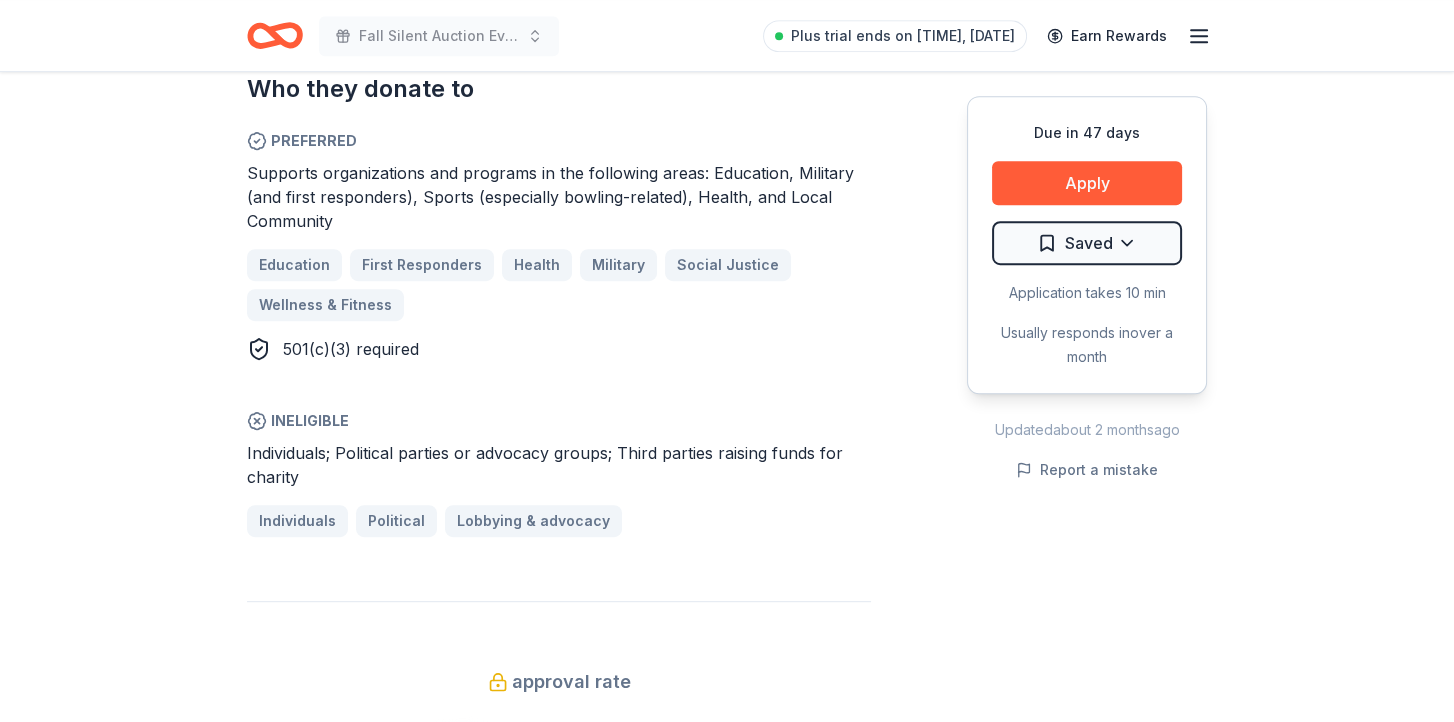 scroll, scrollTop: 1400, scrollLeft: 0, axis: vertical 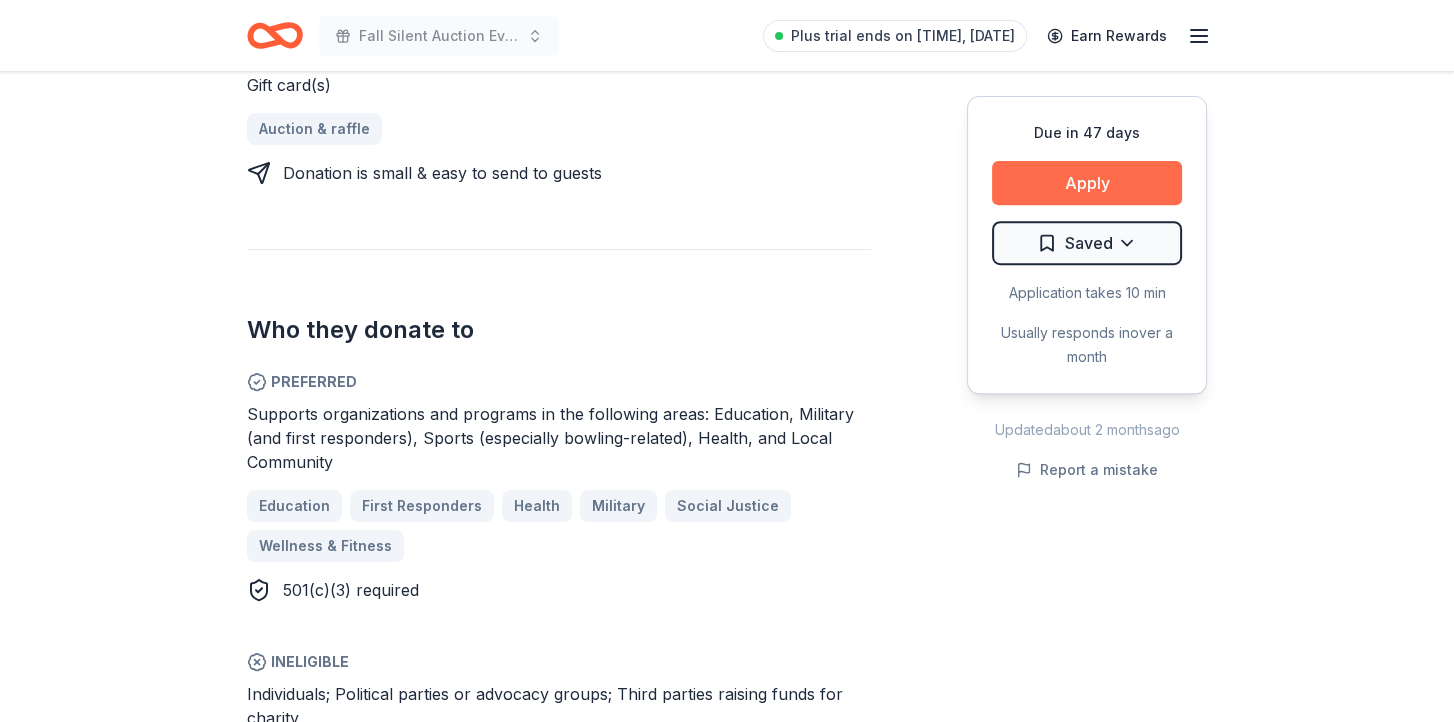 click on "Apply" at bounding box center (1087, 183) 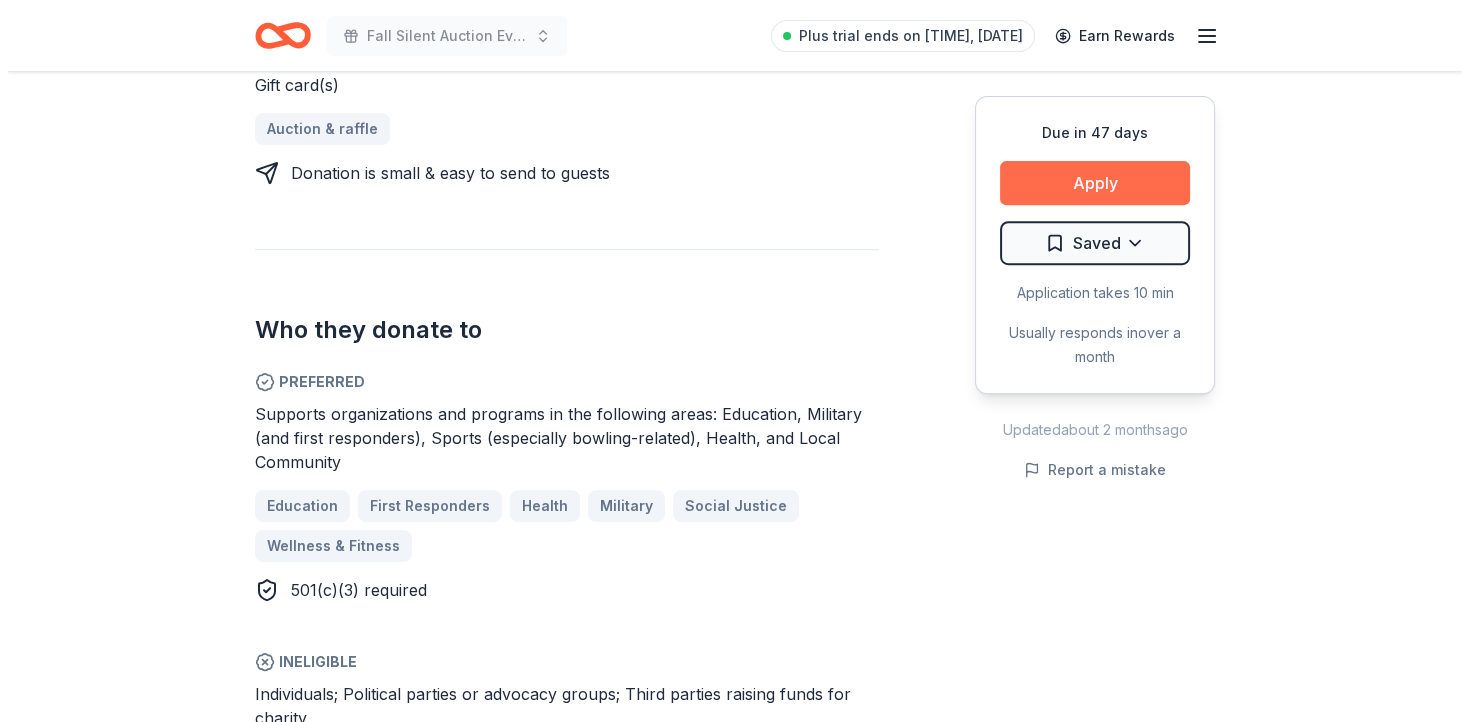 scroll, scrollTop: 1028, scrollLeft: 0, axis: vertical 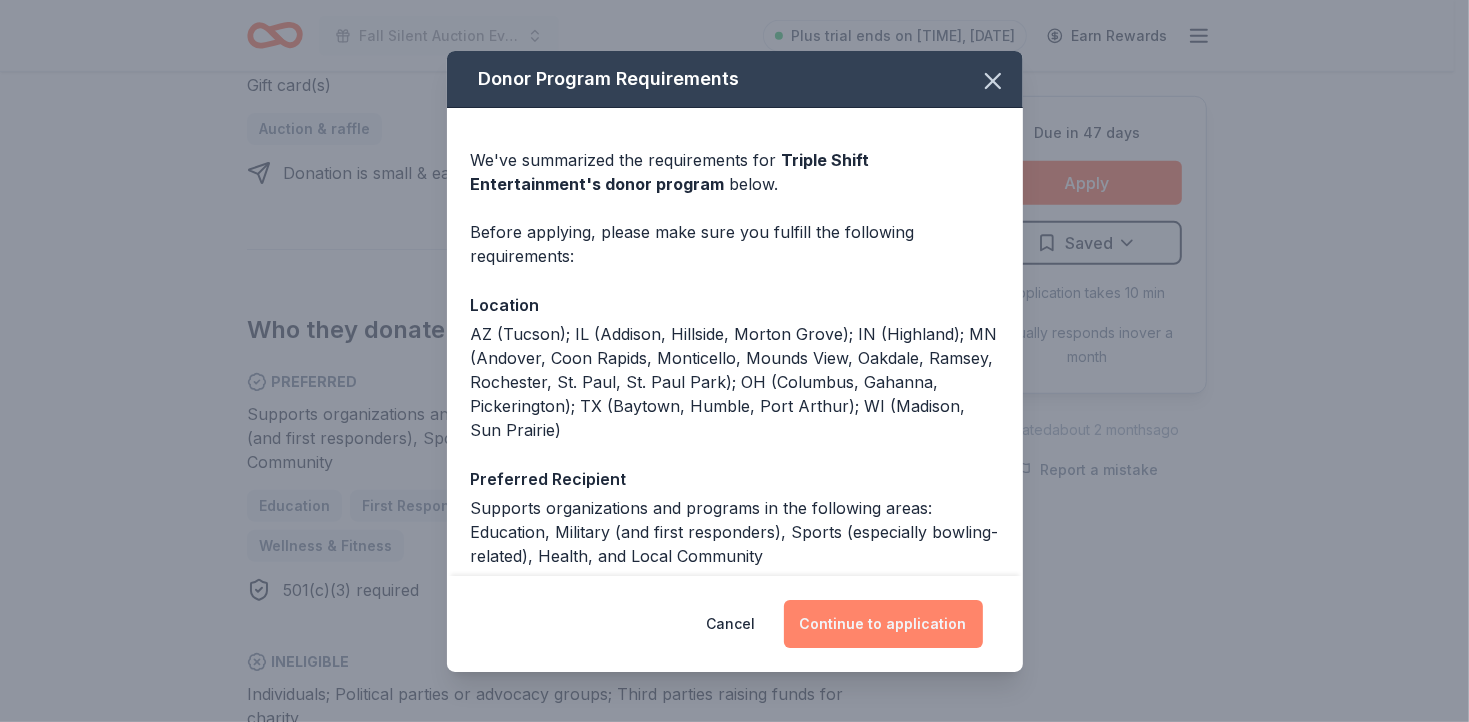 click on "Continue to application" at bounding box center [883, 624] 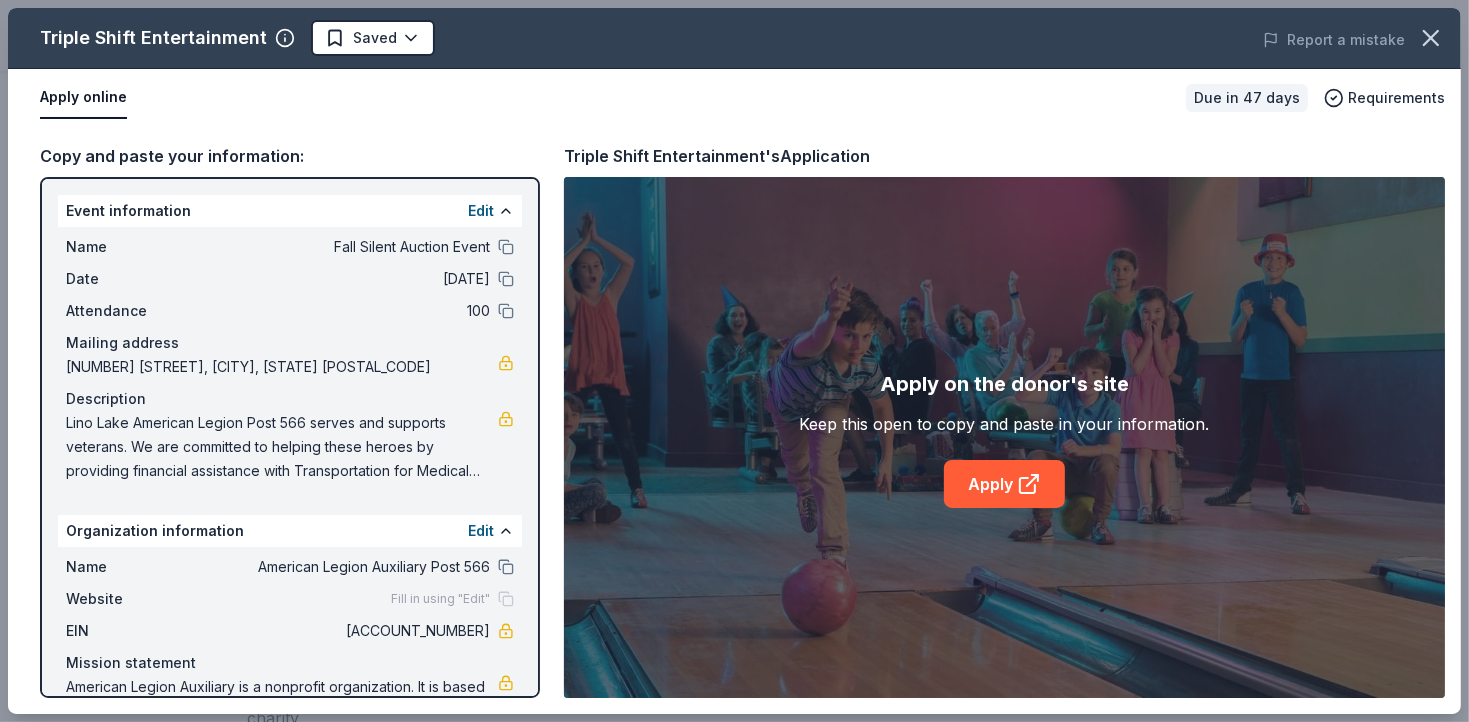scroll, scrollTop: 73, scrollLeft: 0, axis: vertical 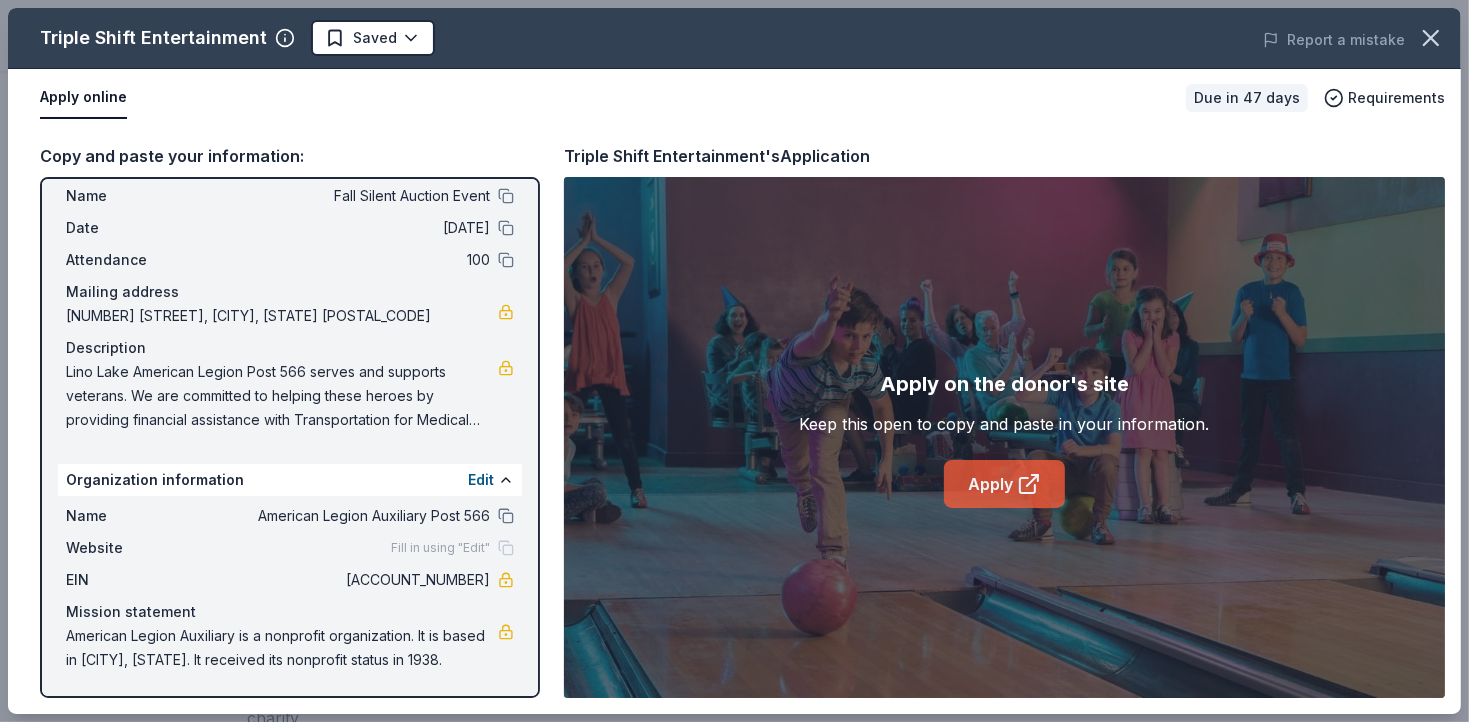 click on "Apply" at bounding box center (1004, 484) 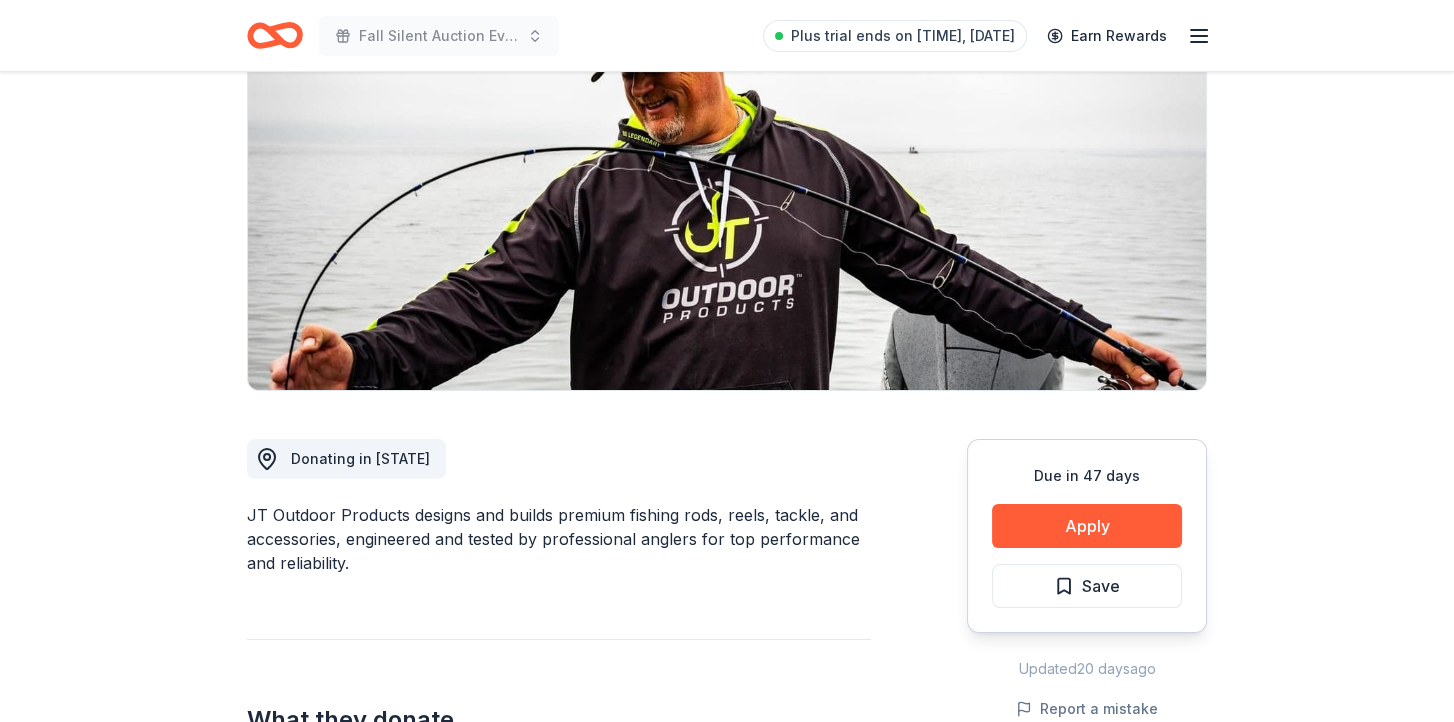 scroll, scrollTop: 400, scrollLeft: 0, axis: vertical 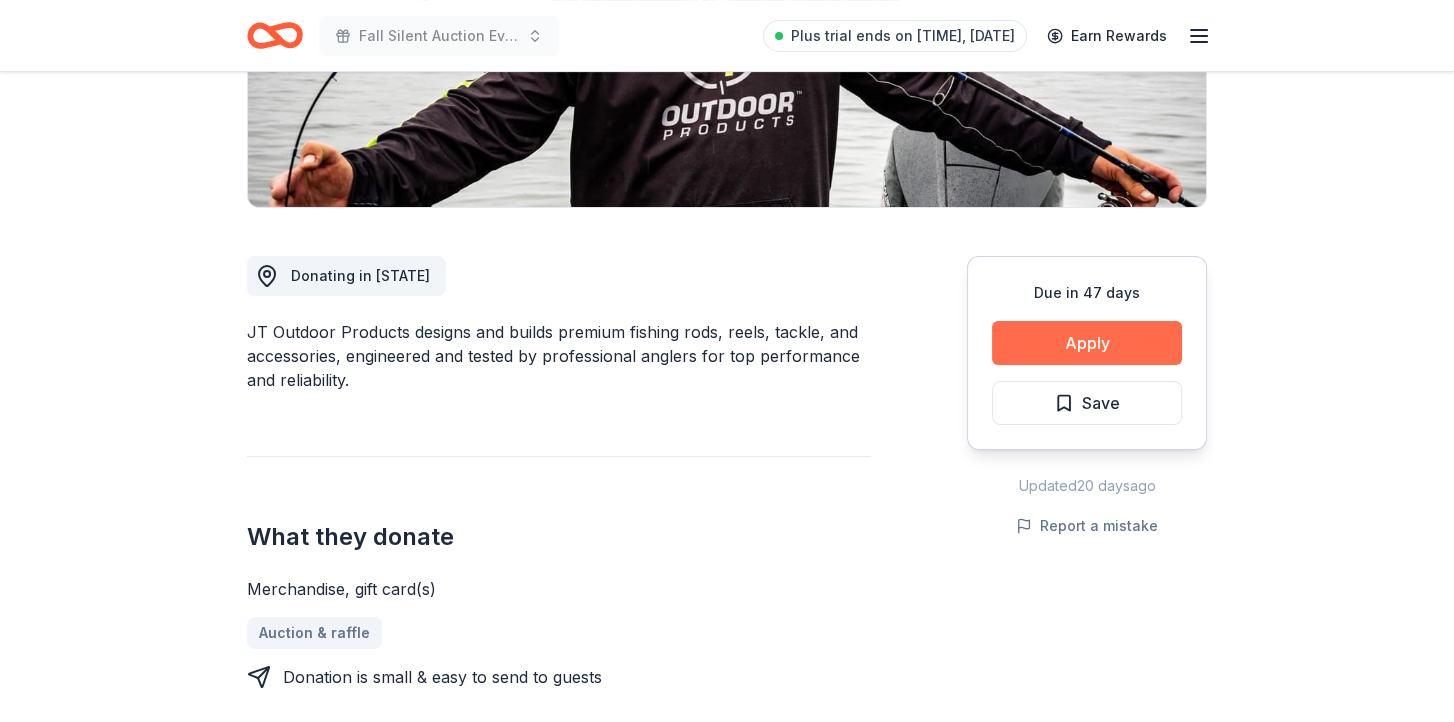 click on "Apply" at bounding box center [1087, 343] 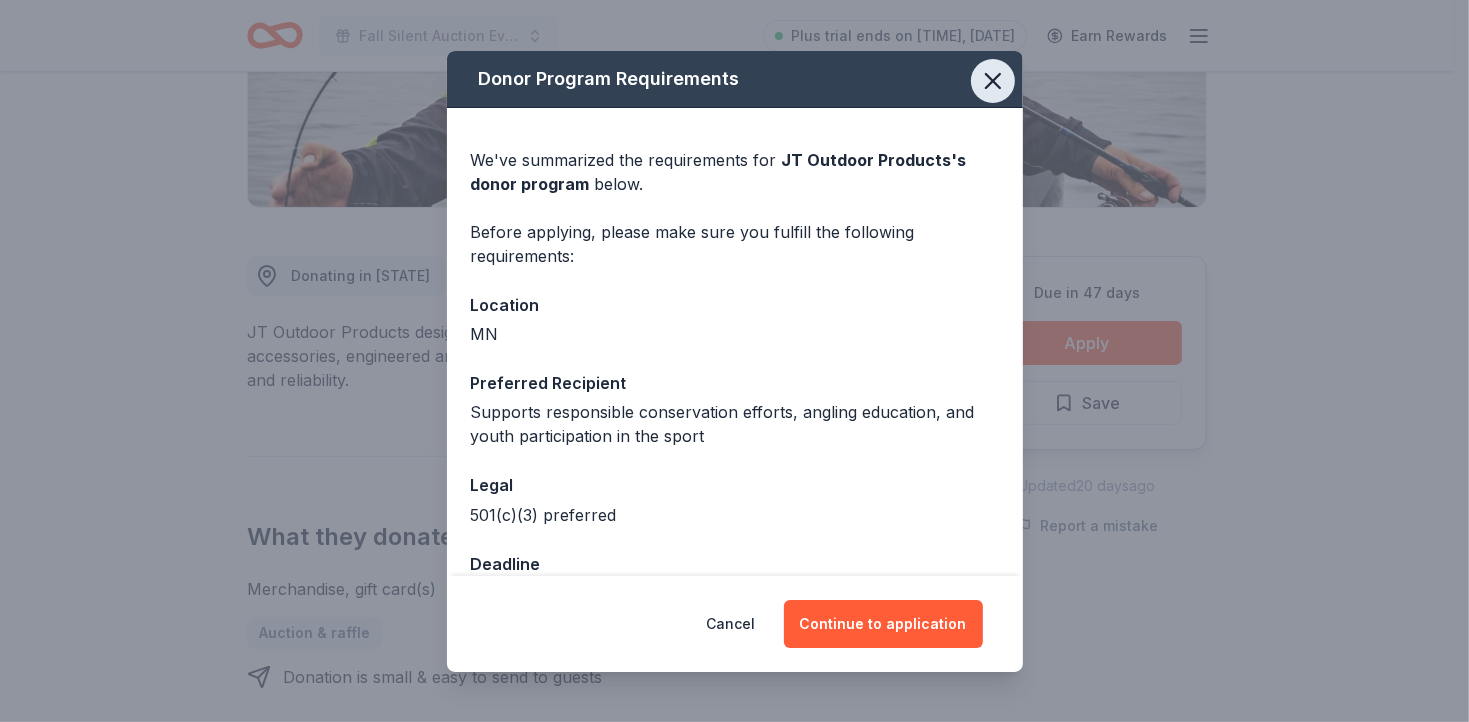 click 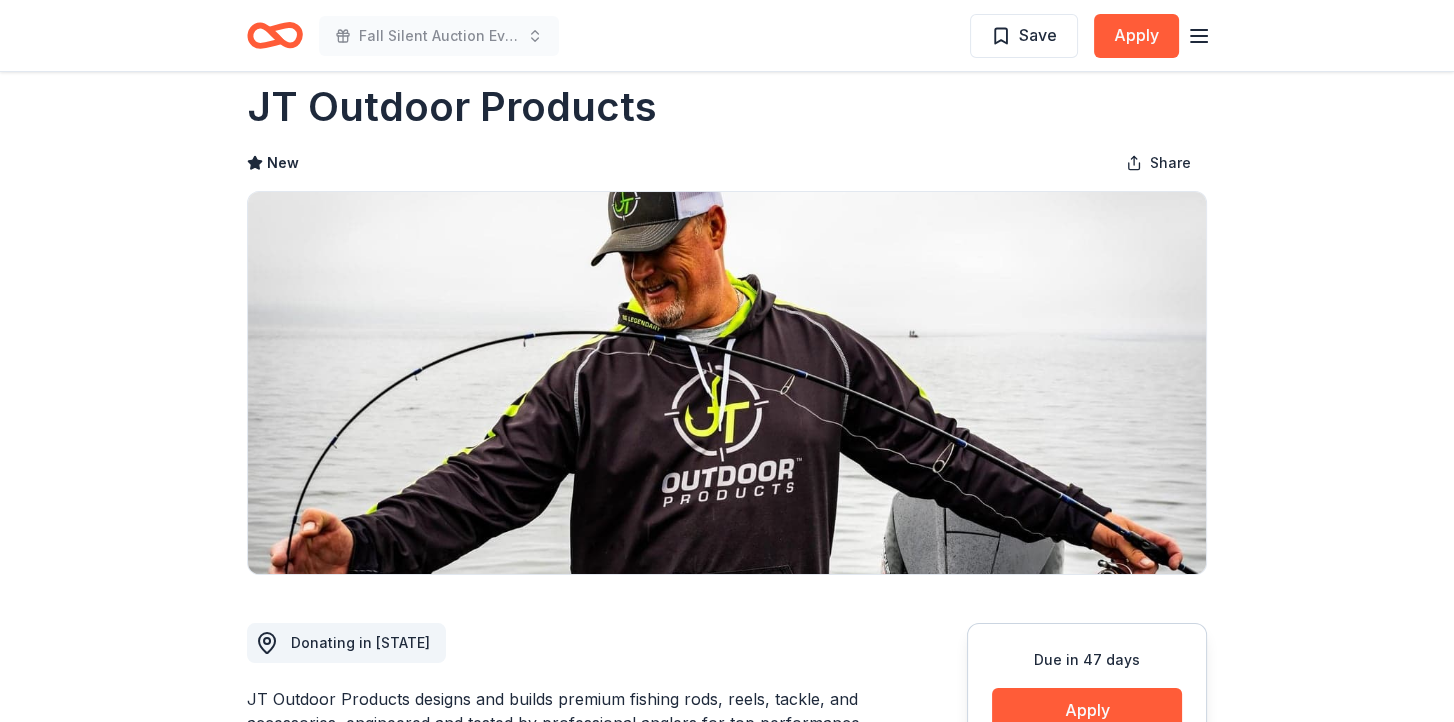 scroll, scrollTop: 0, scrollLeft: 0, axis: both 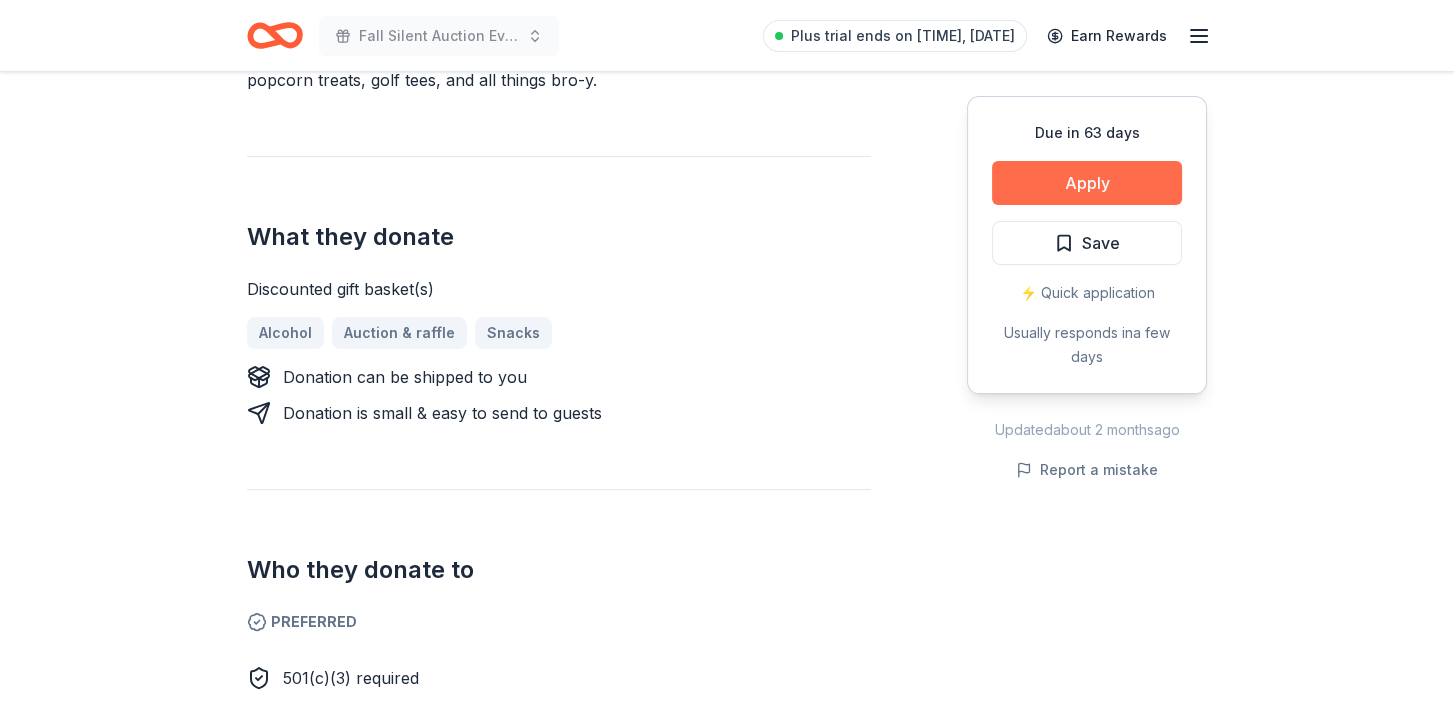 click on "Apply" at bounding box center (1087, 183) 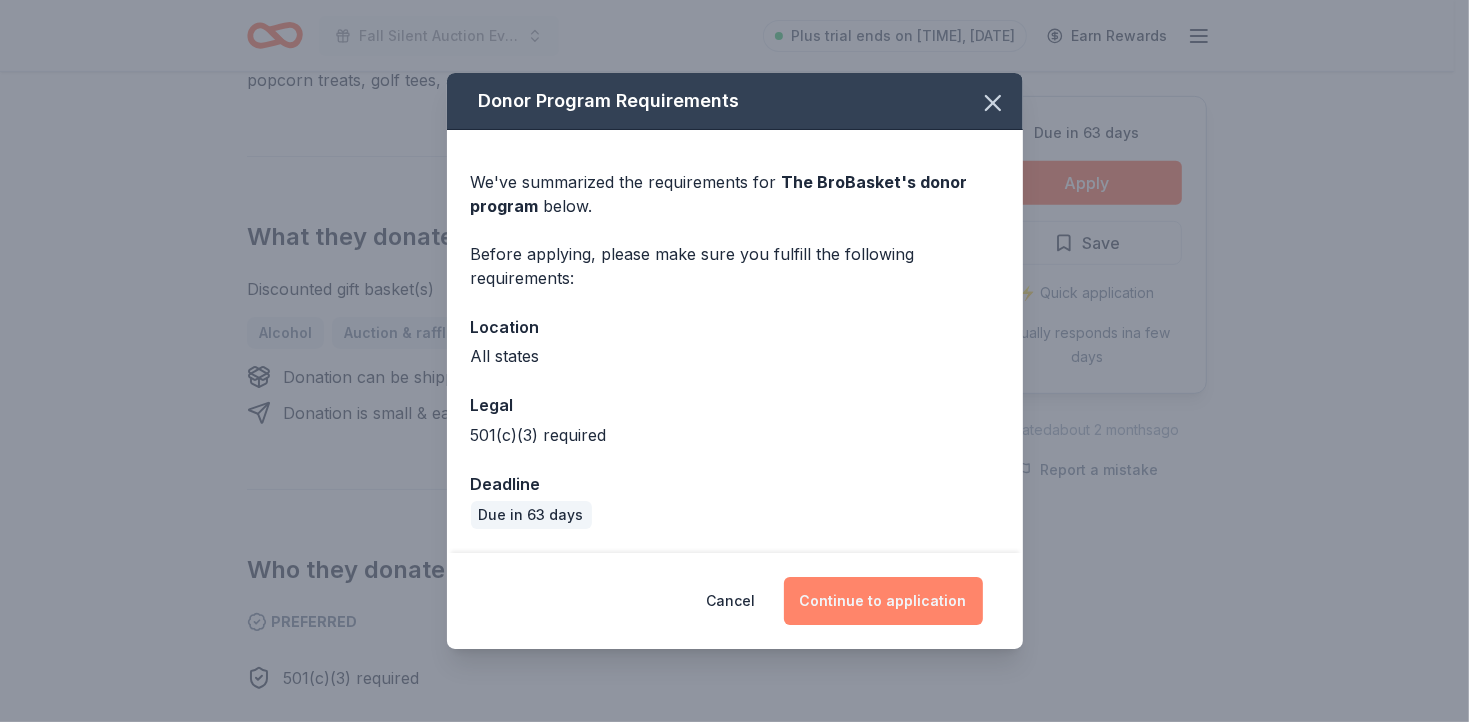 click on "Continue to application" at bounding box center [883, 601] 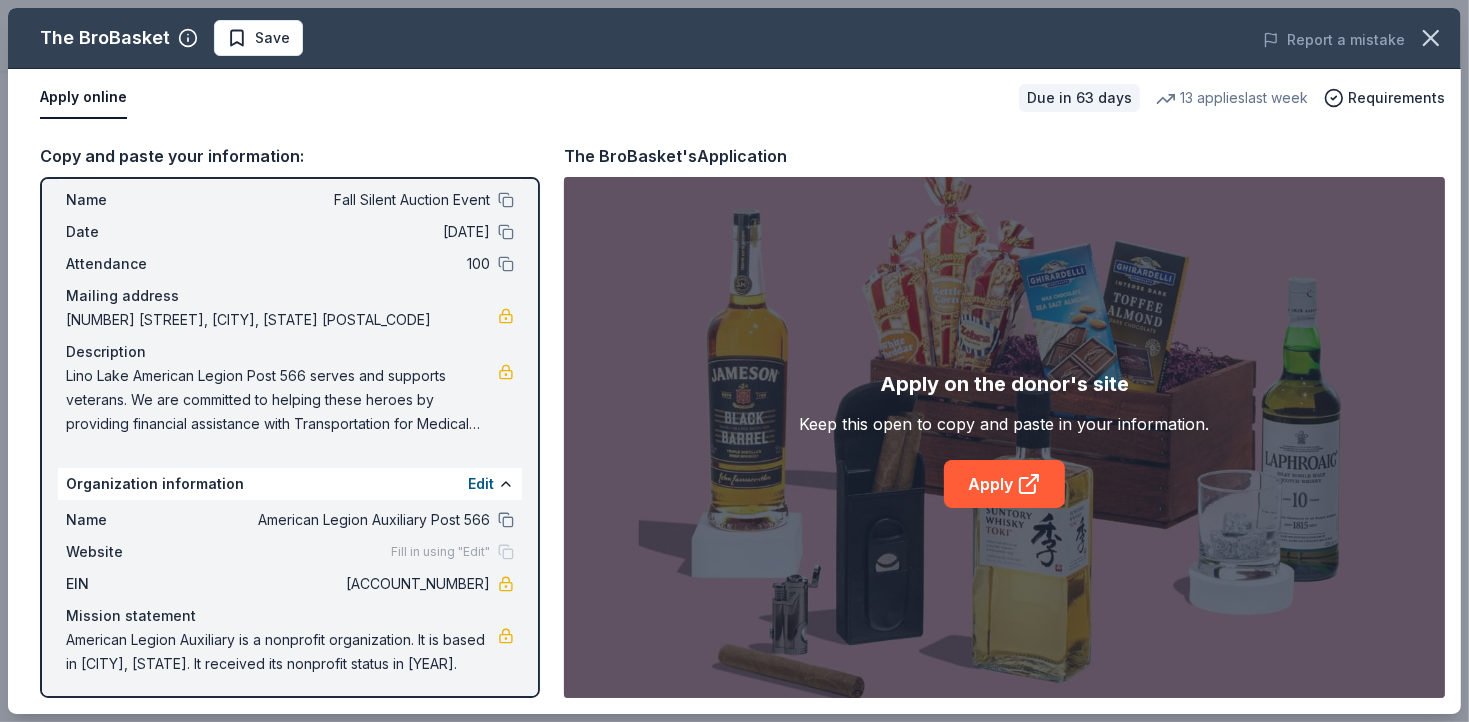 scroll, scrollTop: 73, scrollLeft: 0, axis: vertical 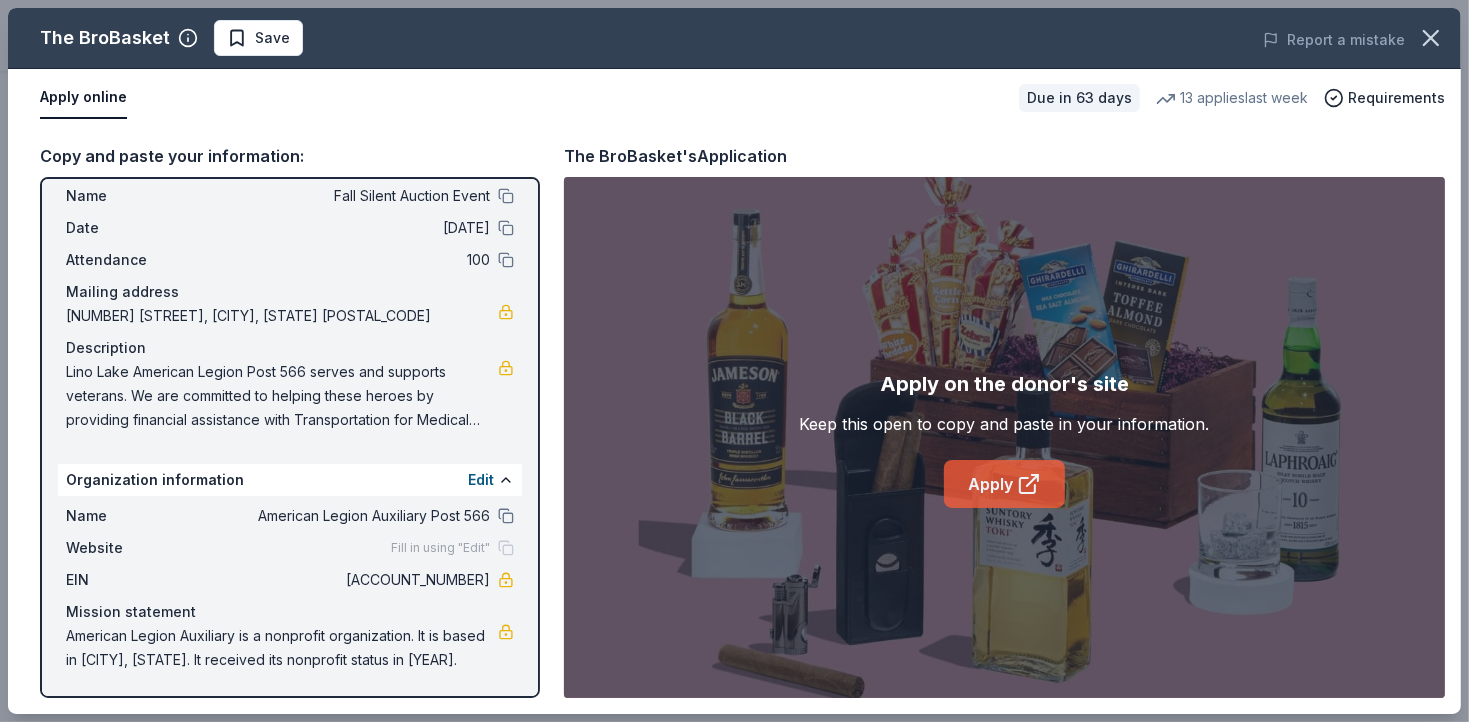 click on "Apply" at bounding box center [1004, 484] 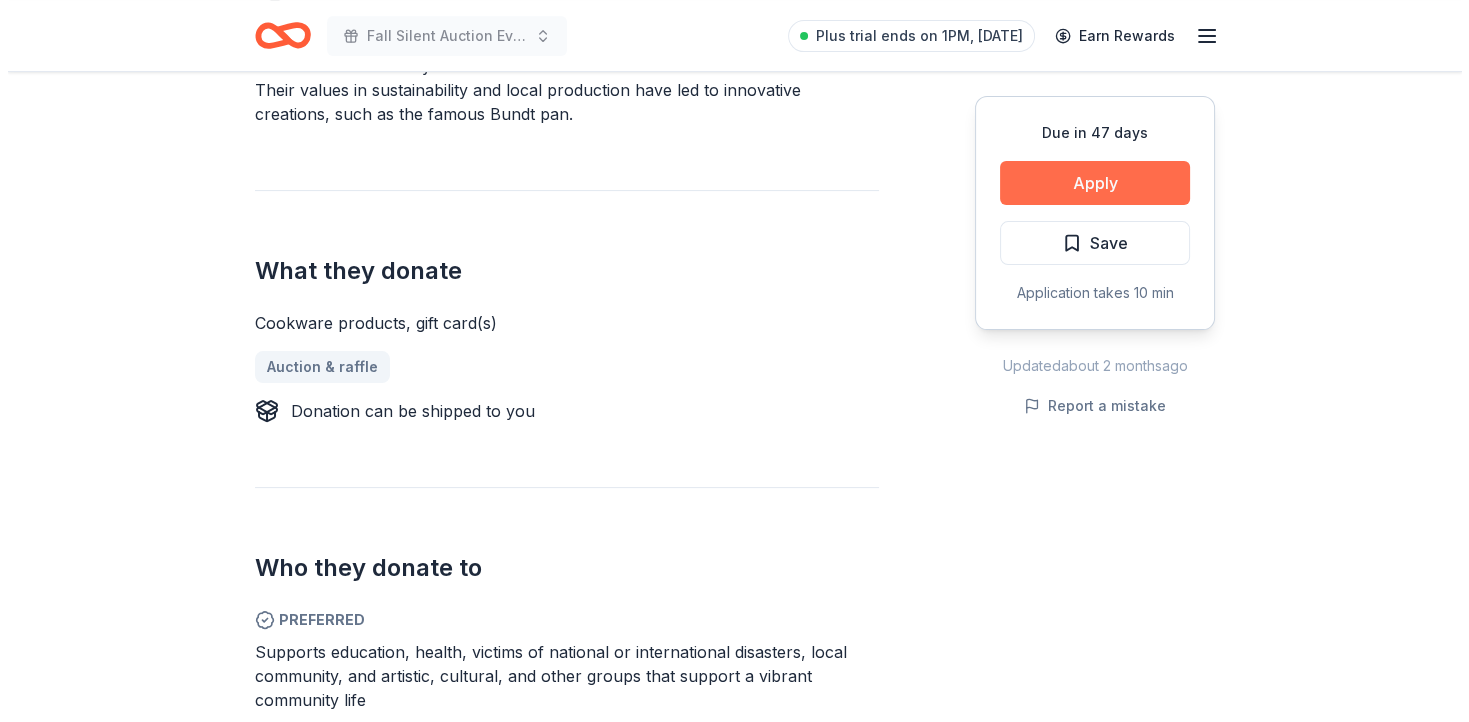 scroll, scrollTop: 700, scrollLeft: 0, axis: vertical 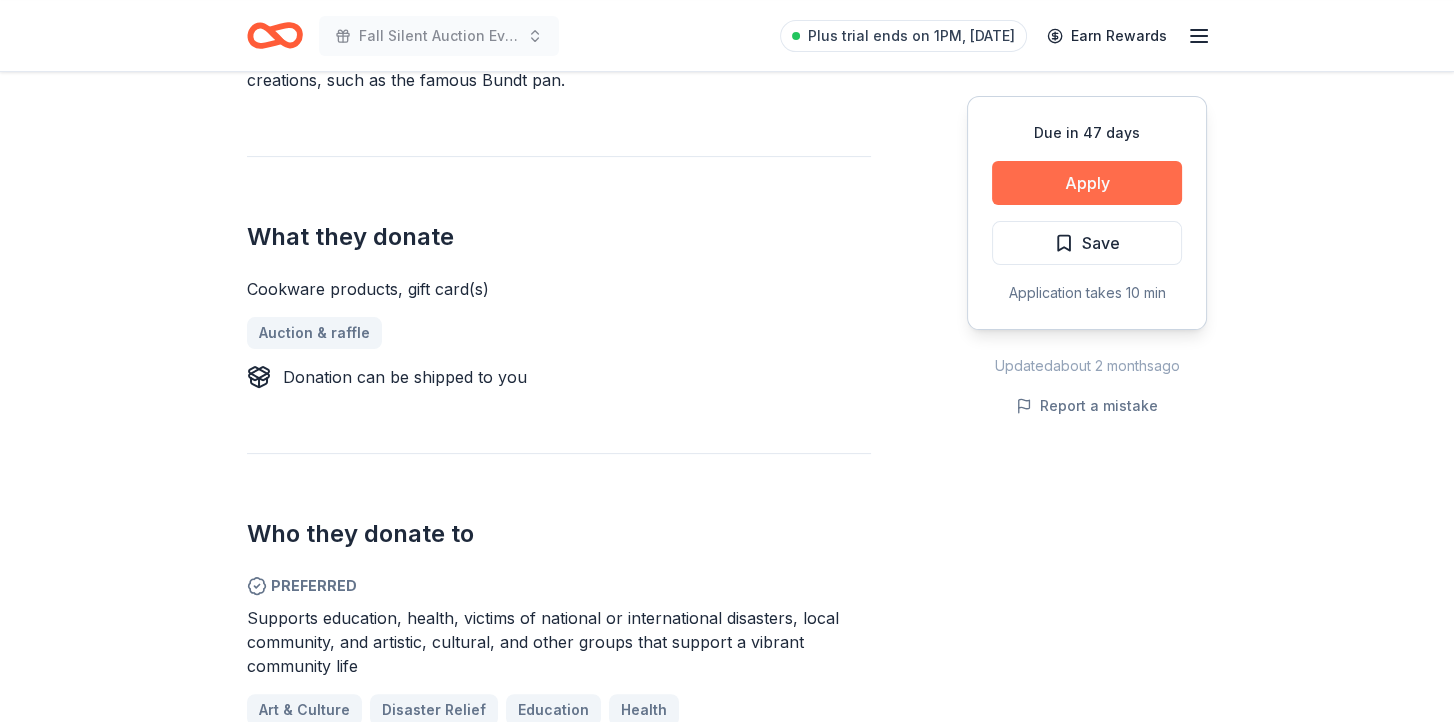 click on "Apply" at bounding box center (1087, 183) 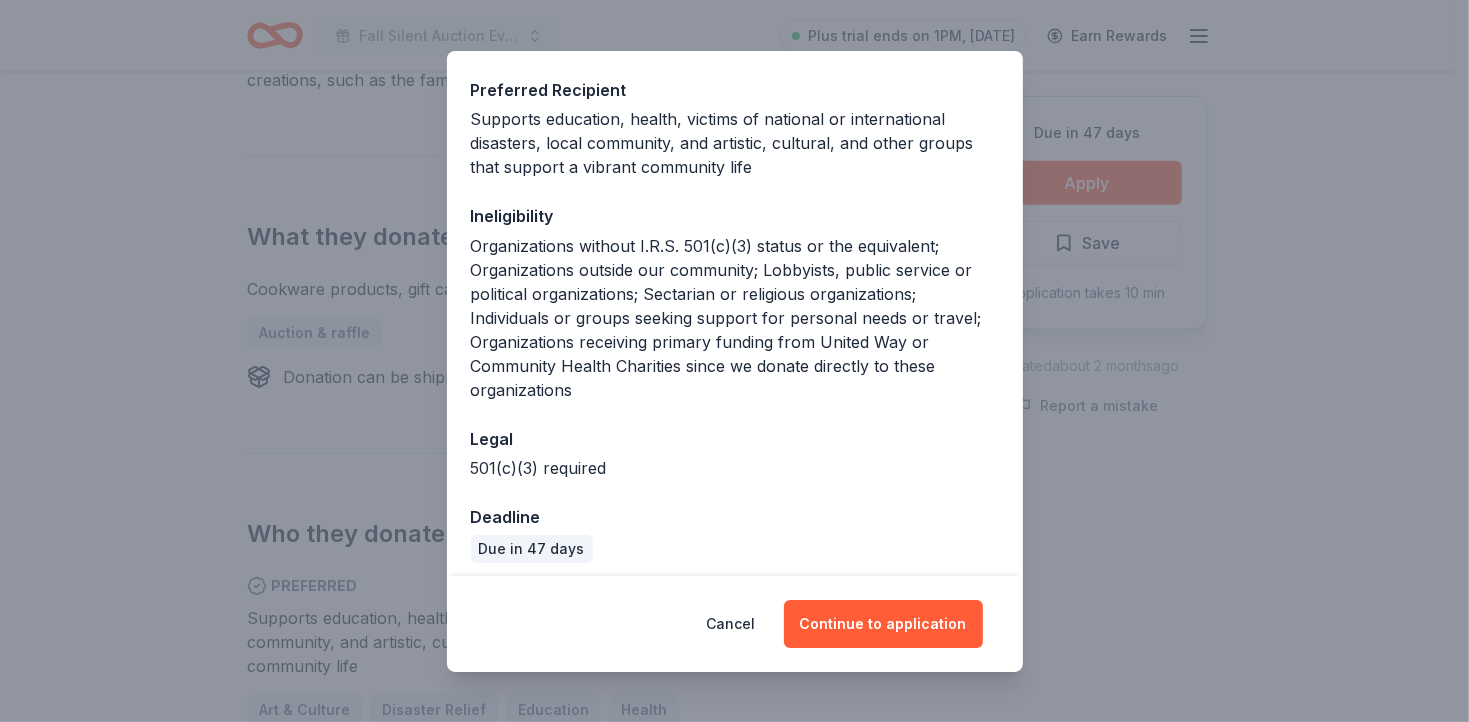 scroll, scrollTop: 303, scrollLeft: 0, axis: vertical 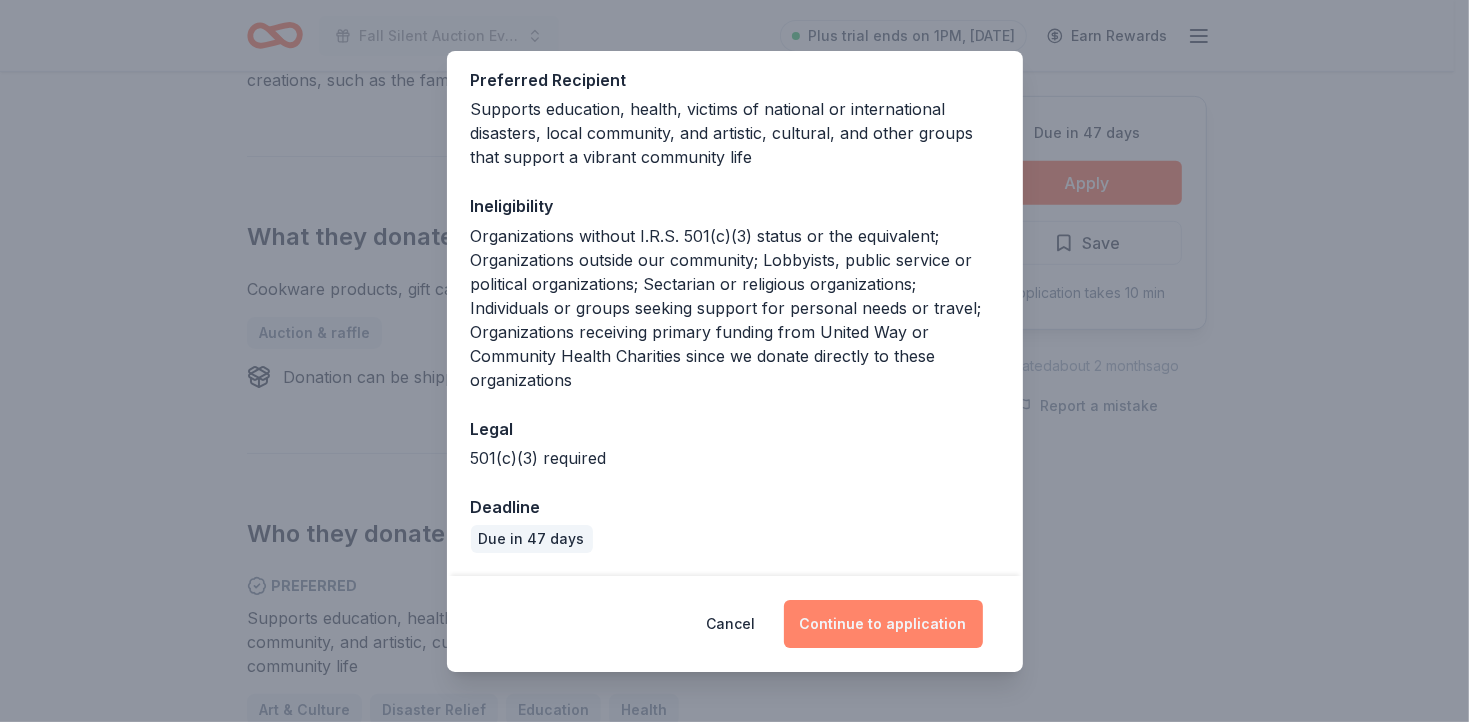click on "Continue to application" at bounding box center [883, 624] 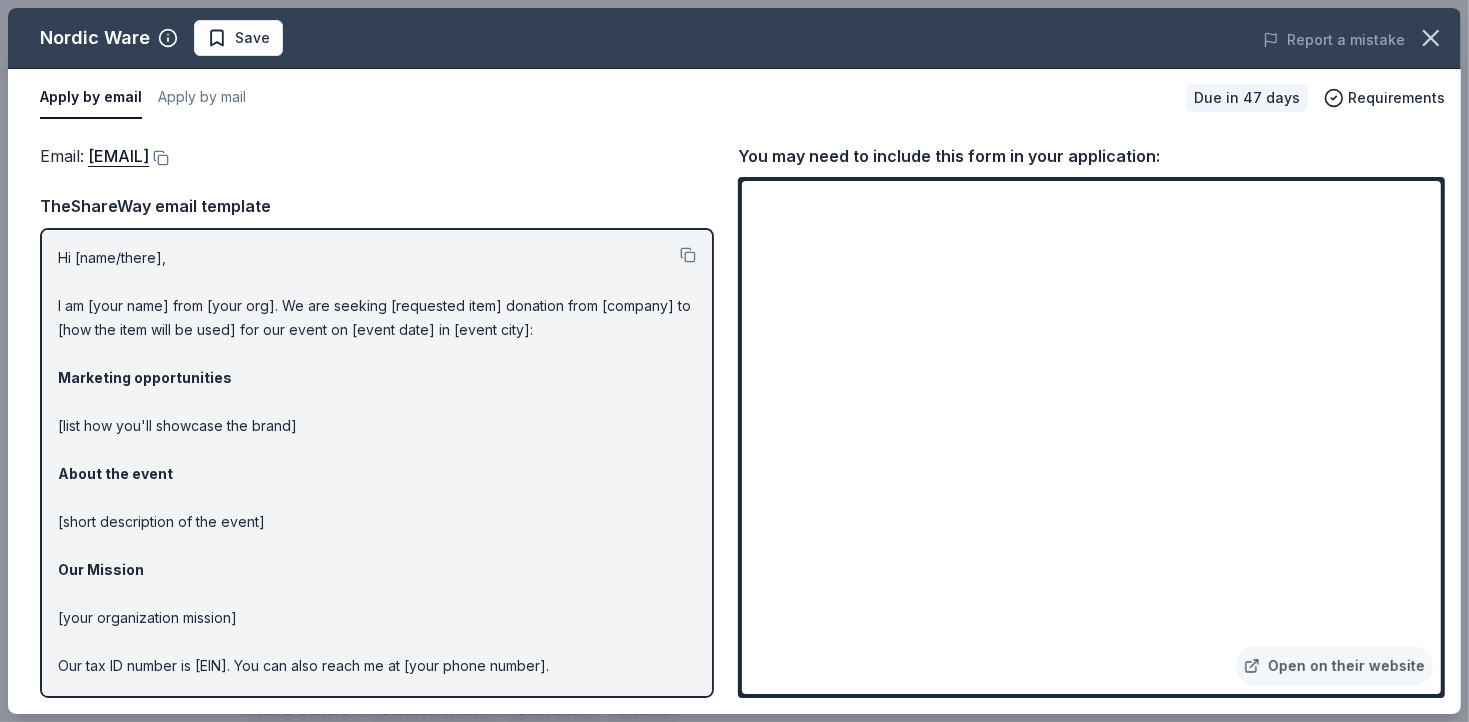 click on "Apply by email" at bounding box center [91, 98] 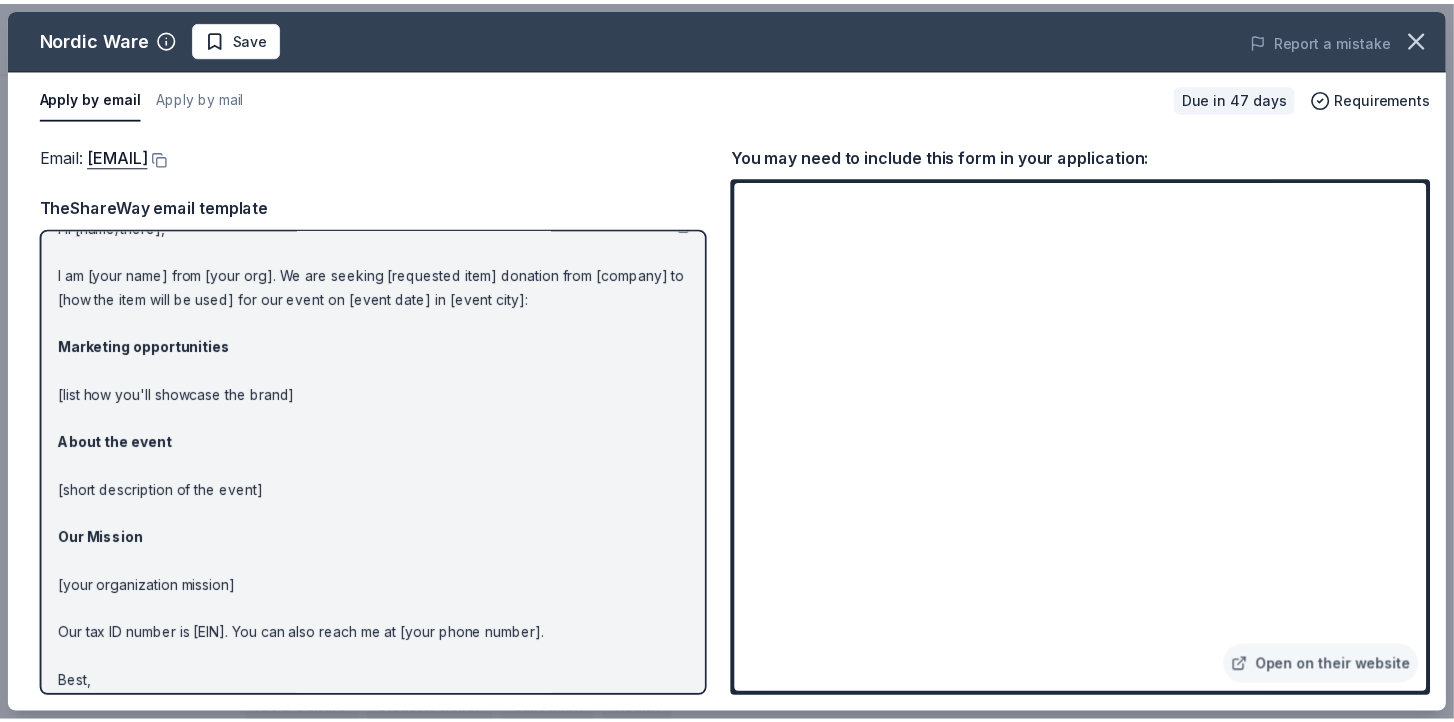 scroll, scrollTop: 0, scrollLeft: 0, axis: both 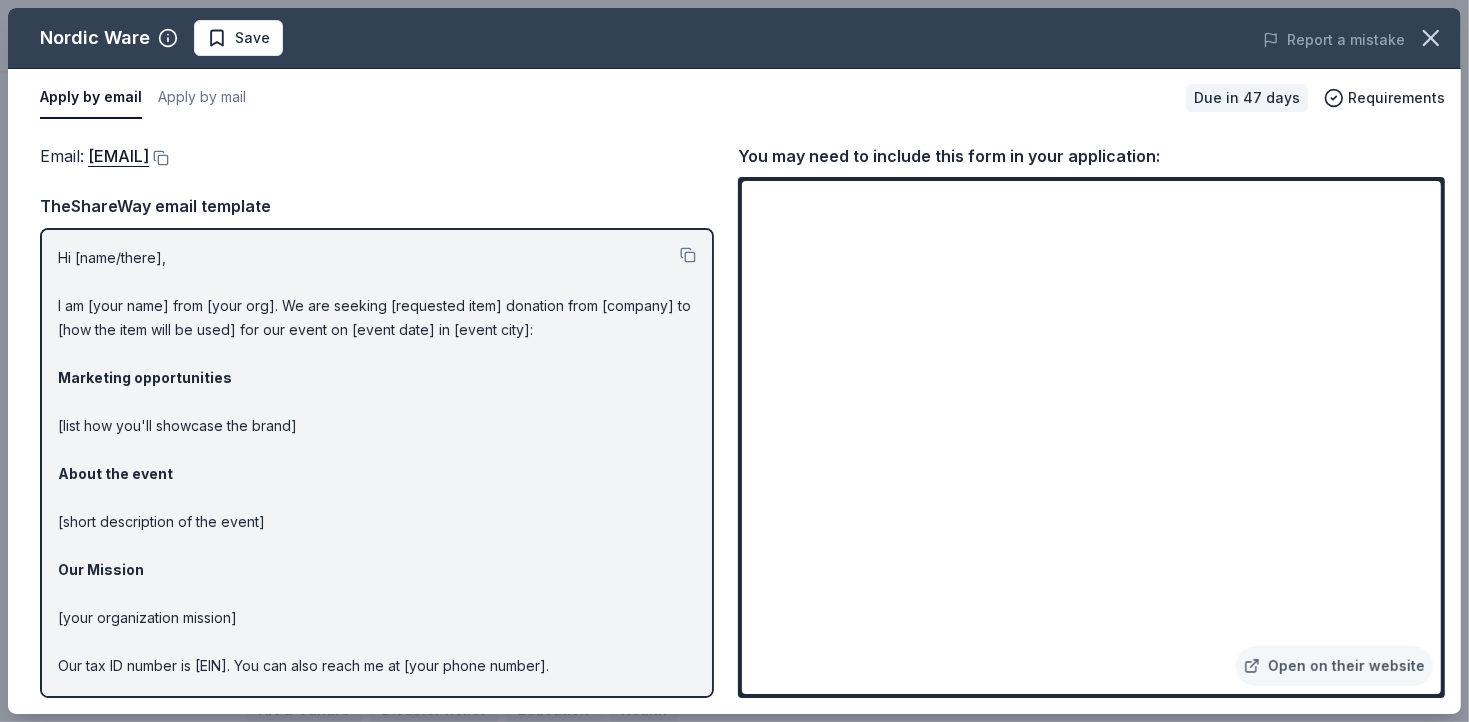 click on "Hi [name/there],
I am [your name] from [your org]. We are seeking [requested item] donation from [company] to [how the item will be used] for our event on [event date] in [event city]:
Marketing opportunities
[list how you'll showcase the brand]
About the event
[short description of the event]
Our Mission
[your organization mission]
Our tax ID number is [EIN]. You can also reach me at [your phone number].
Best,
[your name]" at bounding box center [377, 498] 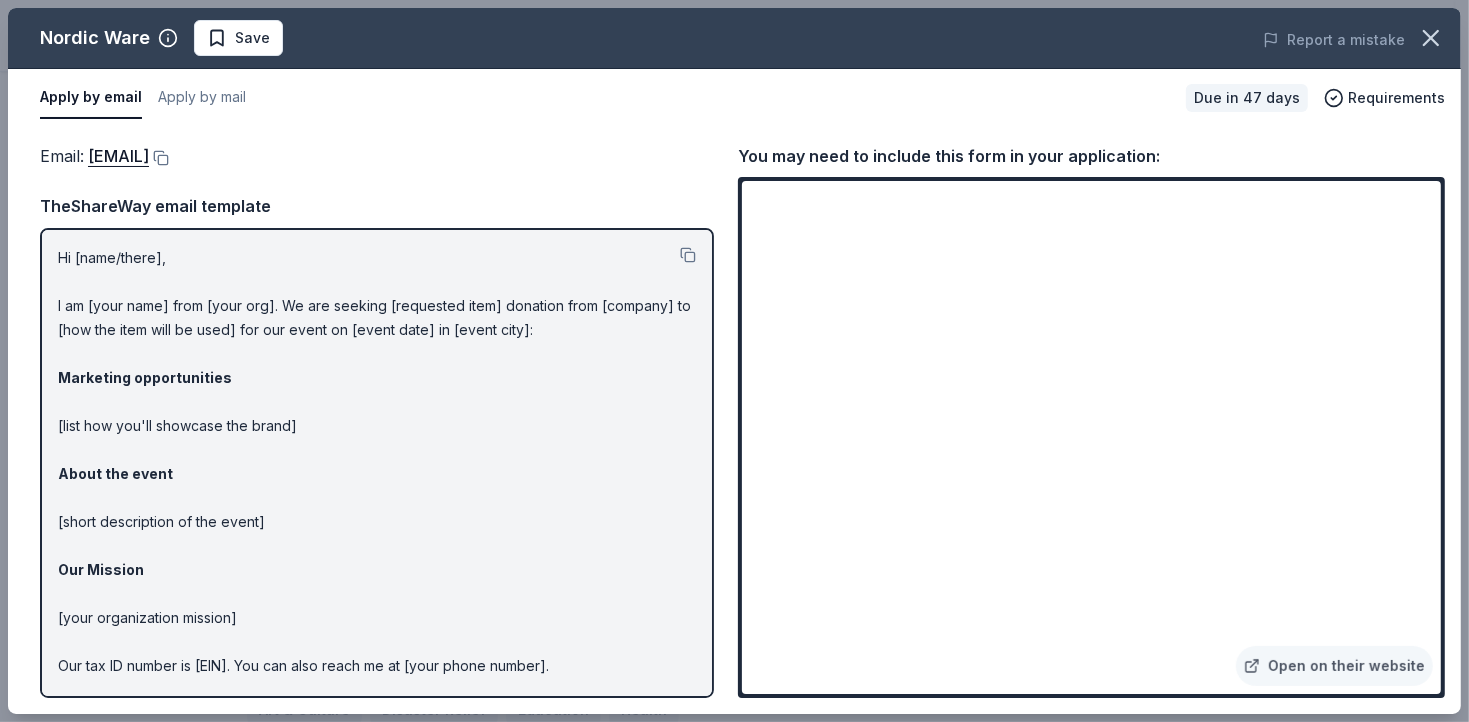 click on "Hi [name/there],
I am [your name] from [your org]. We are seeking [requested item] donation from [company] to [how the item will be used] for our event on [event date] in [event city]:
Marketing opportunities
[list how you'll showcase the brand]
About the event
[short description of the event]
Our Mission
[your organization mission]
Our tax ID number is [EIN]. You can also reach me at [your phone number].
Best,
[your name]" at bounding box center [377, 498] 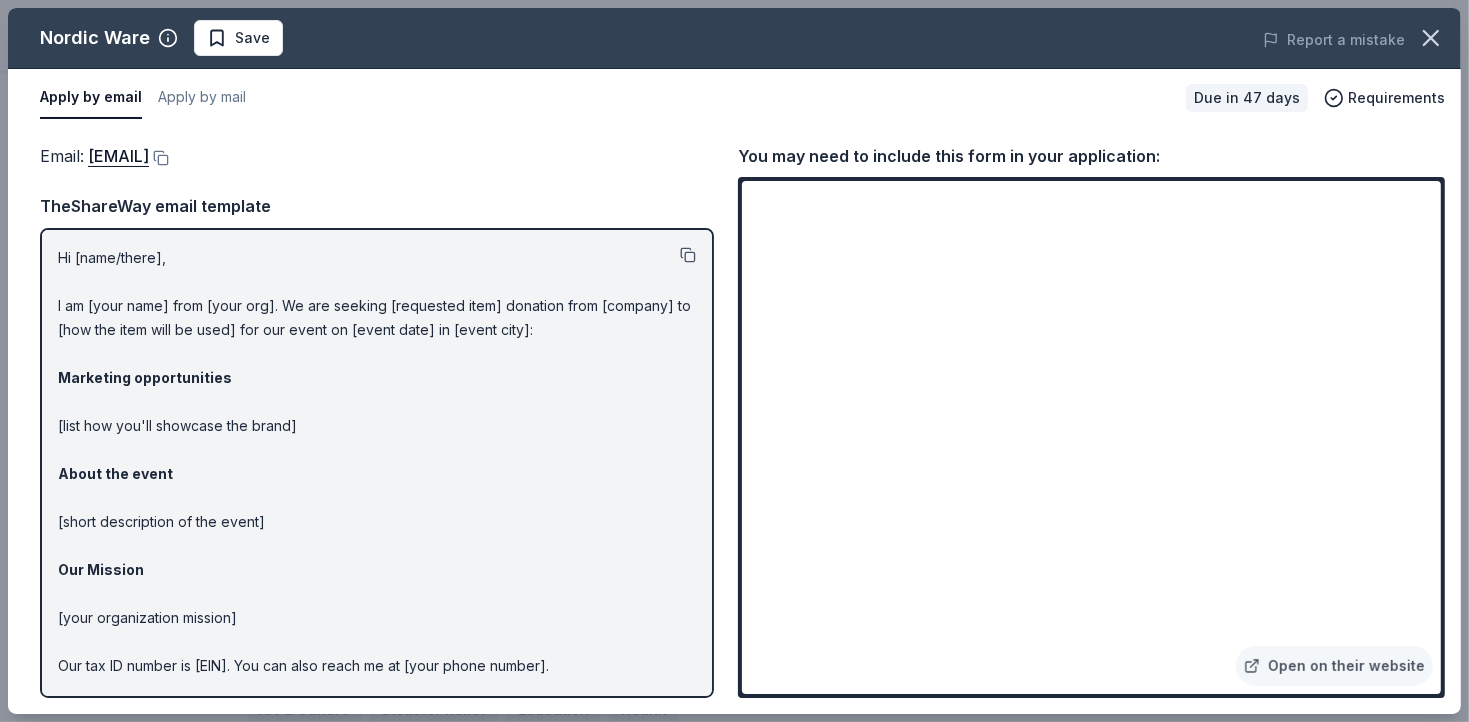 click at bounding box center [688, 255] 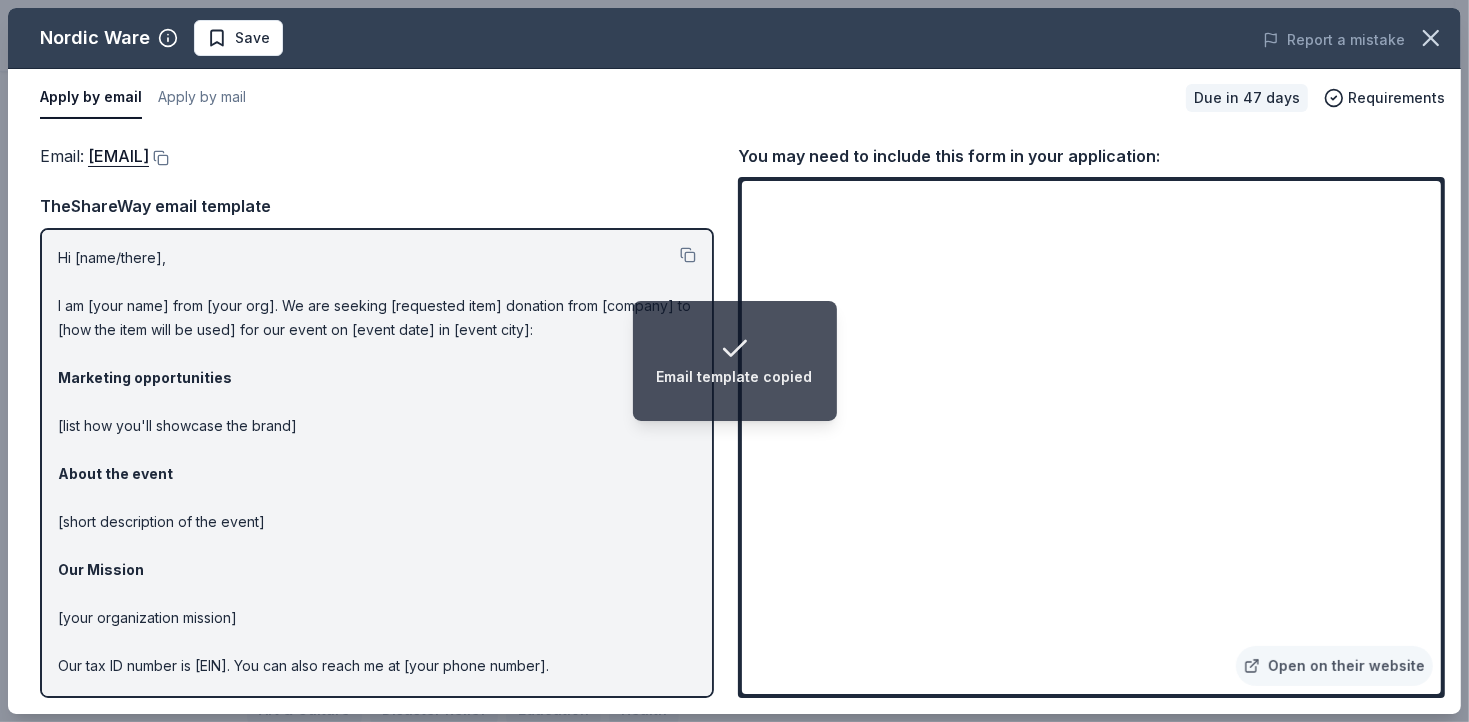 click on "Hi [name/there],
I am [your name] from [your org]. We are seeking [requested item] donation from [company] to [how the item will be used] for our event on [event date] in [event city]:
Marketing opportunities
[list how you'll showcase the brand]
About the event
[short description of the event]
Our Mission
[your organization mission]
Our tax ID number is [EIN]. You can also reach me at [your phone number].
Best,
[your name]" at bounding box center [377, 498] 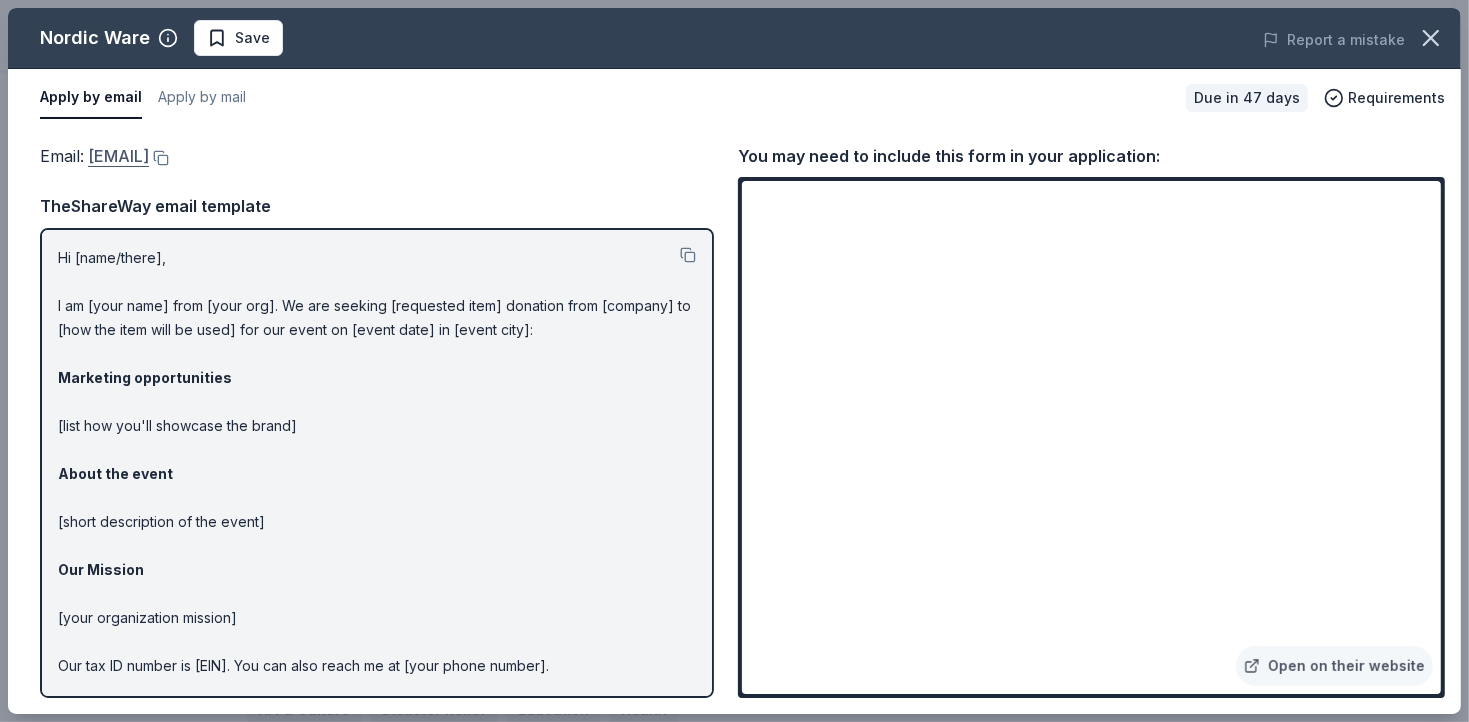 drag, startPoint x: 153, startPoint y: 151, endPoint x: 92, endPoint y: 151, distance: 61 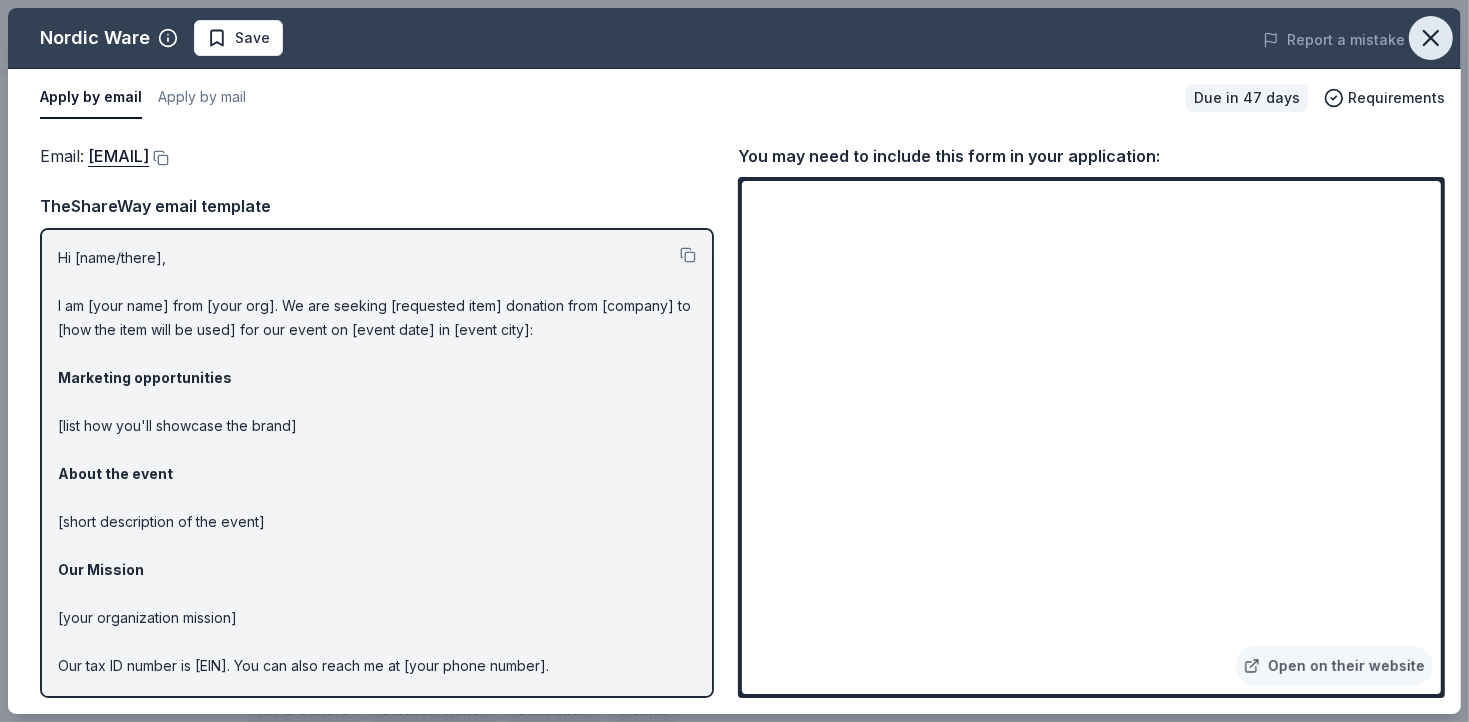 click 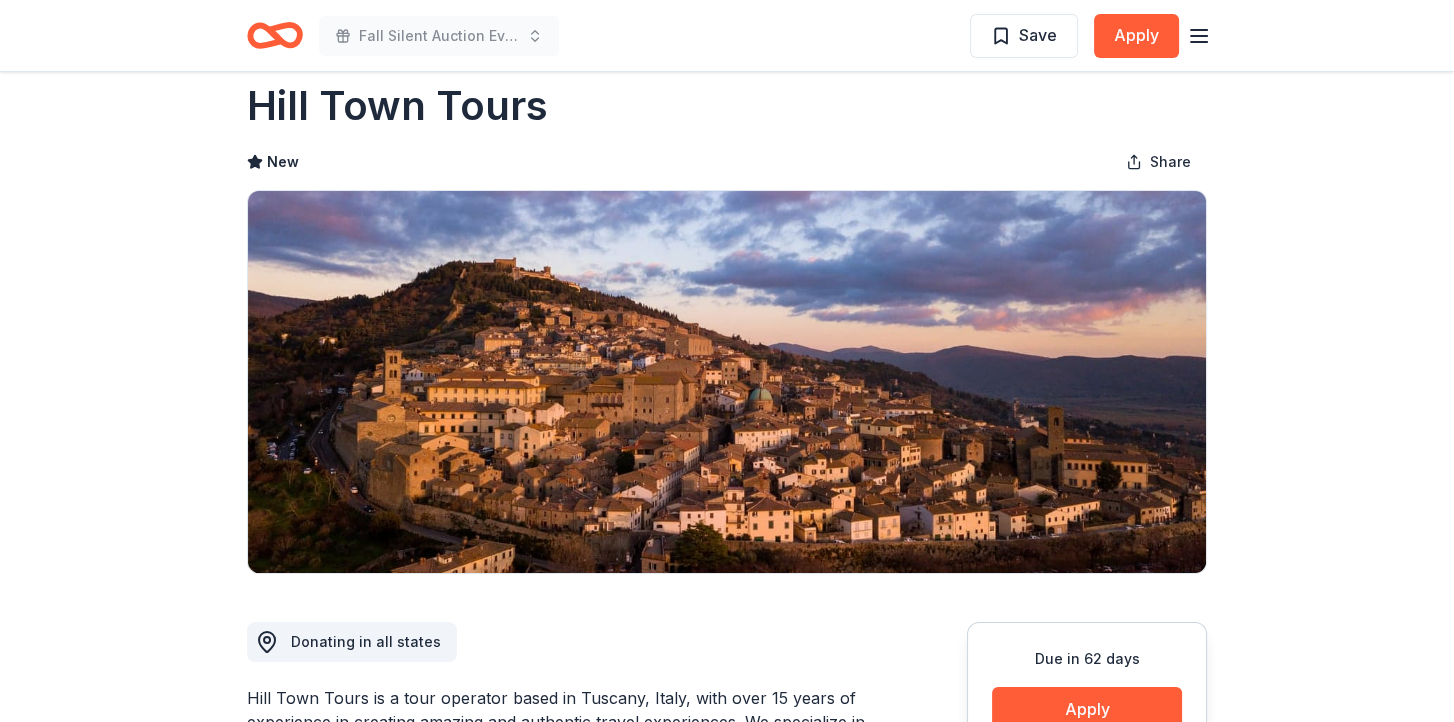 scroll, scrollTop: 0, scrollLeft: 0, axis: both 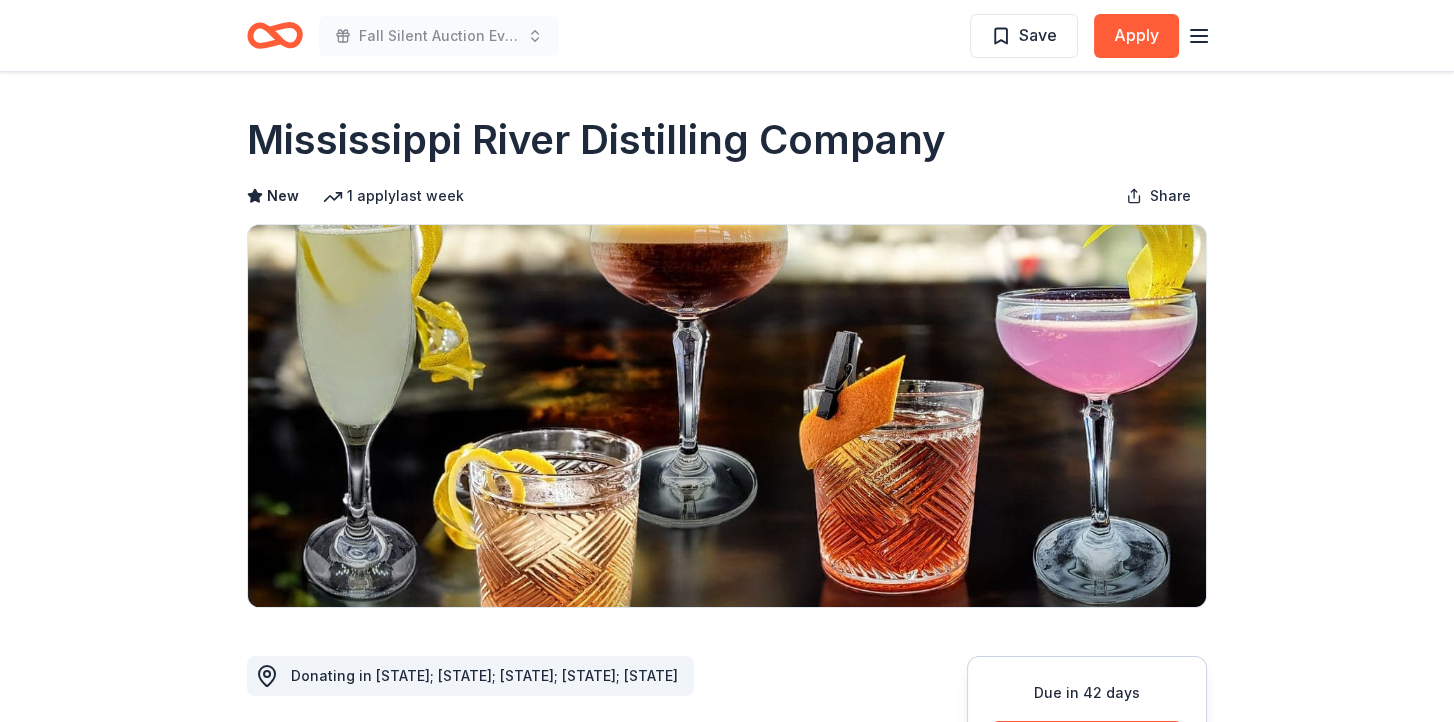 click on "Mississippi River Distilling Company" at bounding box center (596, 140) 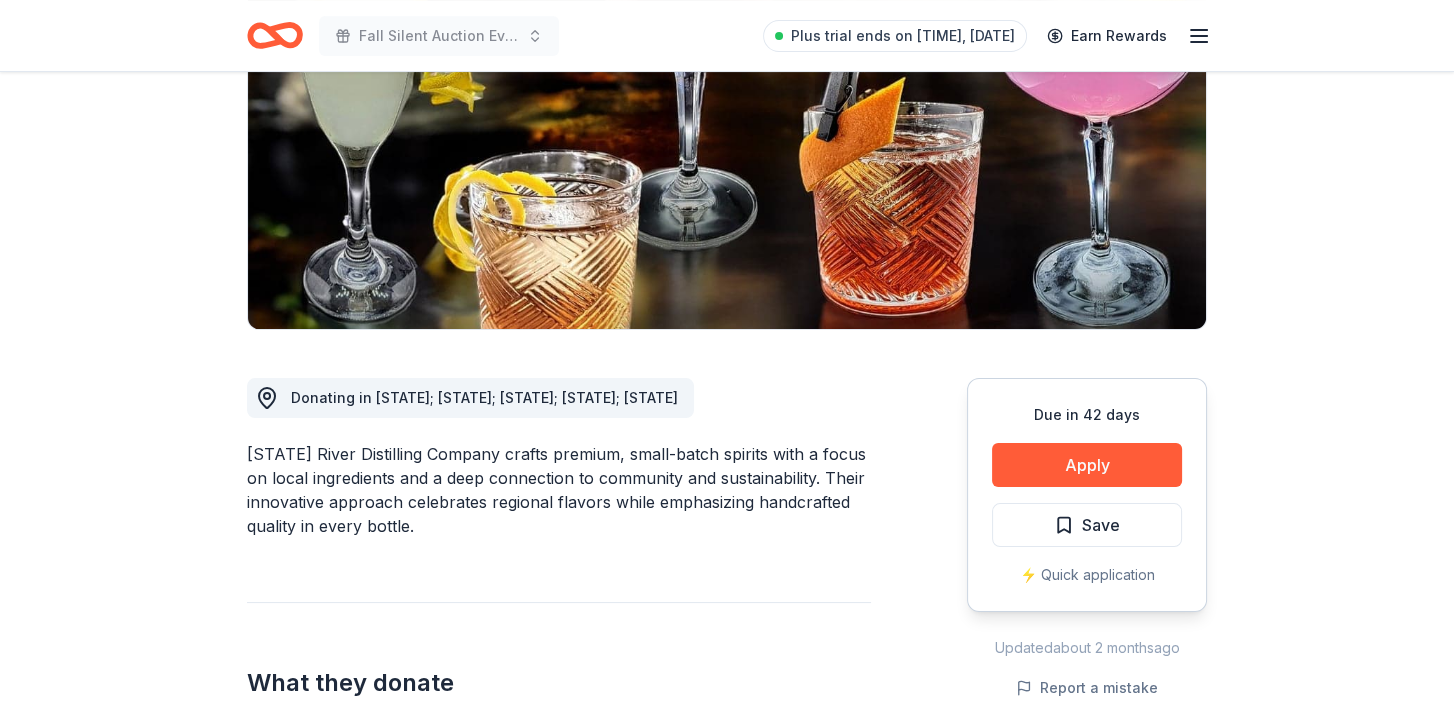 scroll, scrollTop: 300, scrollLeft: 0, axis: vertical 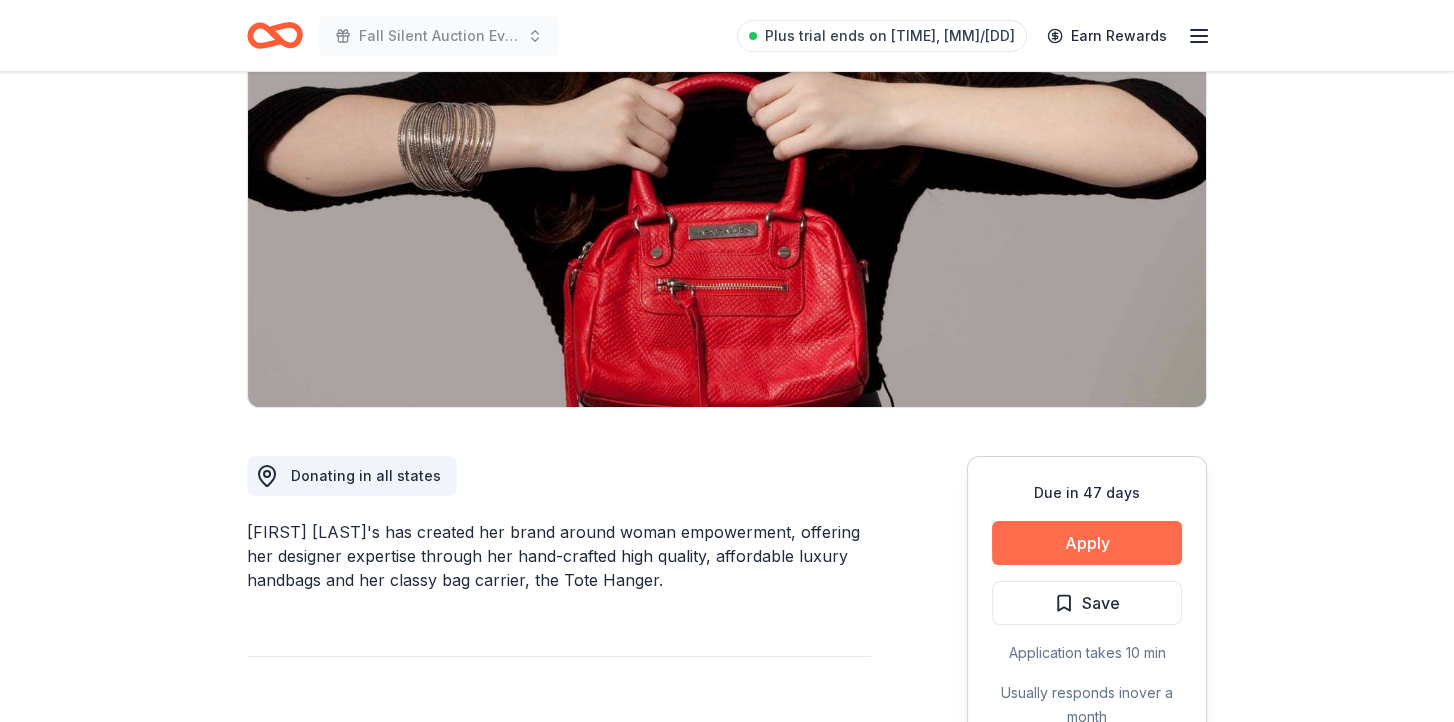 click on "Apply" at bounding box center [1087, 543] 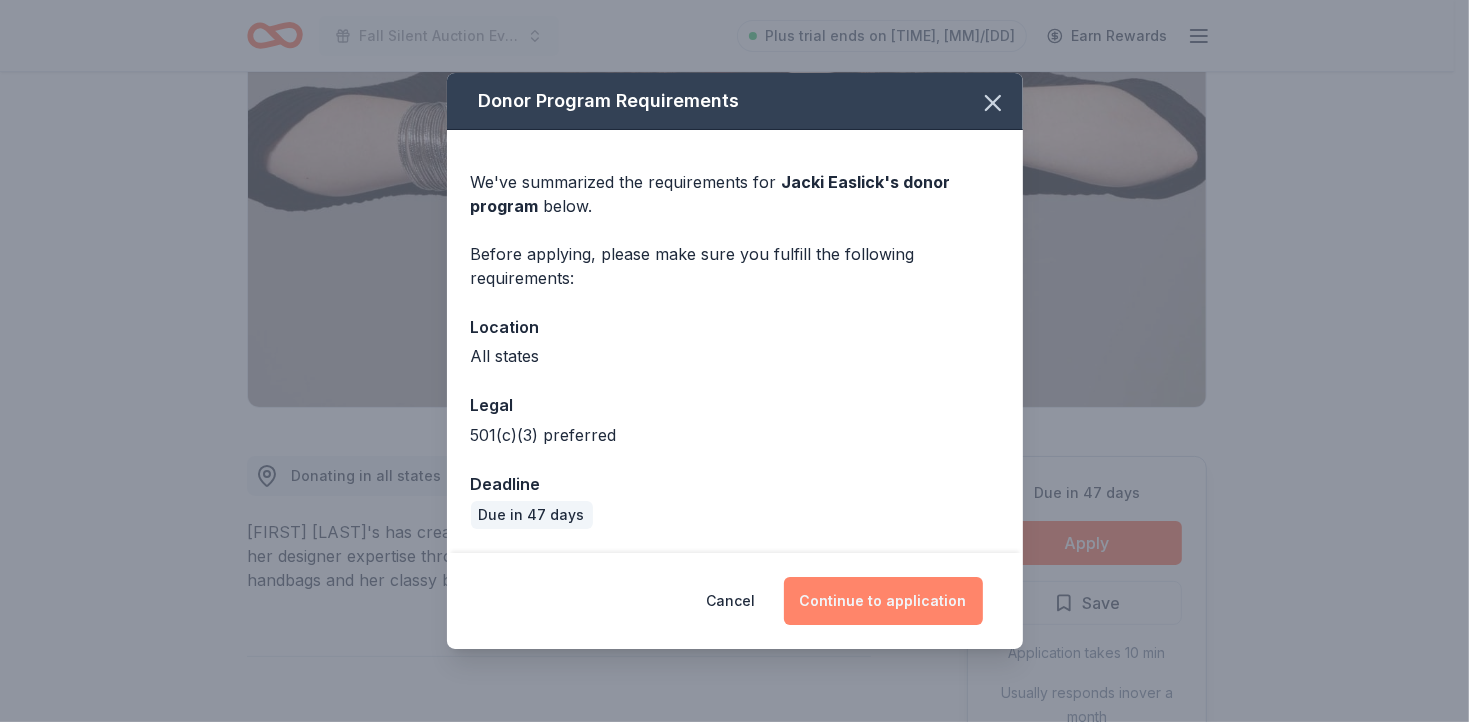 click on "Continue to application" at bounding box center [883, 601] 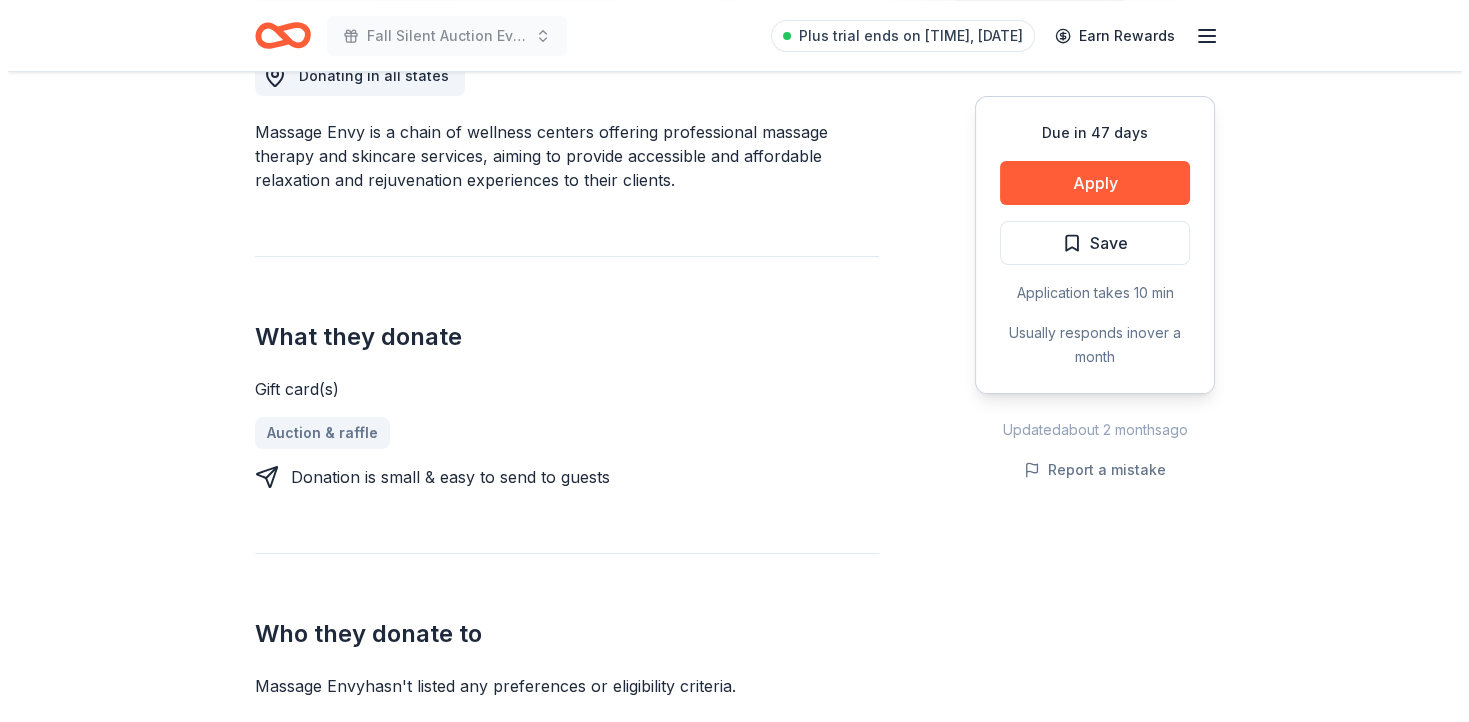 scroll, scrollTop: 700, scrollLeft: 0, axis: vertical 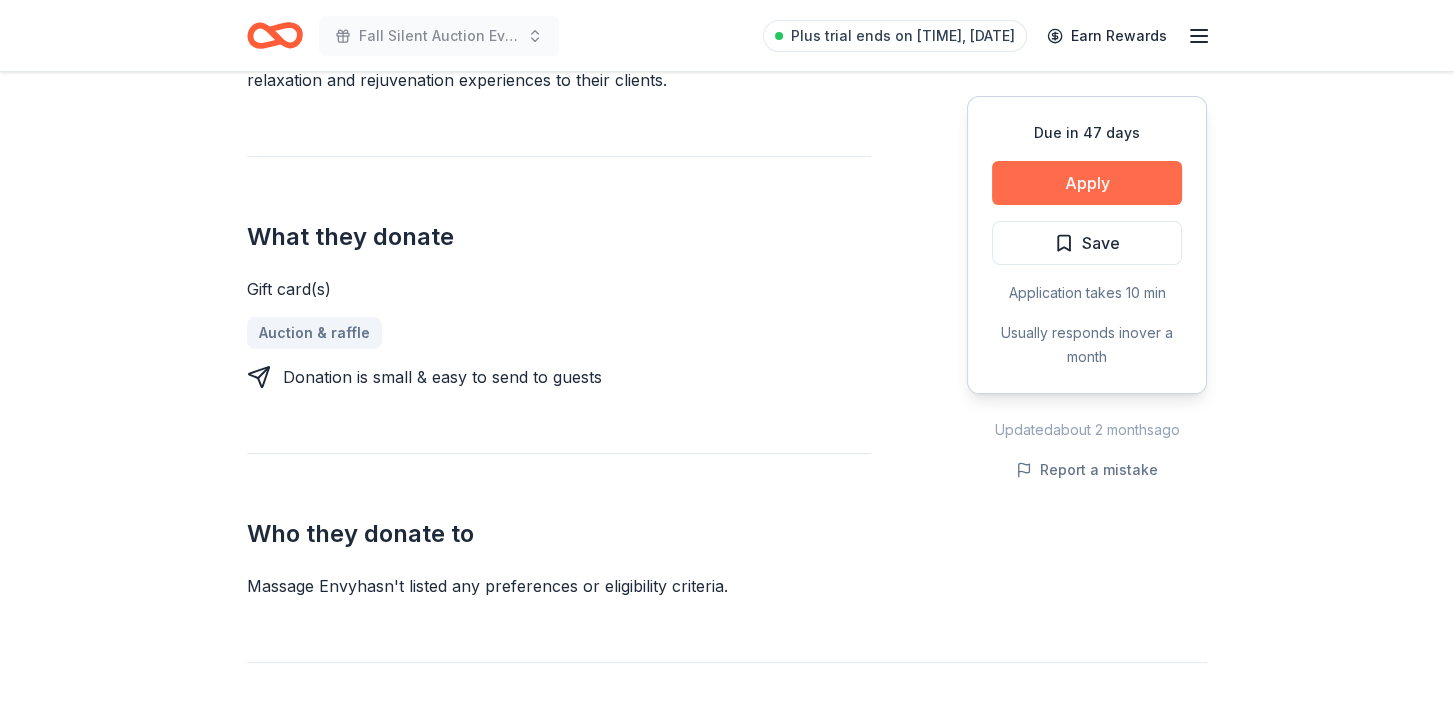 click on "Apply" at bounding box center (1087, 183) 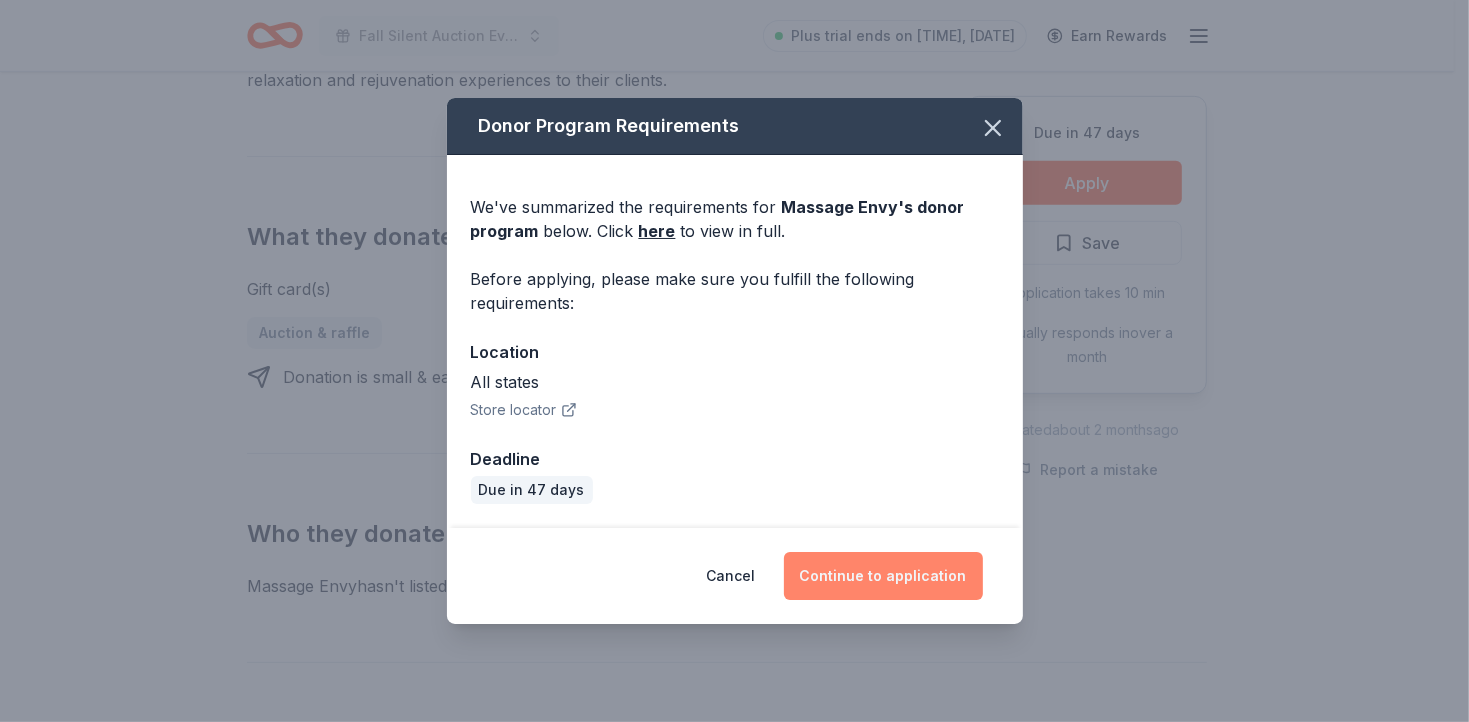 click on "Continue to application" at bounding box center [883, 576] 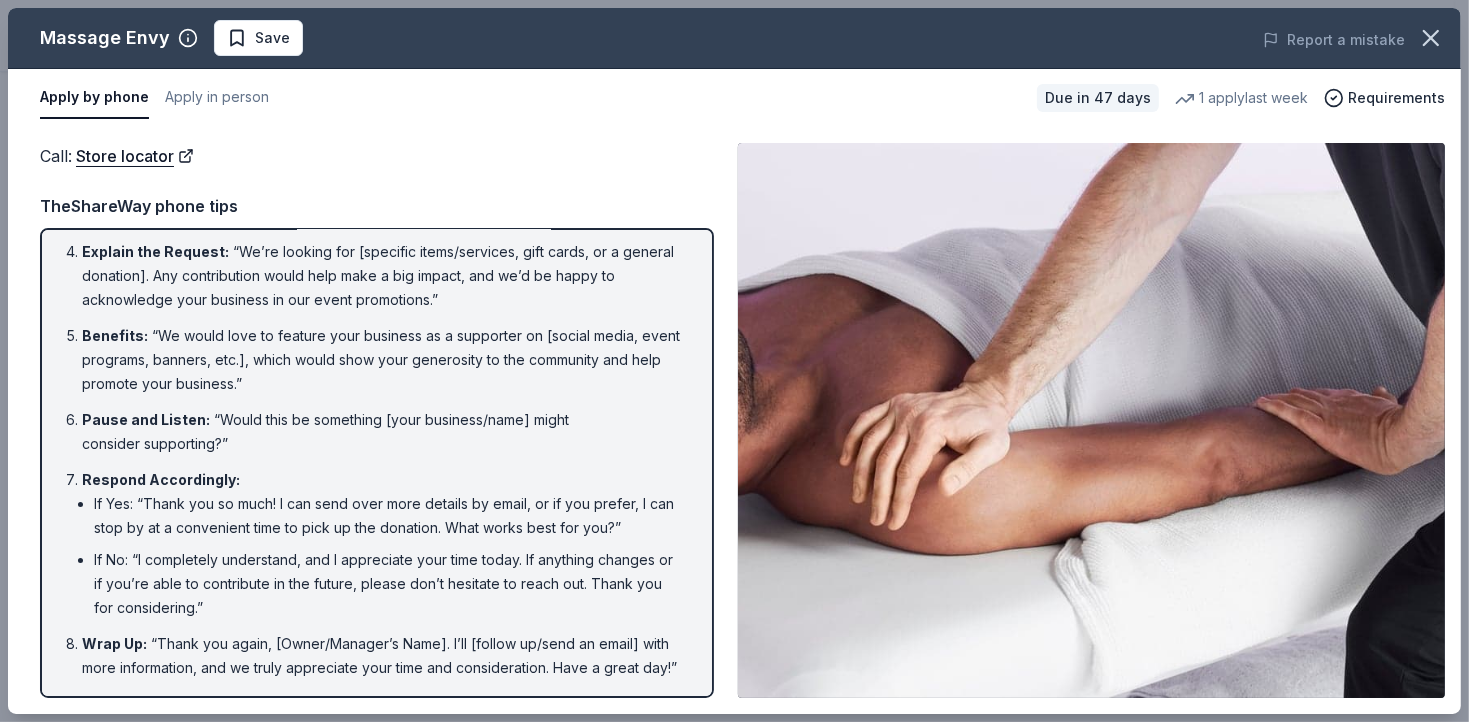 scroll, scrollTop: 279, scrollLeft: 0, axis: vertical 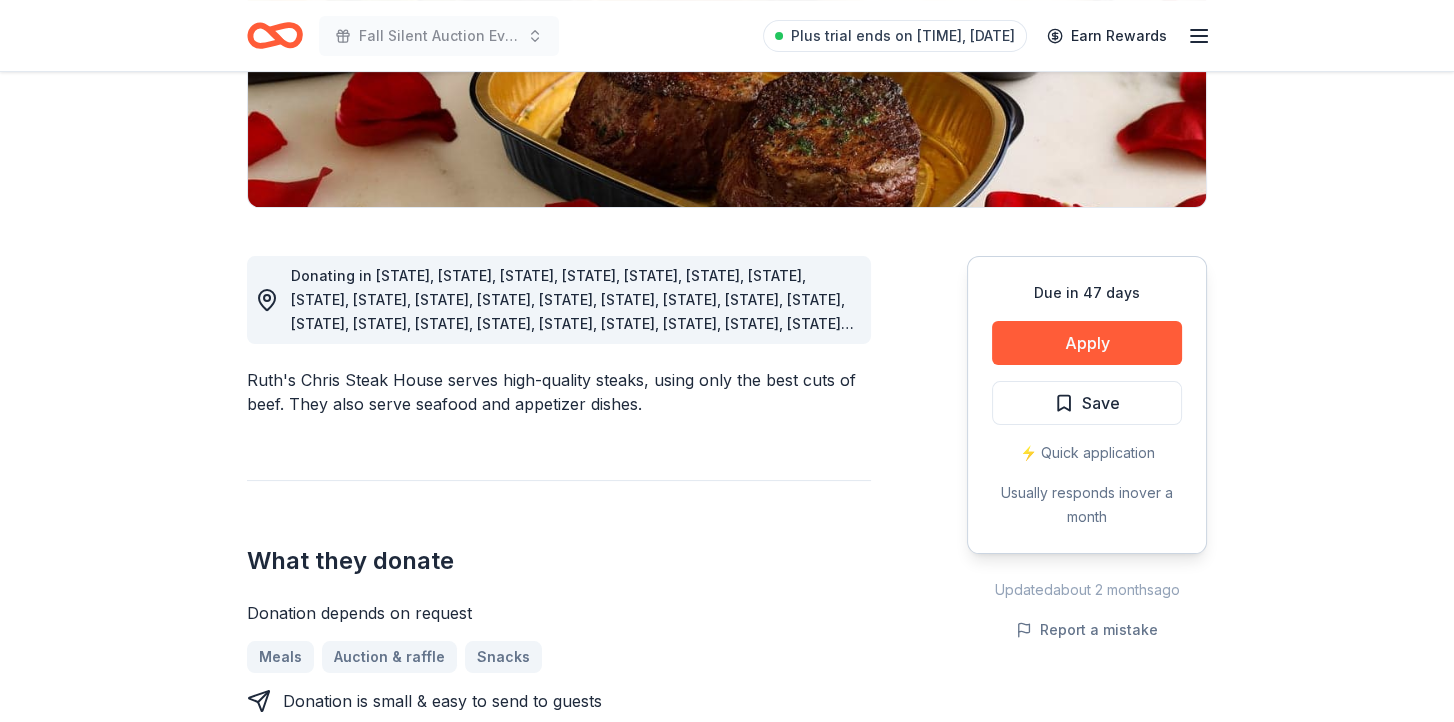 drag, startPoint x: 641, startPoint y: 379, endPoint x: 325, endPoint y: 361, distance: 316.51224 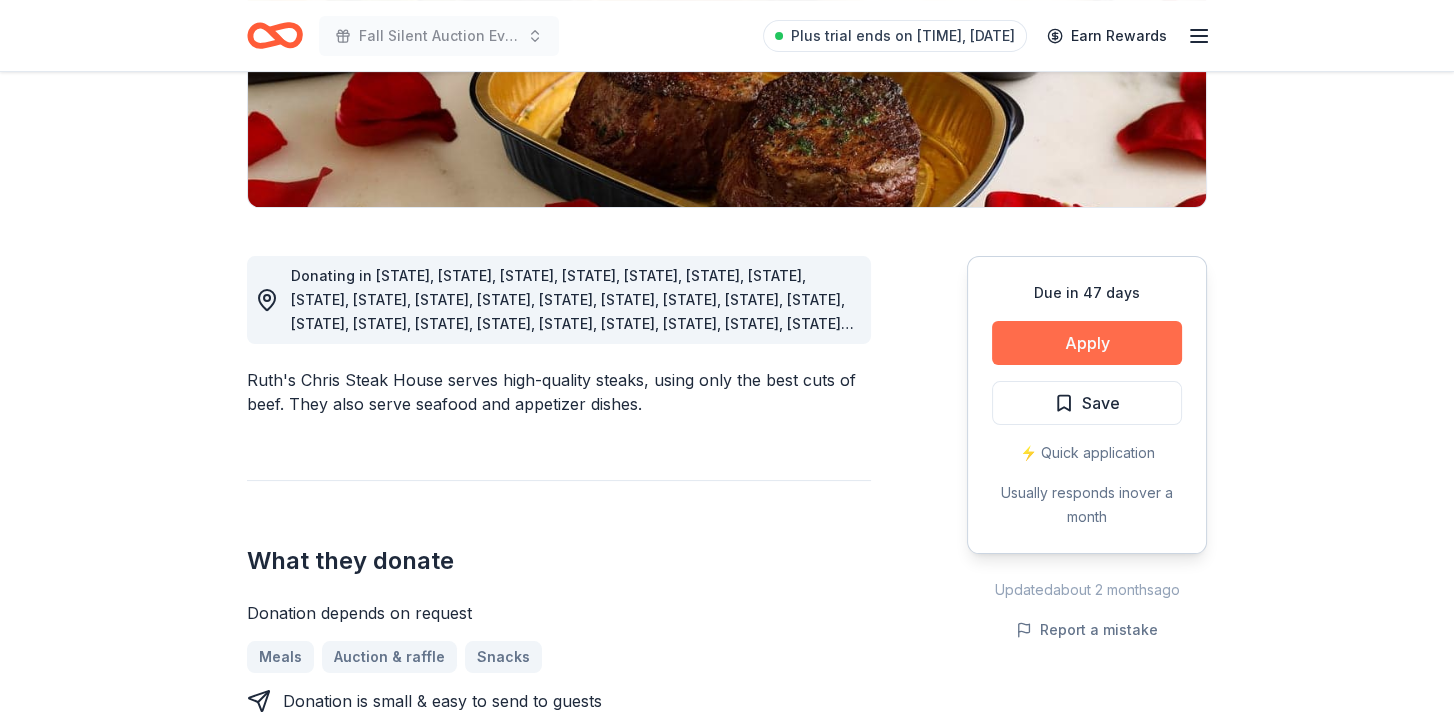 click on "Apply" at bounding box center (1087, 343) 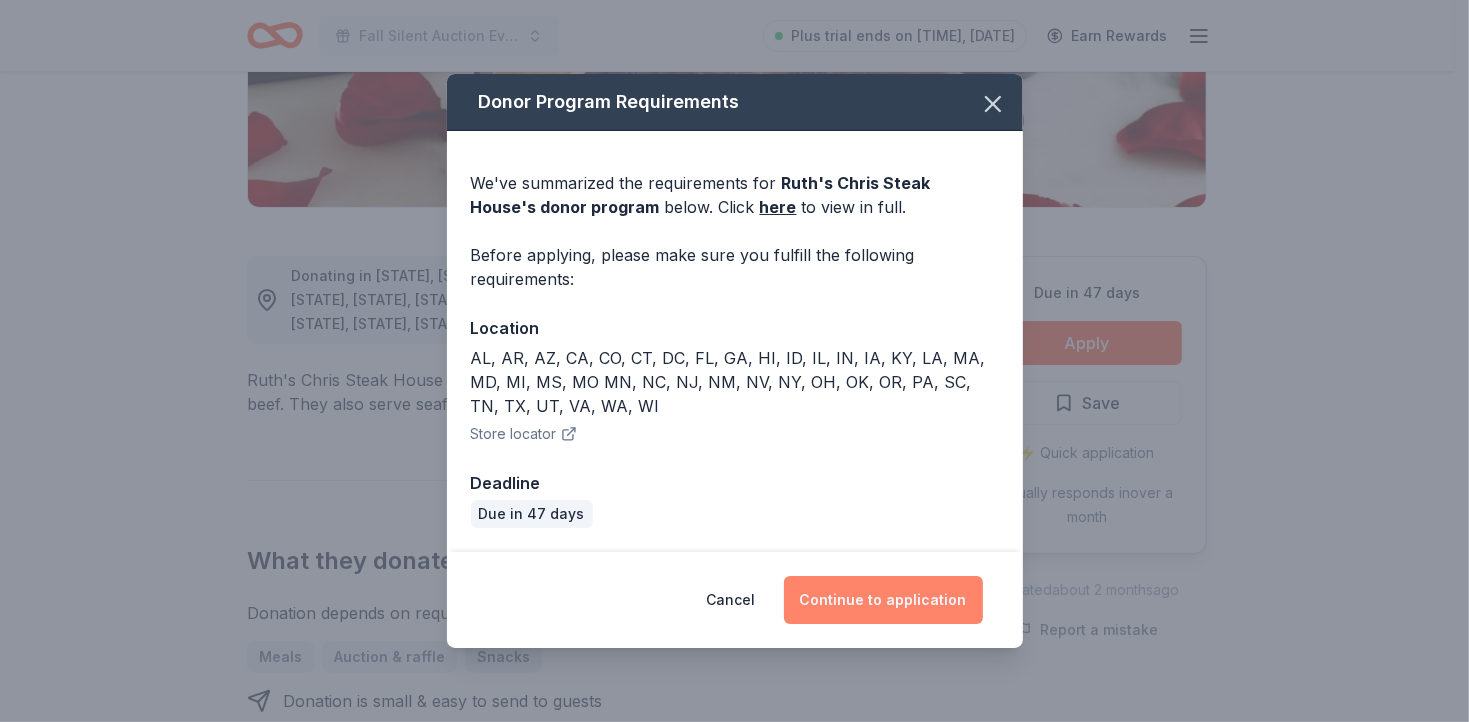 click on "Continue to application" at bounding box center [883, 600] 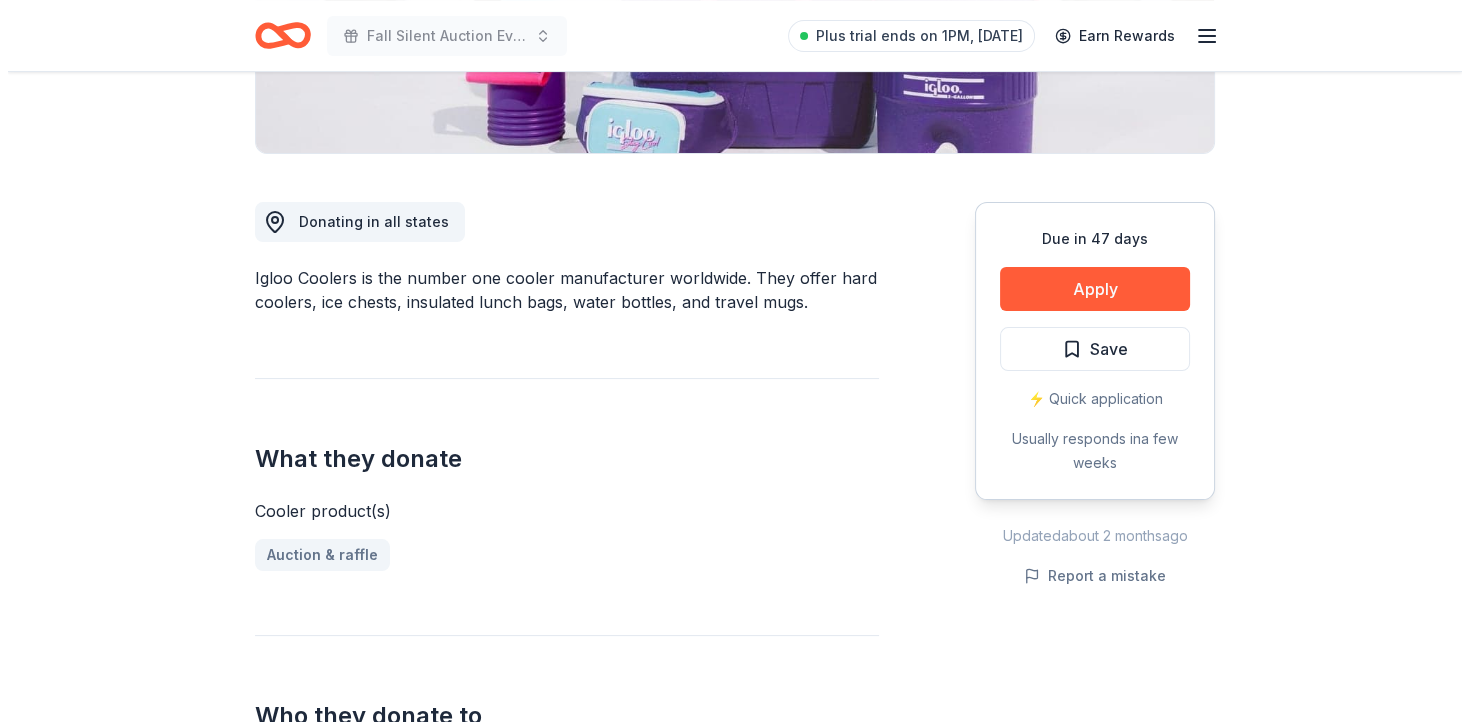 scroll, scrollTop: 500, scrollLeft: 0, axis: vertical 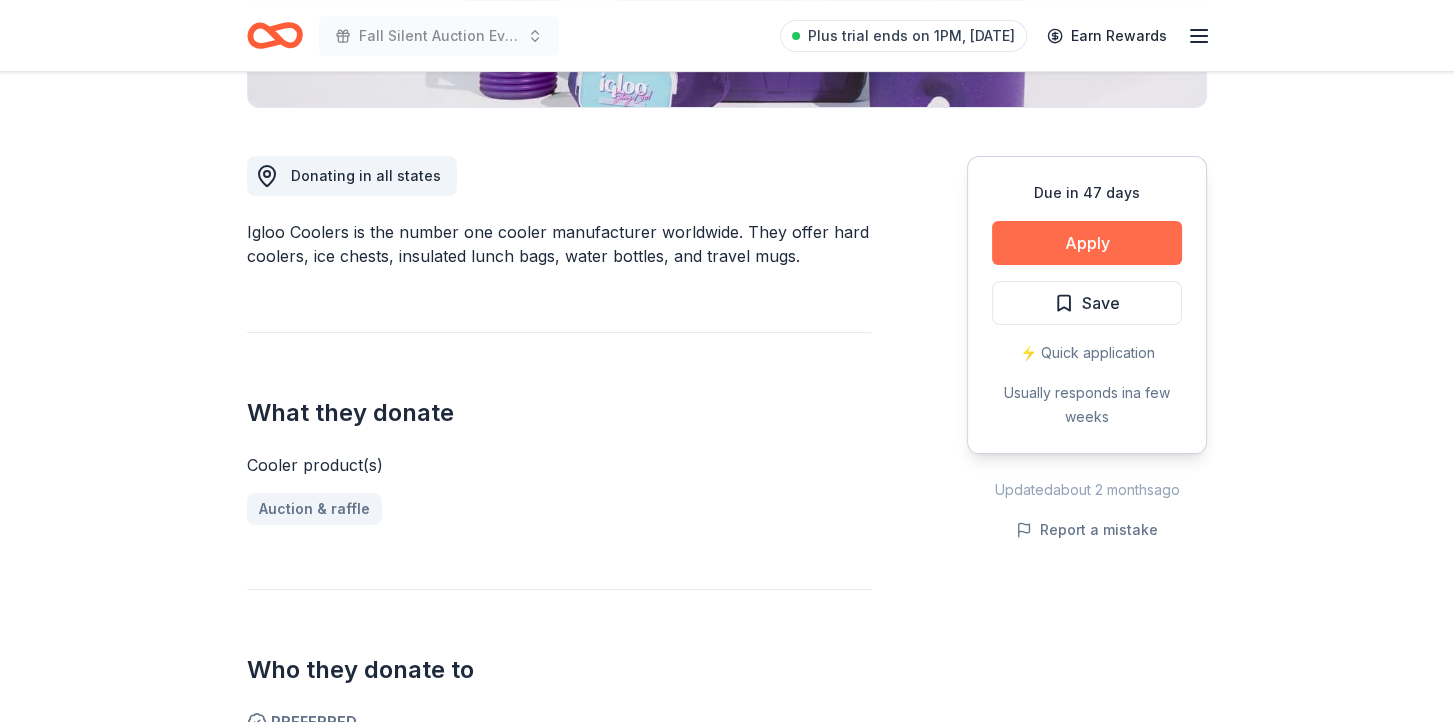 click on "Apply" at bounding box center (1087, 243) 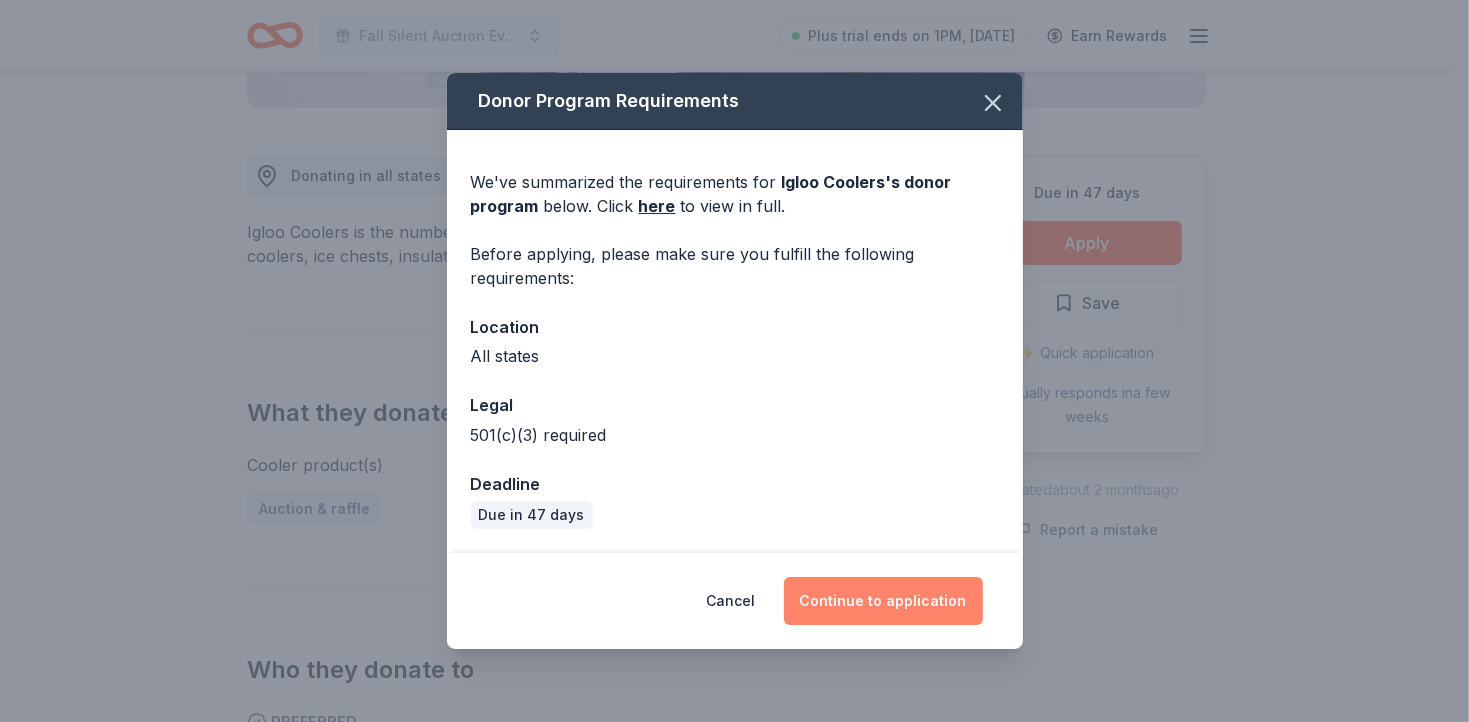 click on "Continue to application" at bounding box center [883, 601] 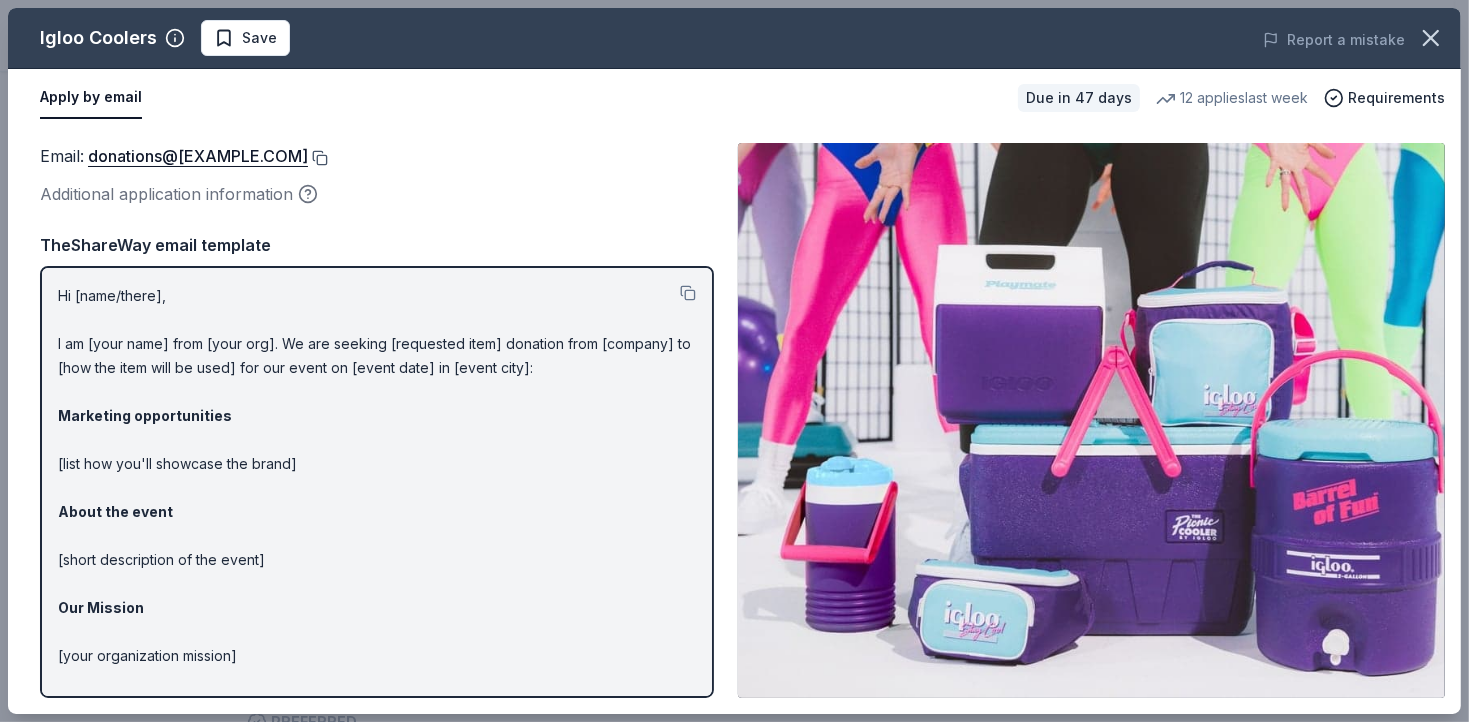 click at bounding box center (318, 158) 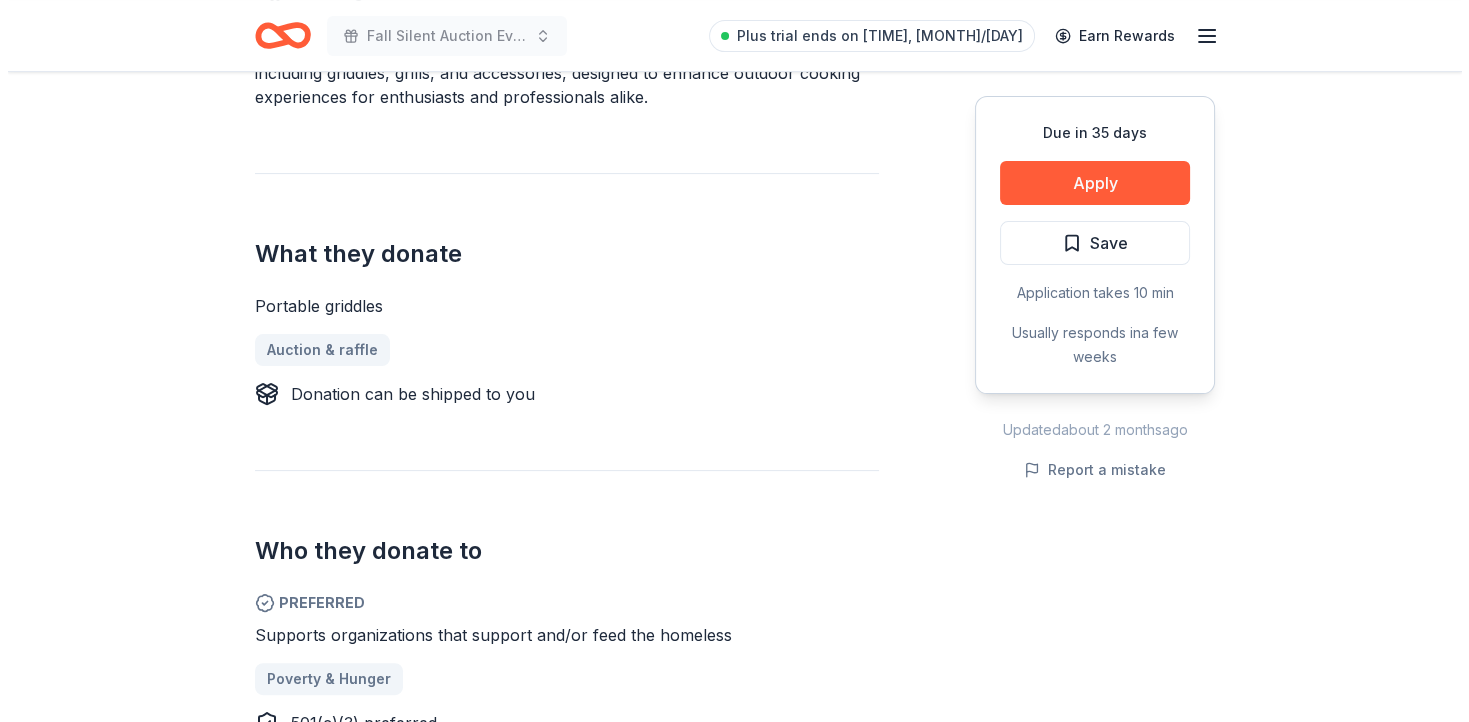scroll, scrollTop: 600, scrollLeft: 0, axis: vertical 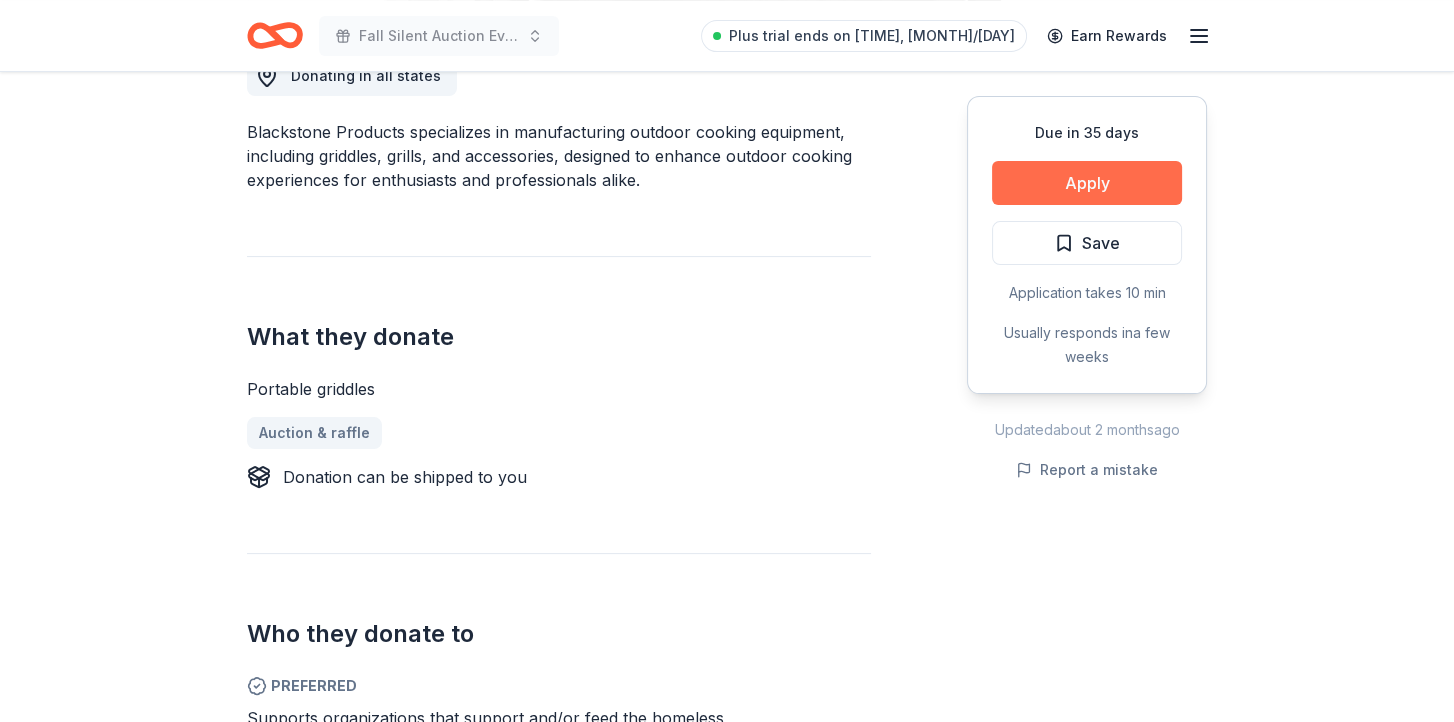 click on "Apply" at bounding box center [1087, 183] 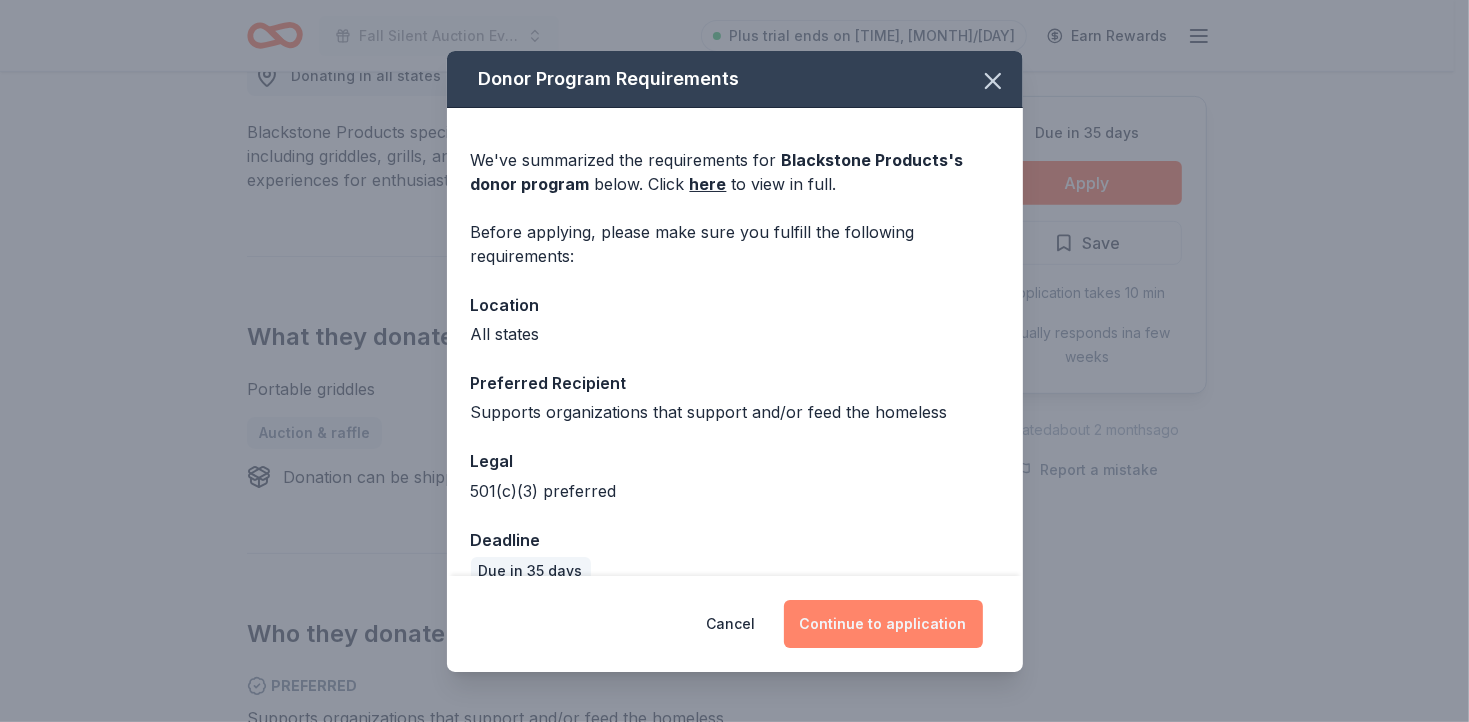 click on "Continue to application" at bounding box center (883, 624) 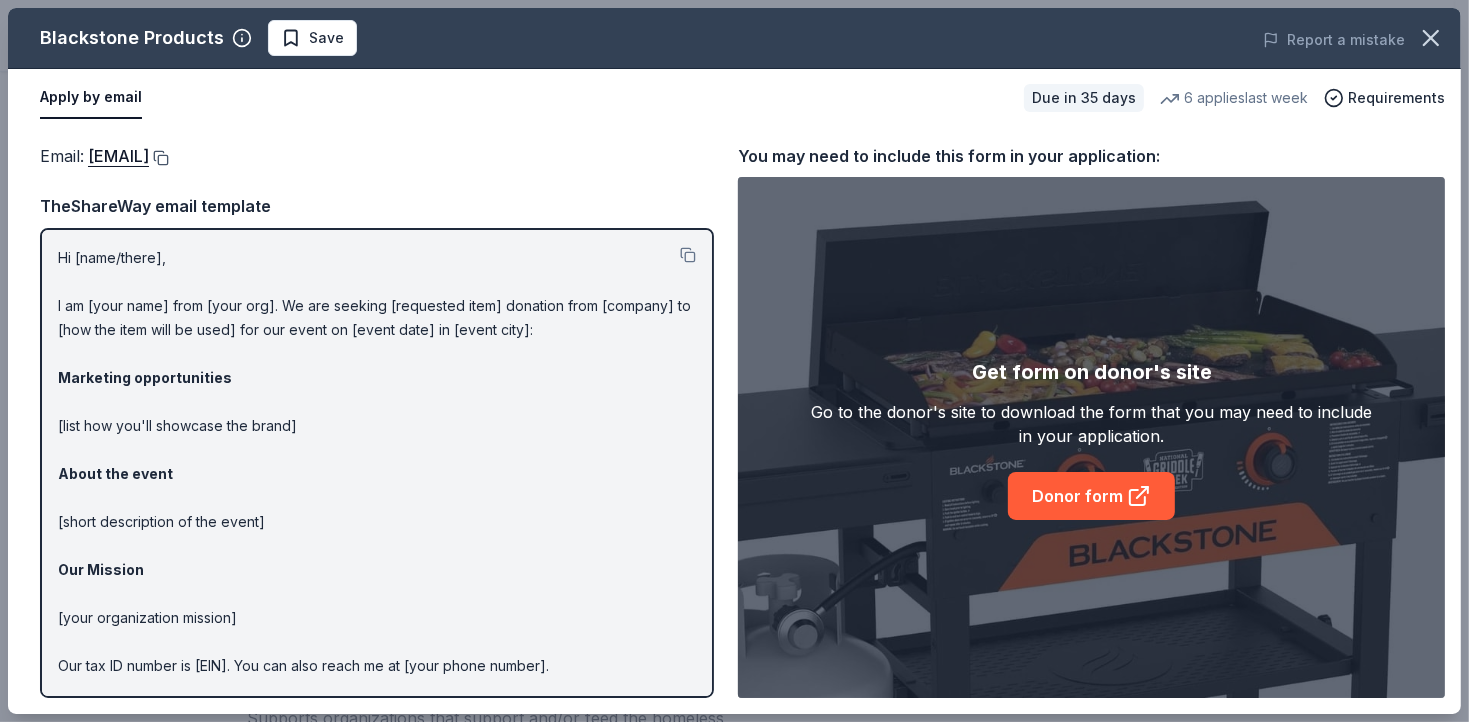 click at bounding box center [159, 158] 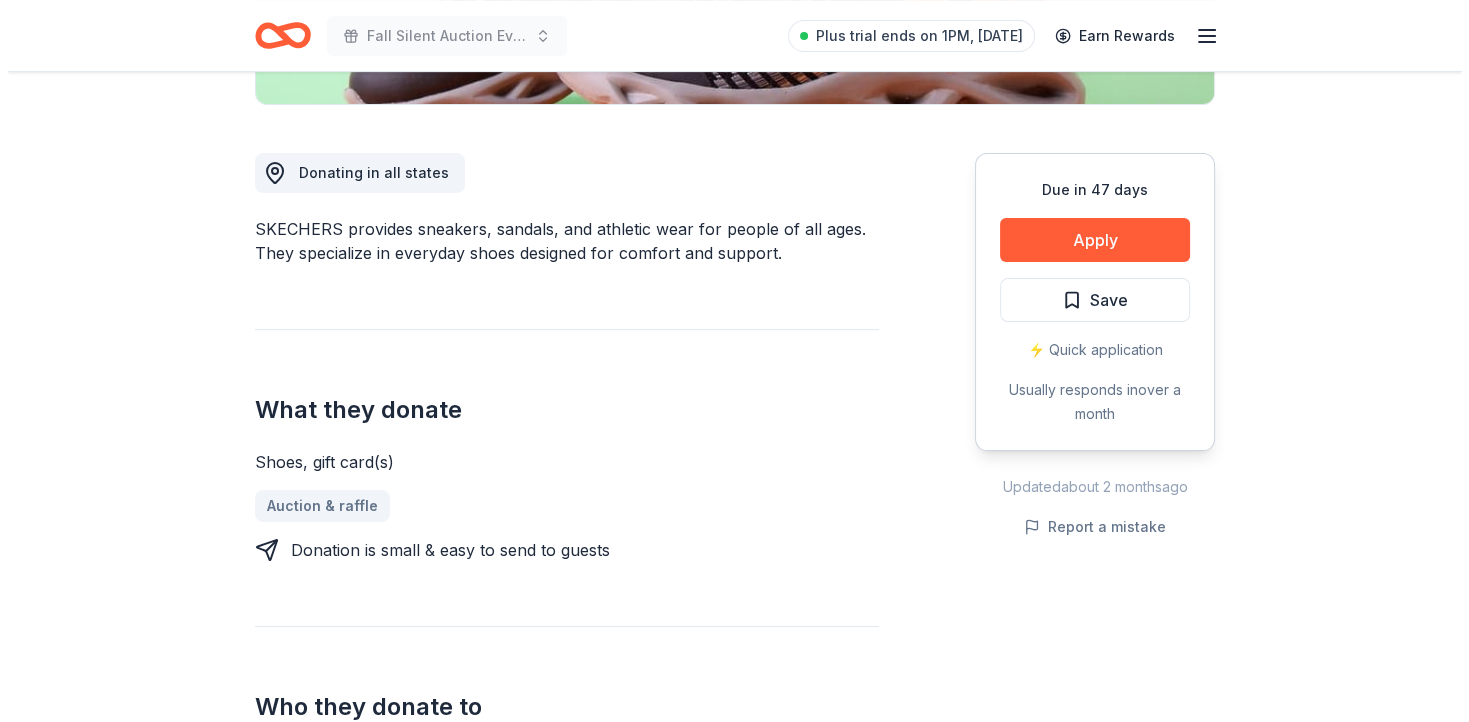 scroll, scrollTop: 500, scrollLeft: 0, axis: vertical 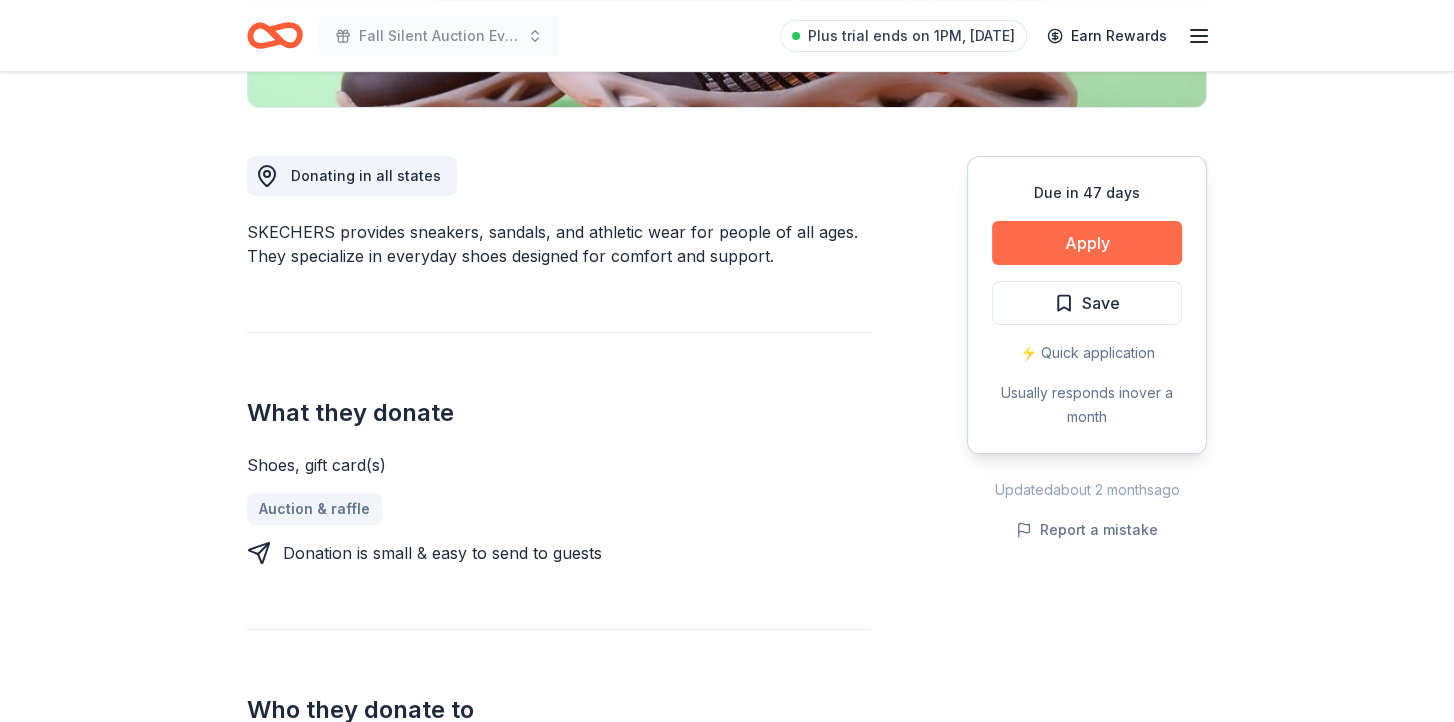 click on "Apply" at bounding box center [1087, 243] 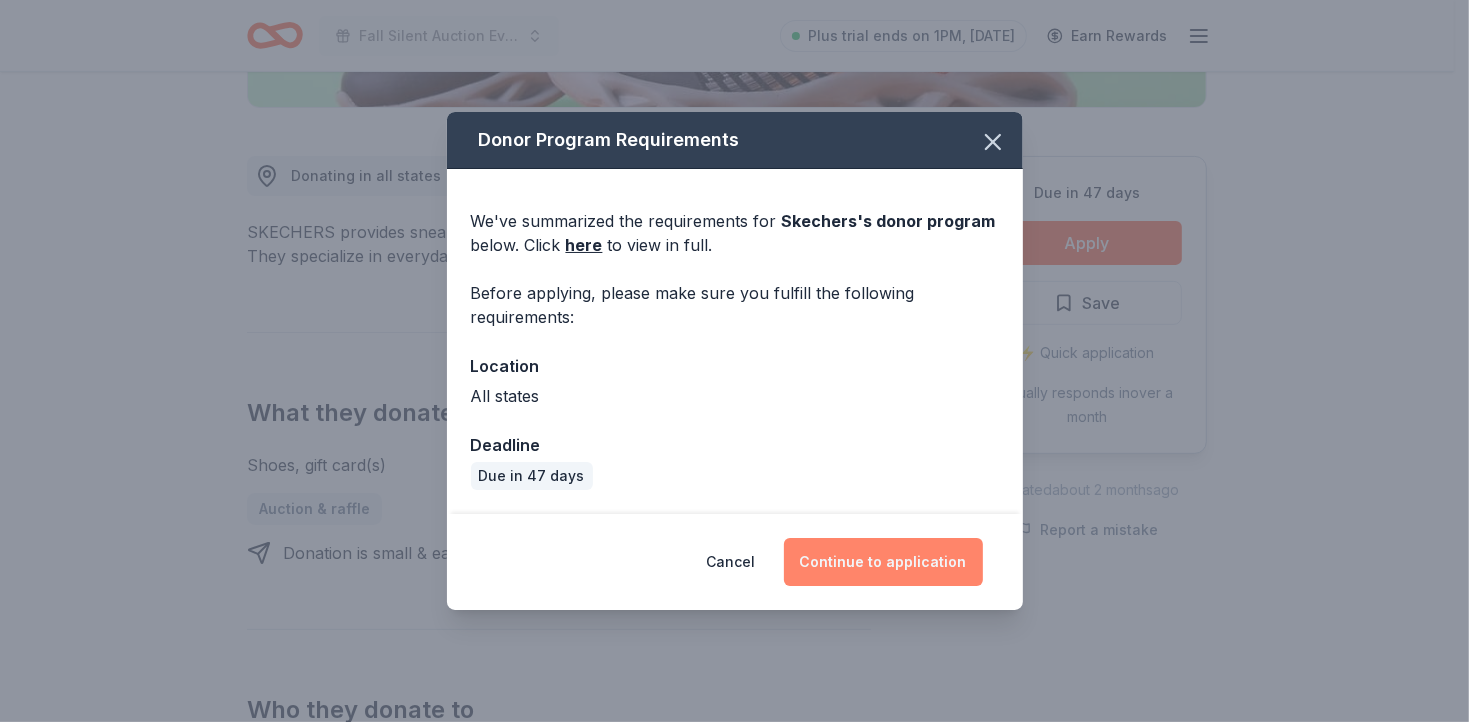 click on "Continue to application" at bounding box center (883, 562) 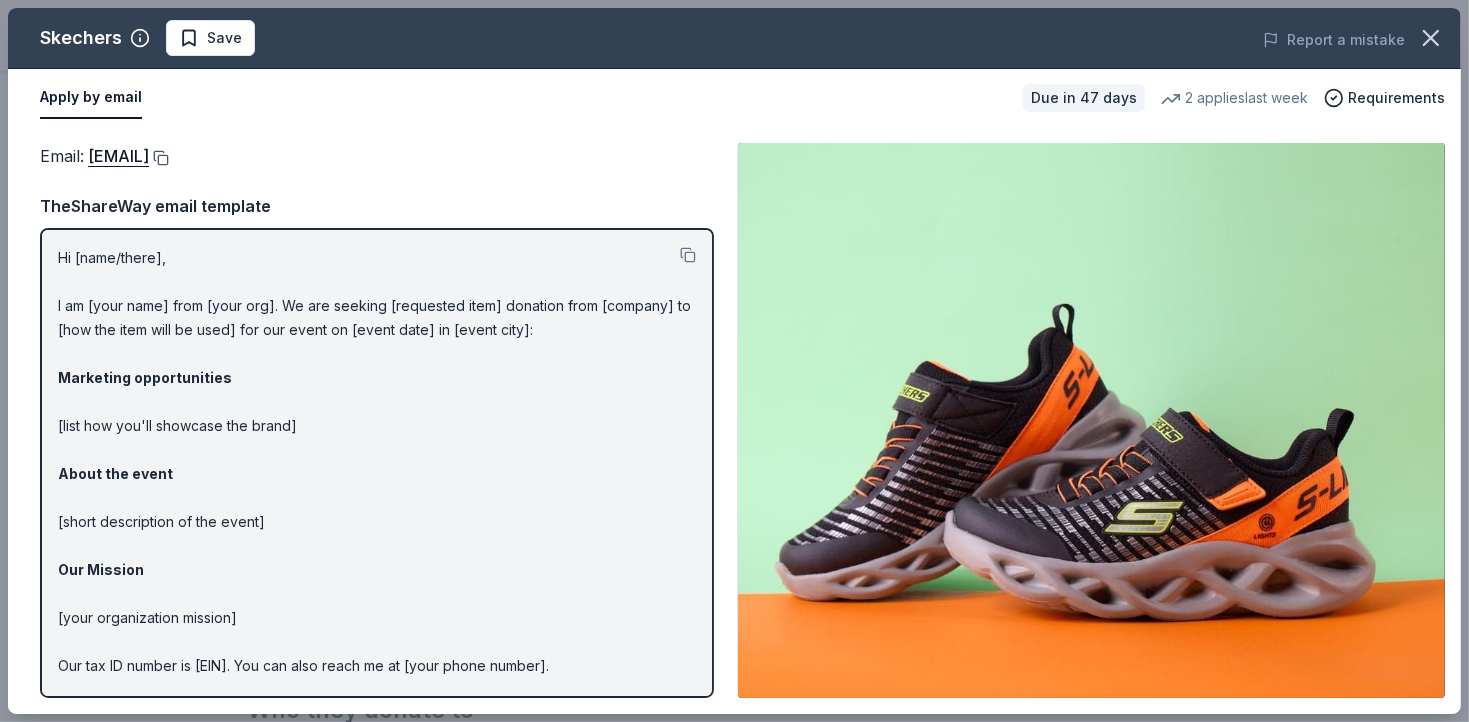 click at bounding box center (159, 158) 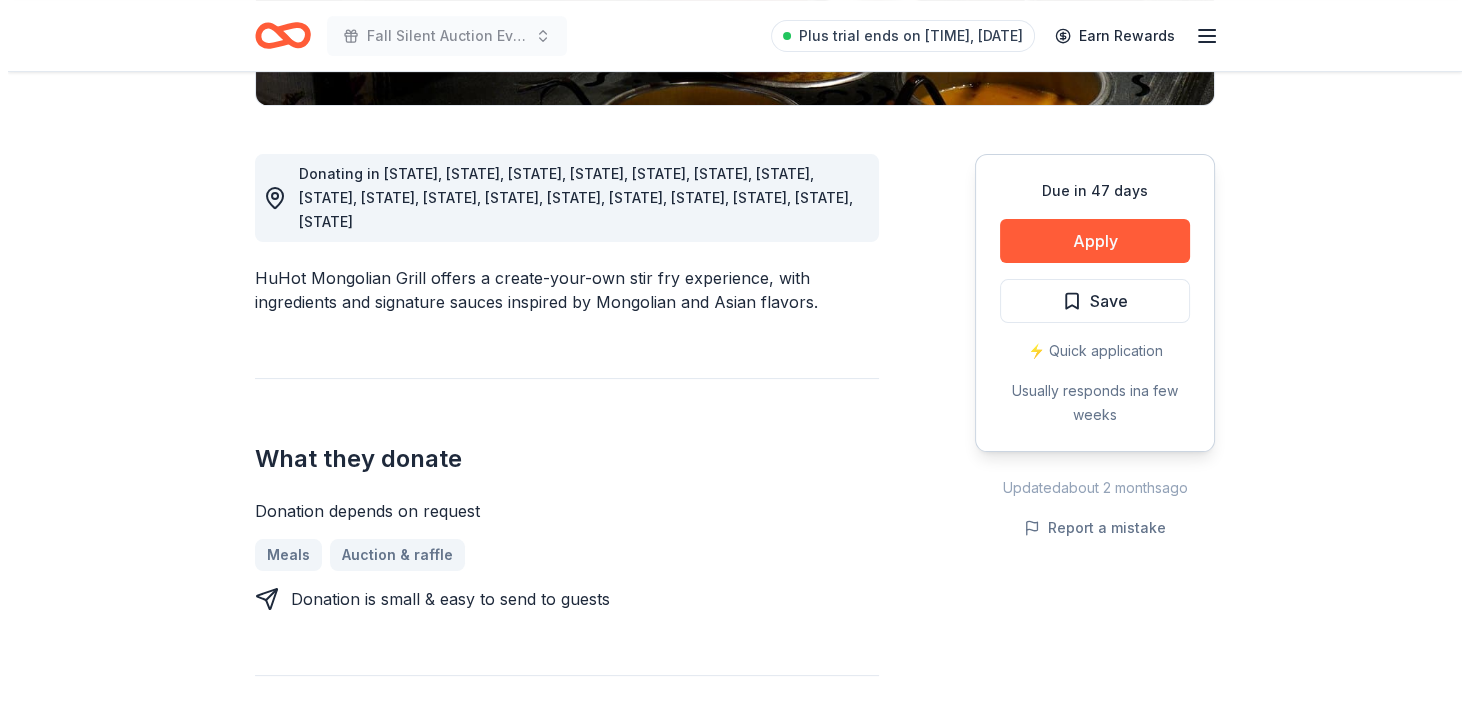 scroll, scrollTop: 500, scrollLeft: 0, axis: vertical 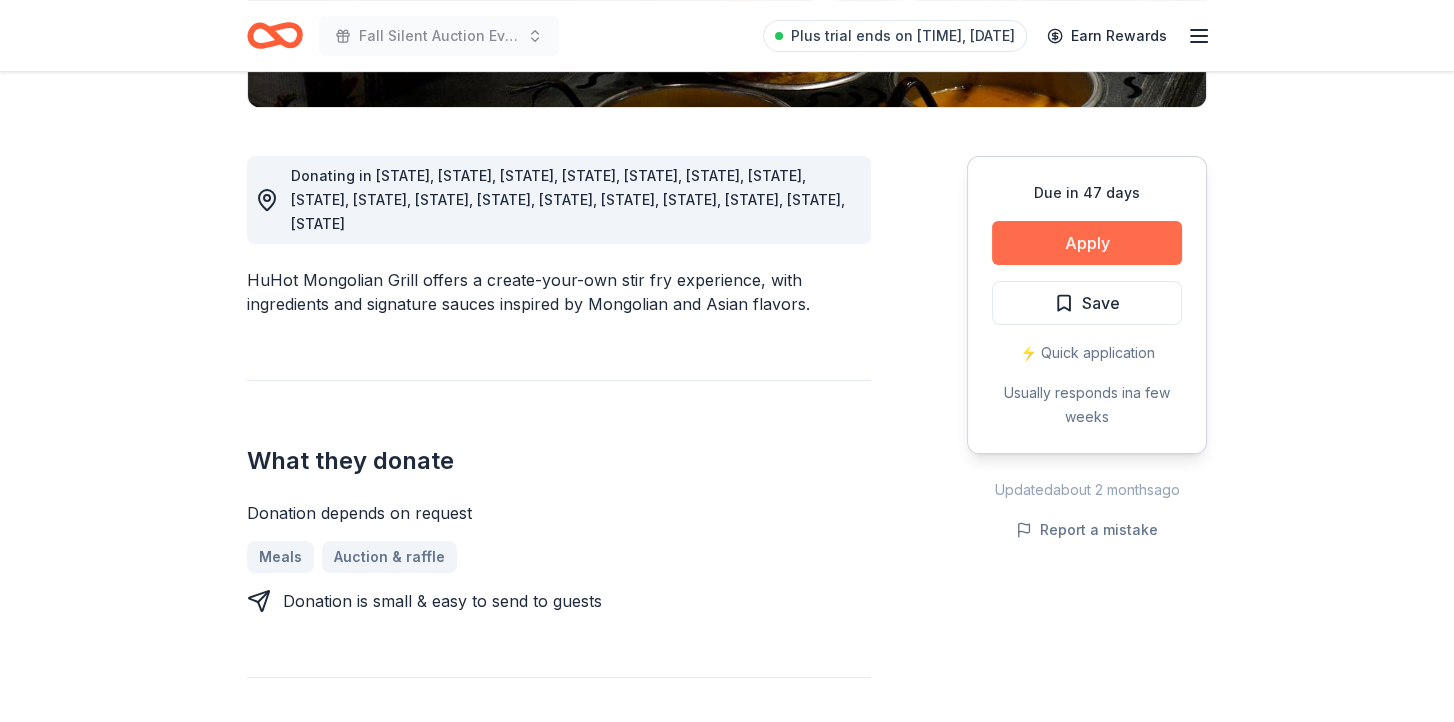 click on "Apply" at bounding box center [1087, 243] 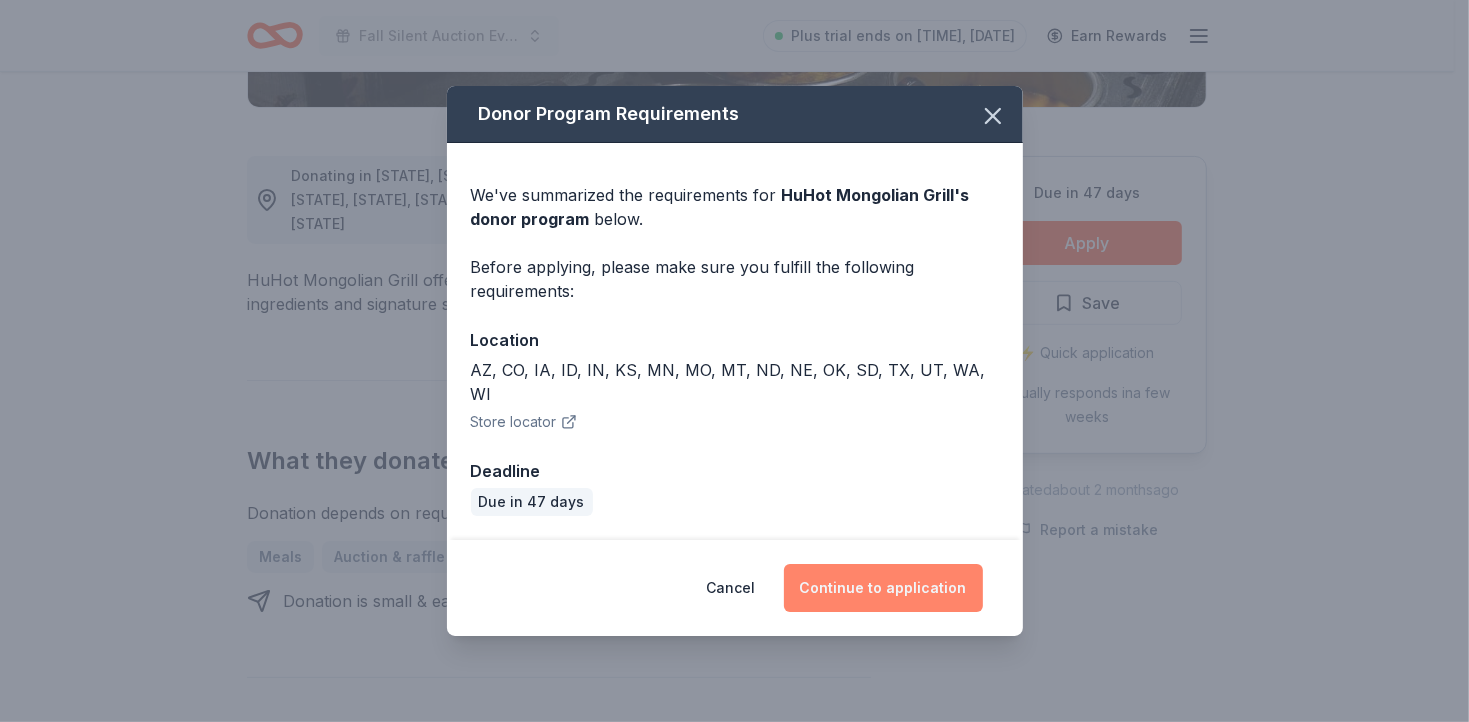 click on "Continue to application" at bounding box center (883, 588) 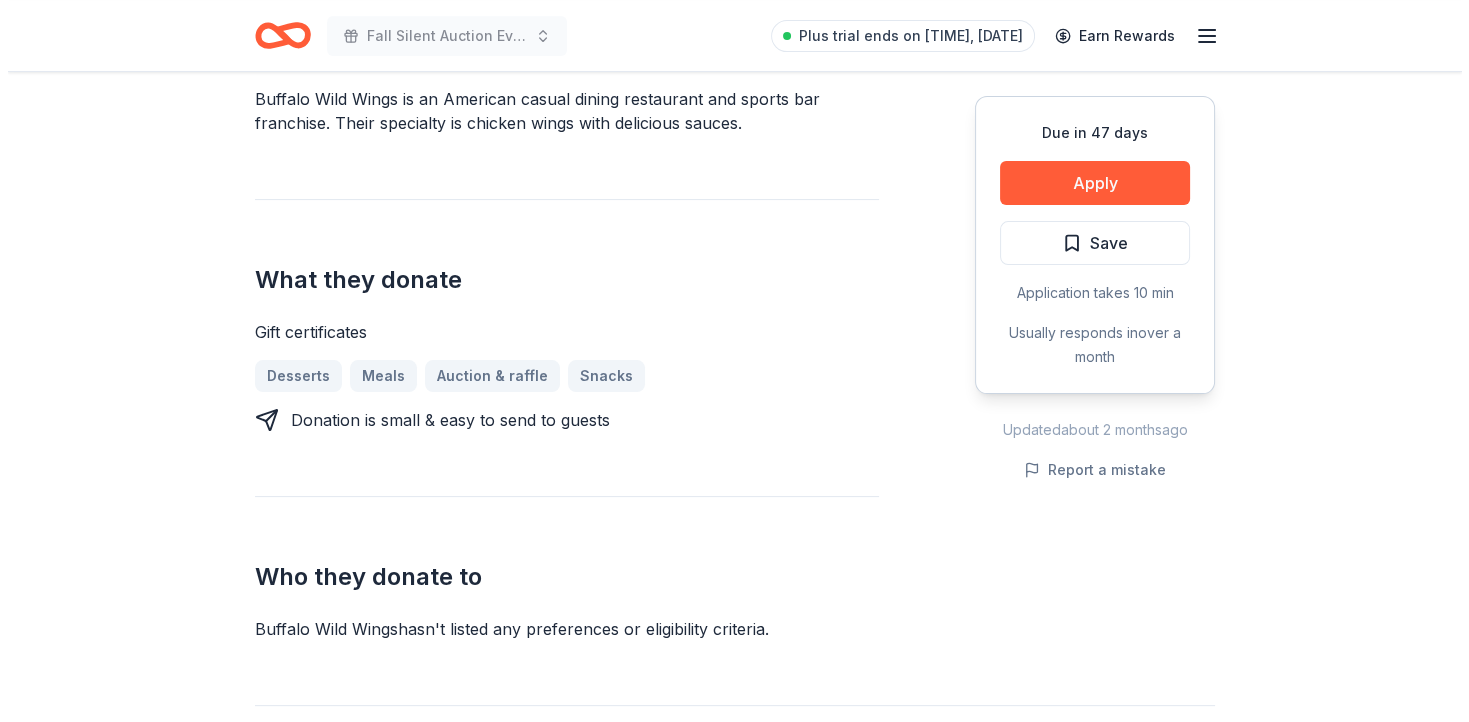 scroll, scrollTop: 600, scrollLeft: 0, axis: vertical 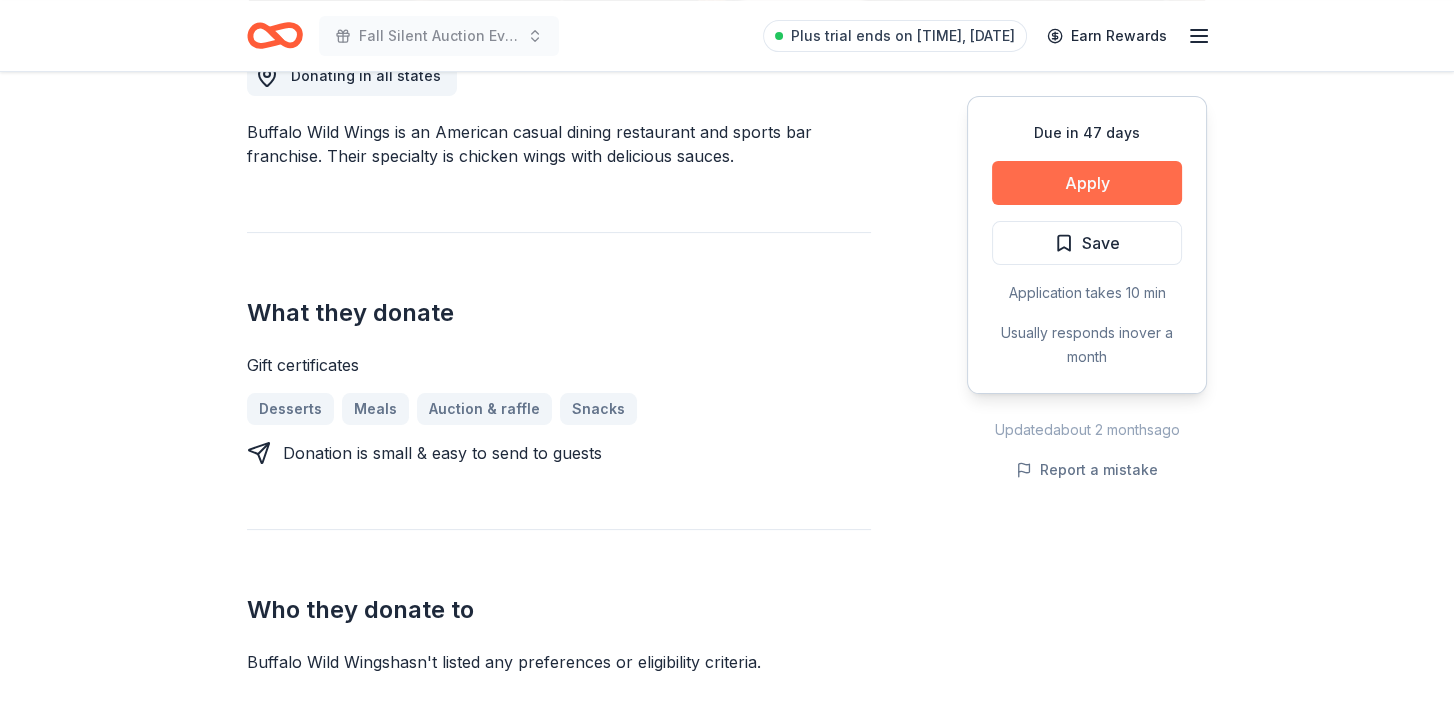 click on "Apply" at bounding box center [1087, 183] 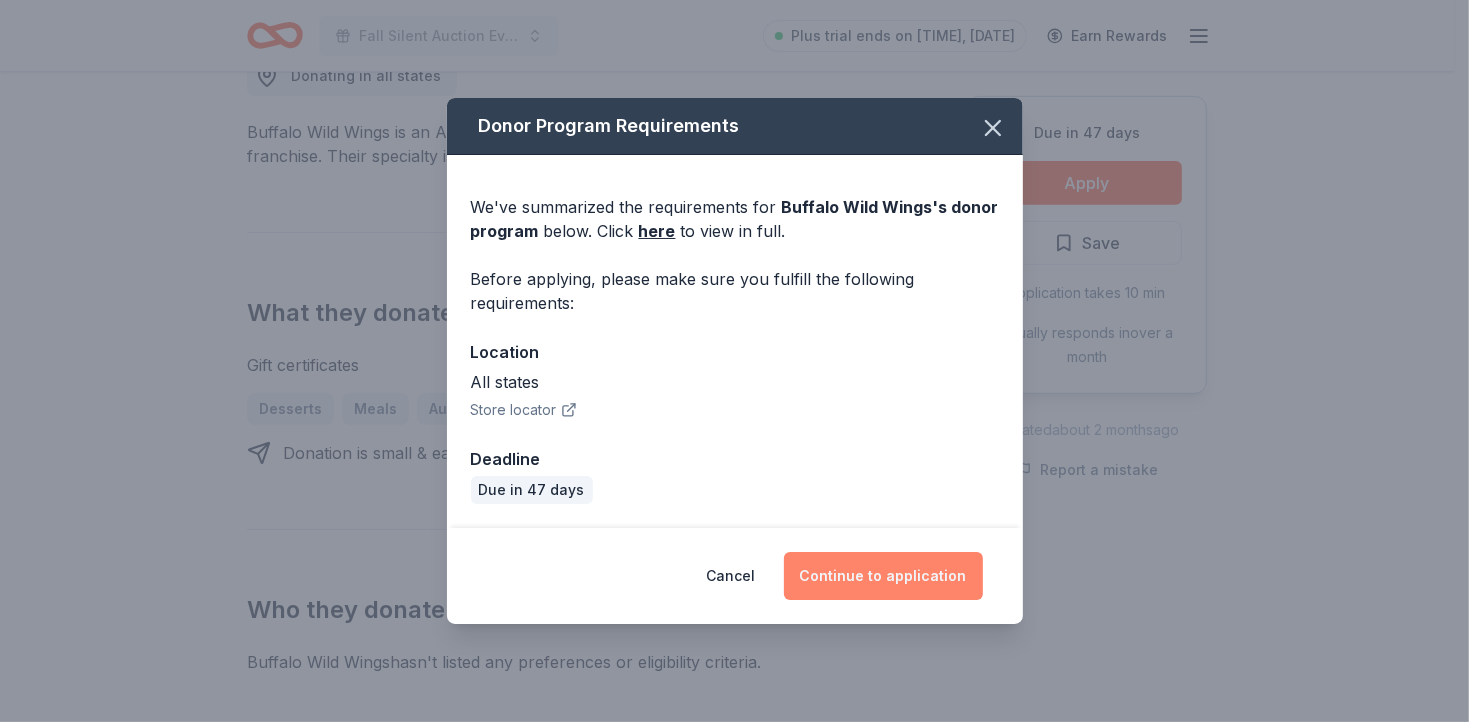 click on "Continue to application" at bounding box center [883, 576] 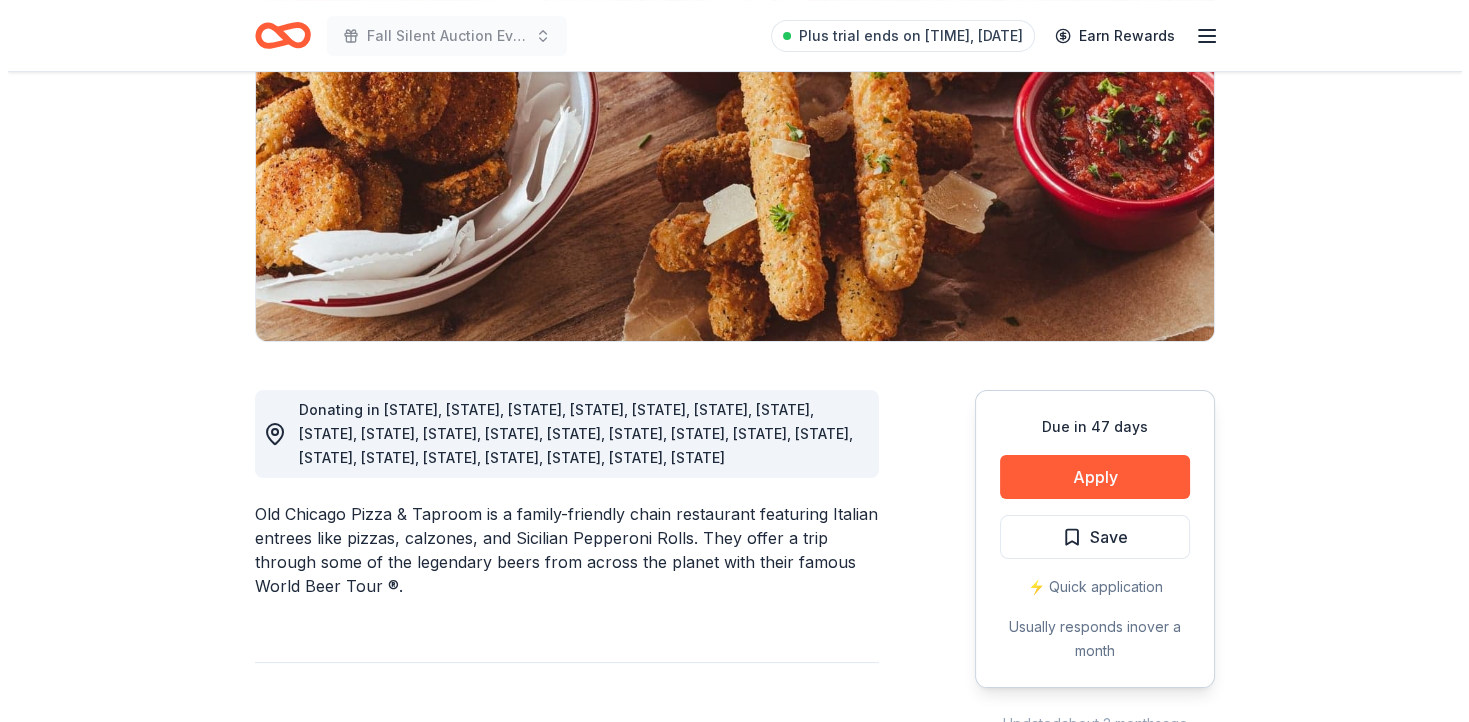 scroll, scrollTop: 300, scrollLeft: 0, axis: vertical 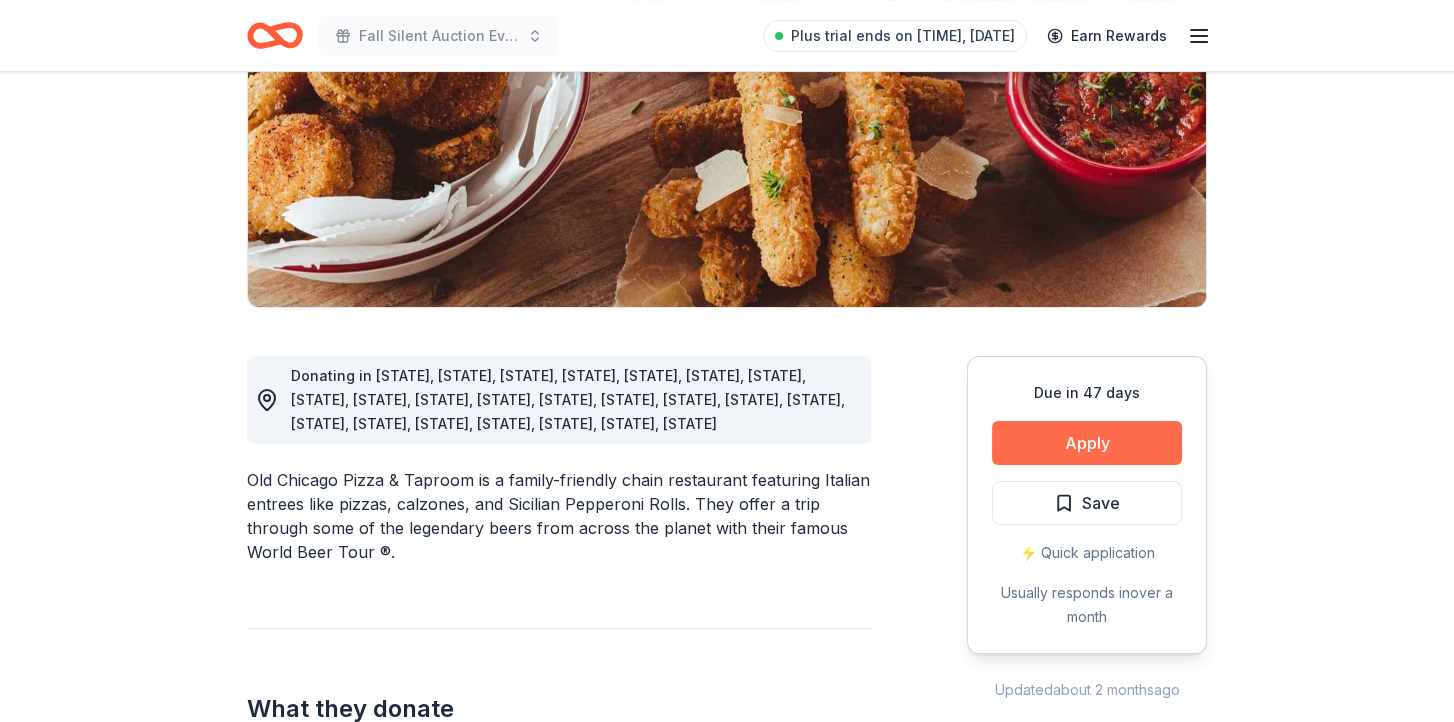 click on "Apply" at bounding box center (1087, 443) 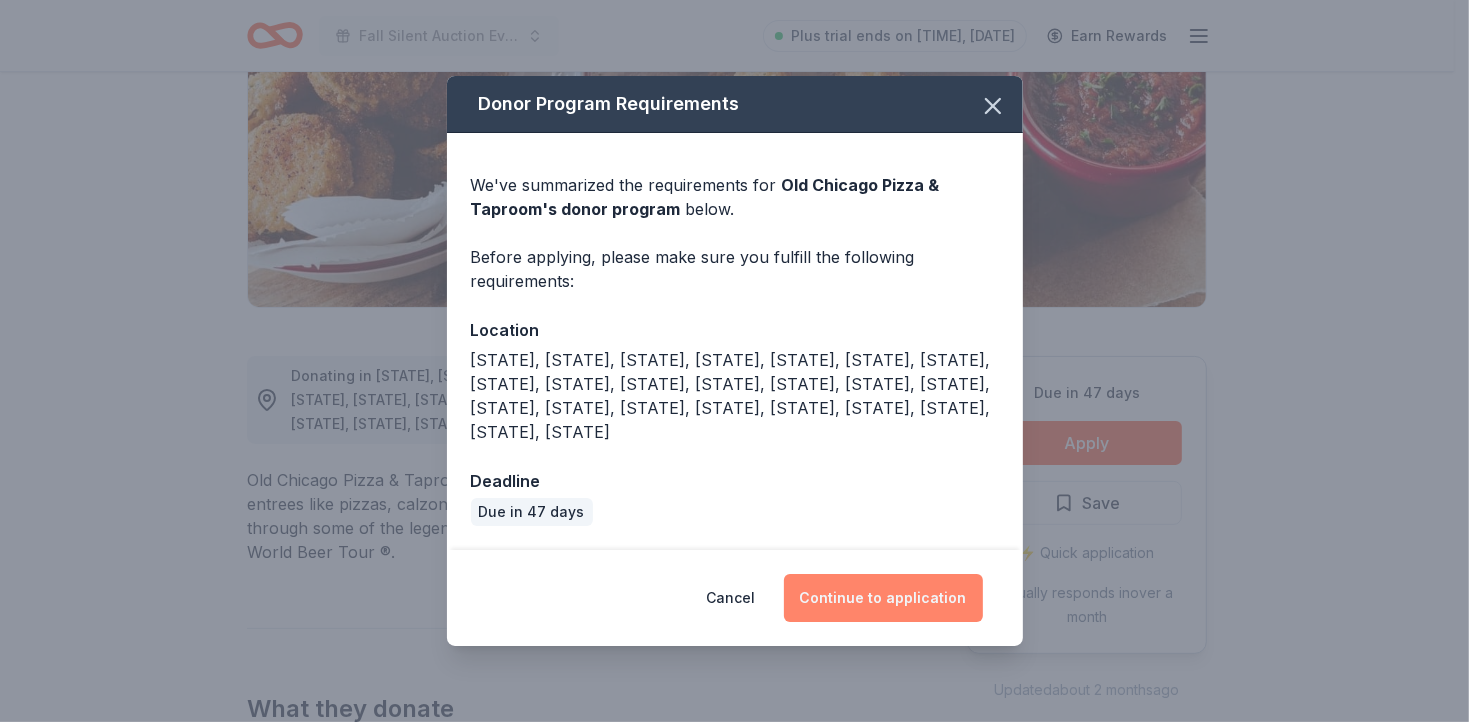 click on "Continue to application" at bounding box center [883, 598] 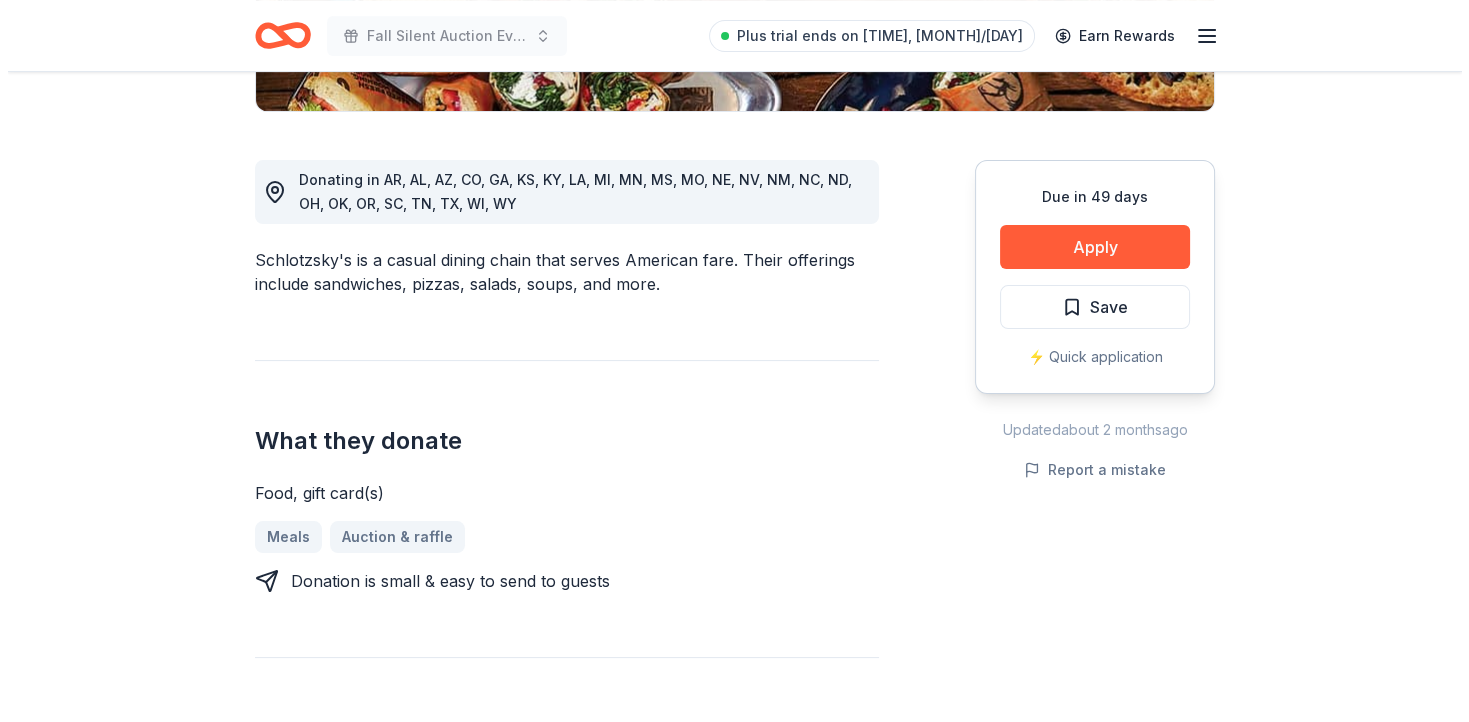 scroll, scrollTop: 500, scrollLeft: 0, axis: vertical 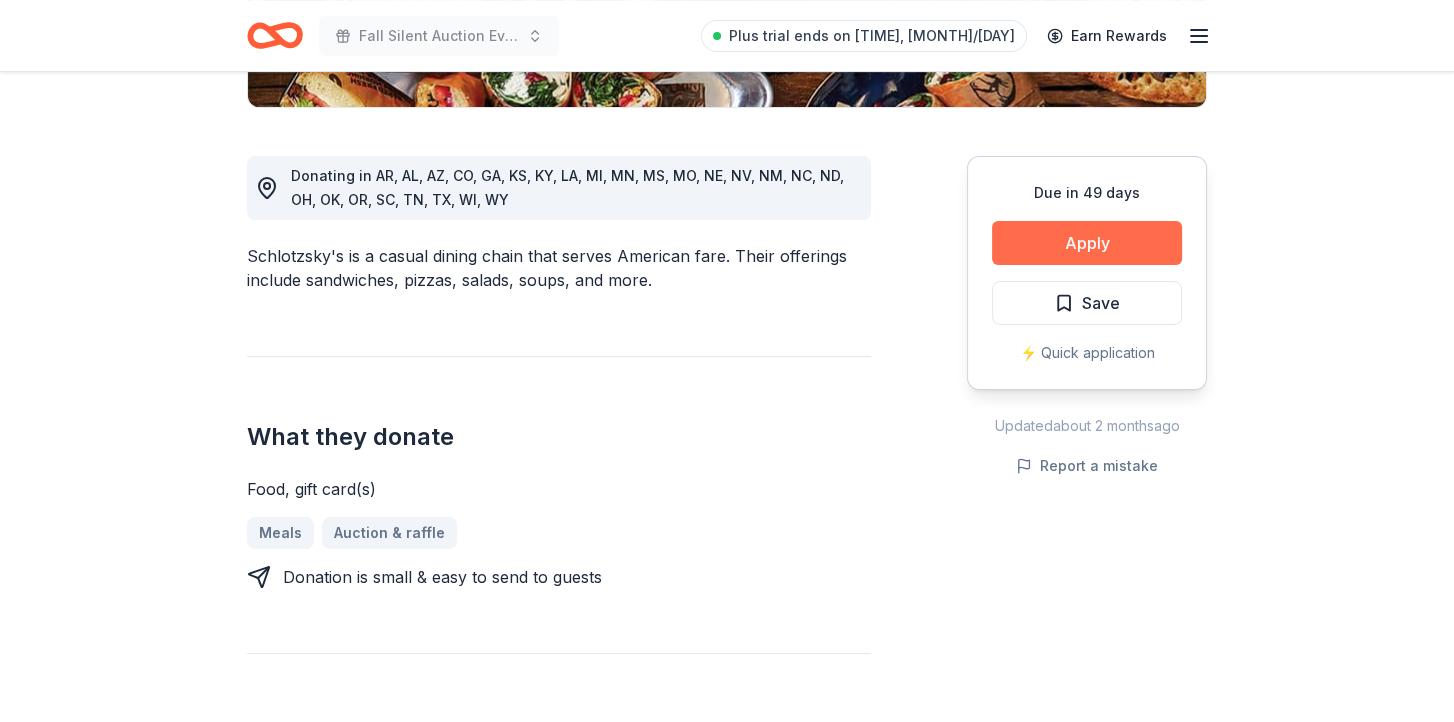 click on "Apply" at bounding box center [1087, 243] 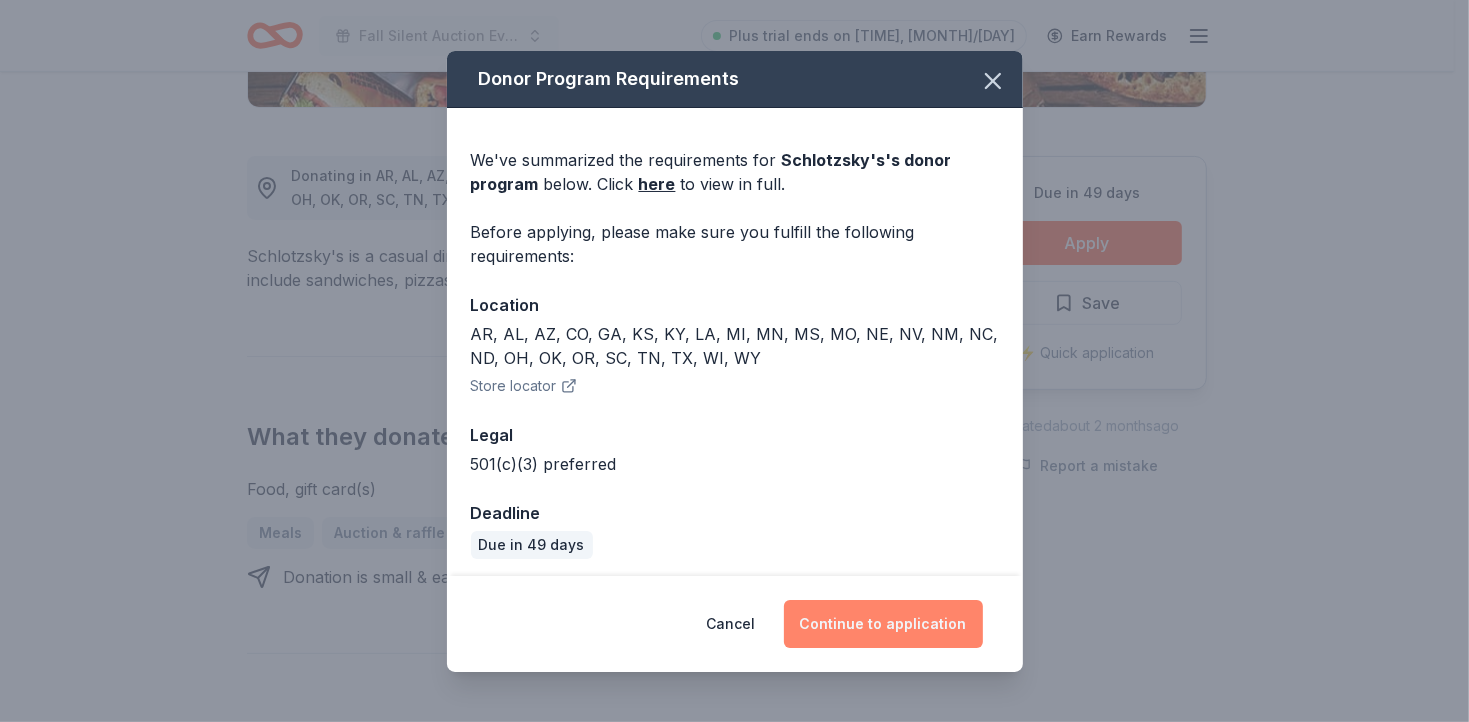 click on "Continue to application" at bounding box center (883, 624) 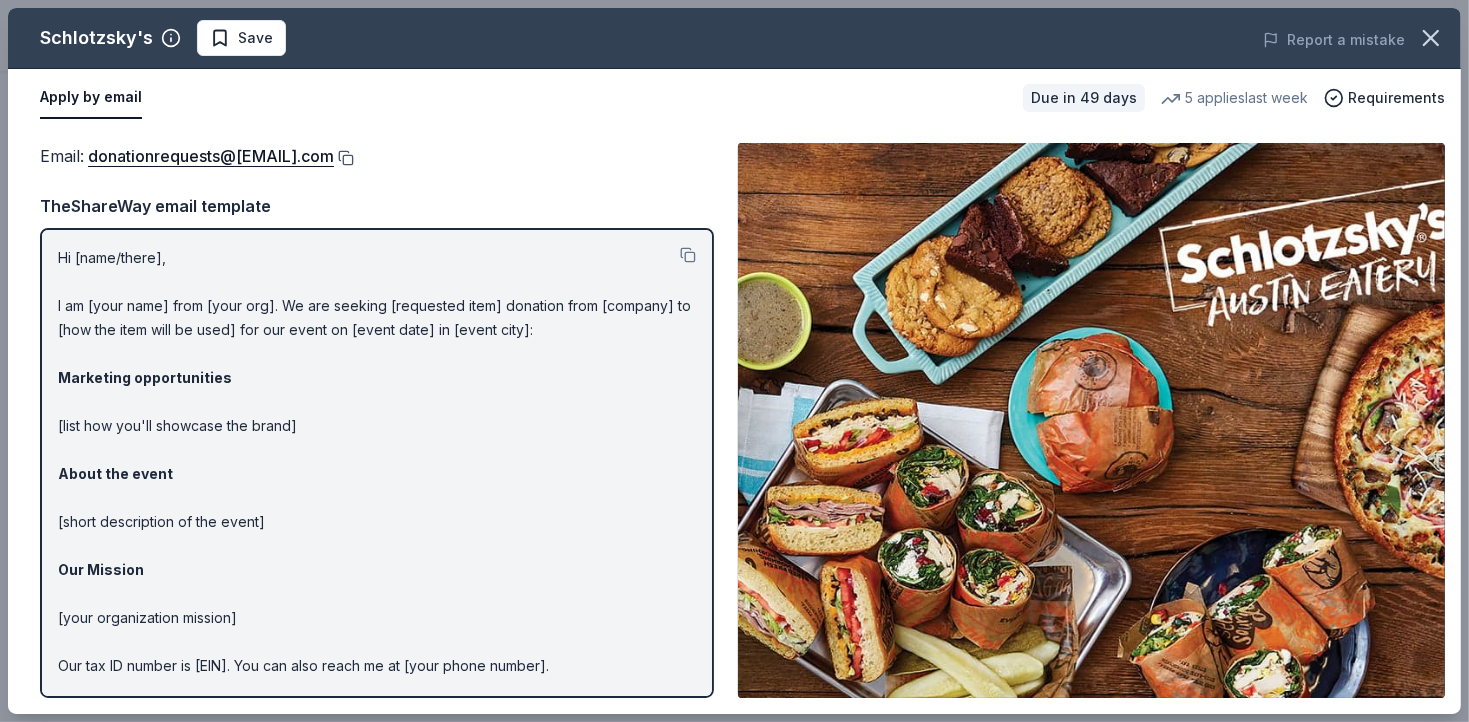 click at bounding box center [344, 158] 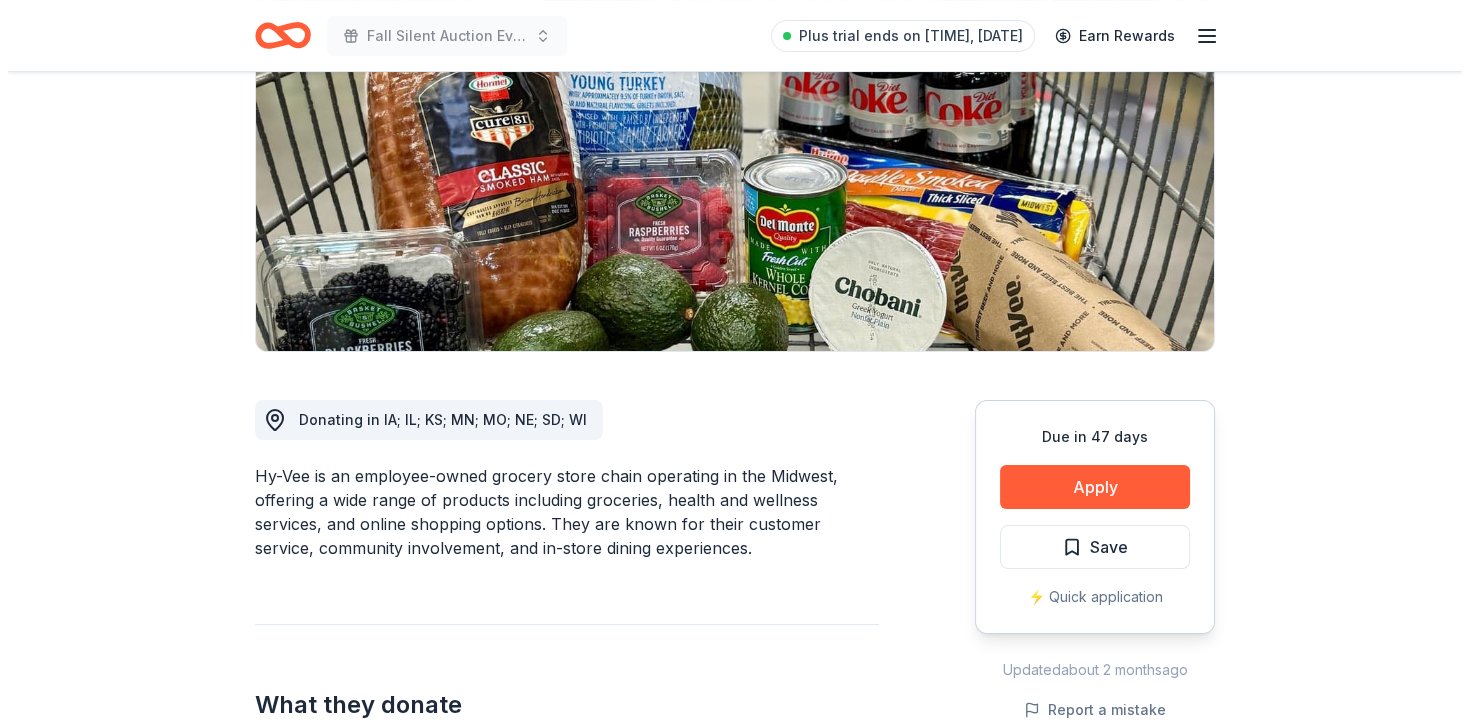 scroll, scrollTop: 300, scrollLeft: 0, axis: vertical 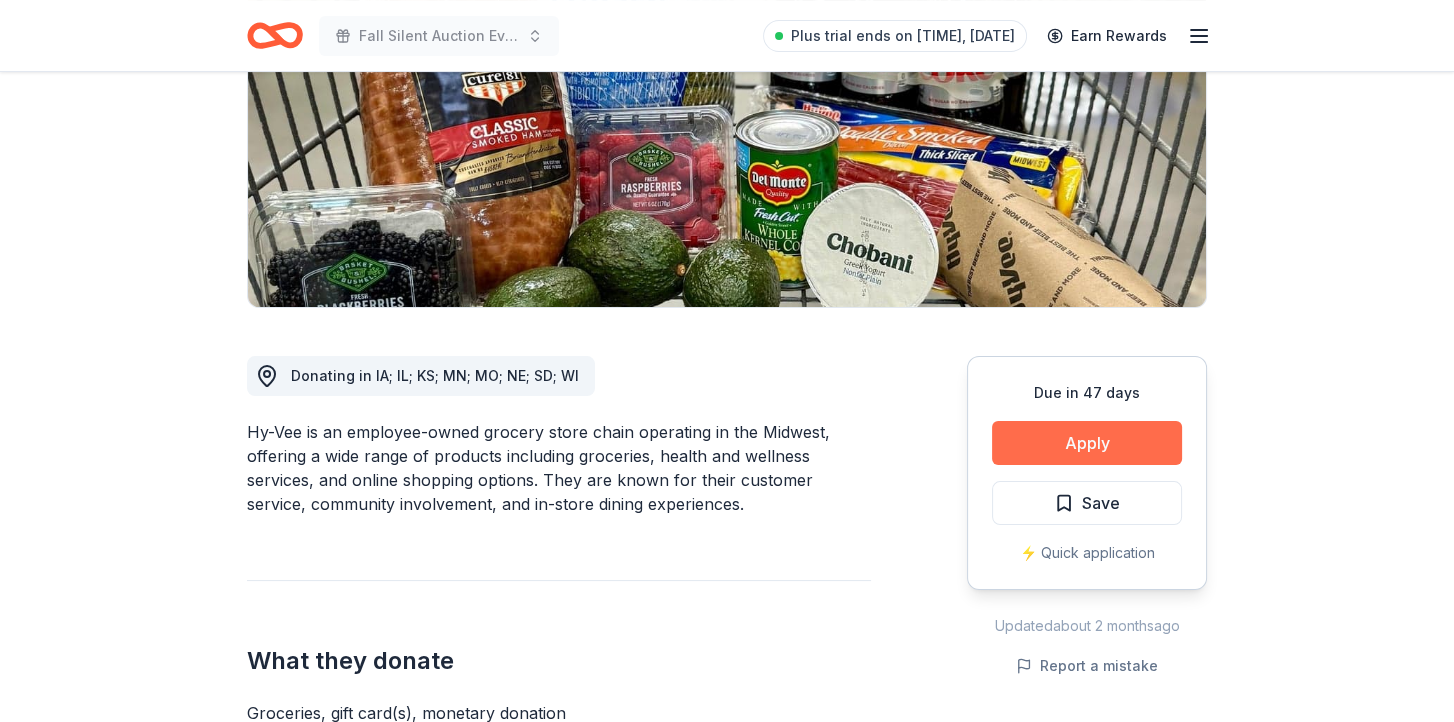 click on "Apply" at bounding box center (1087, 443) 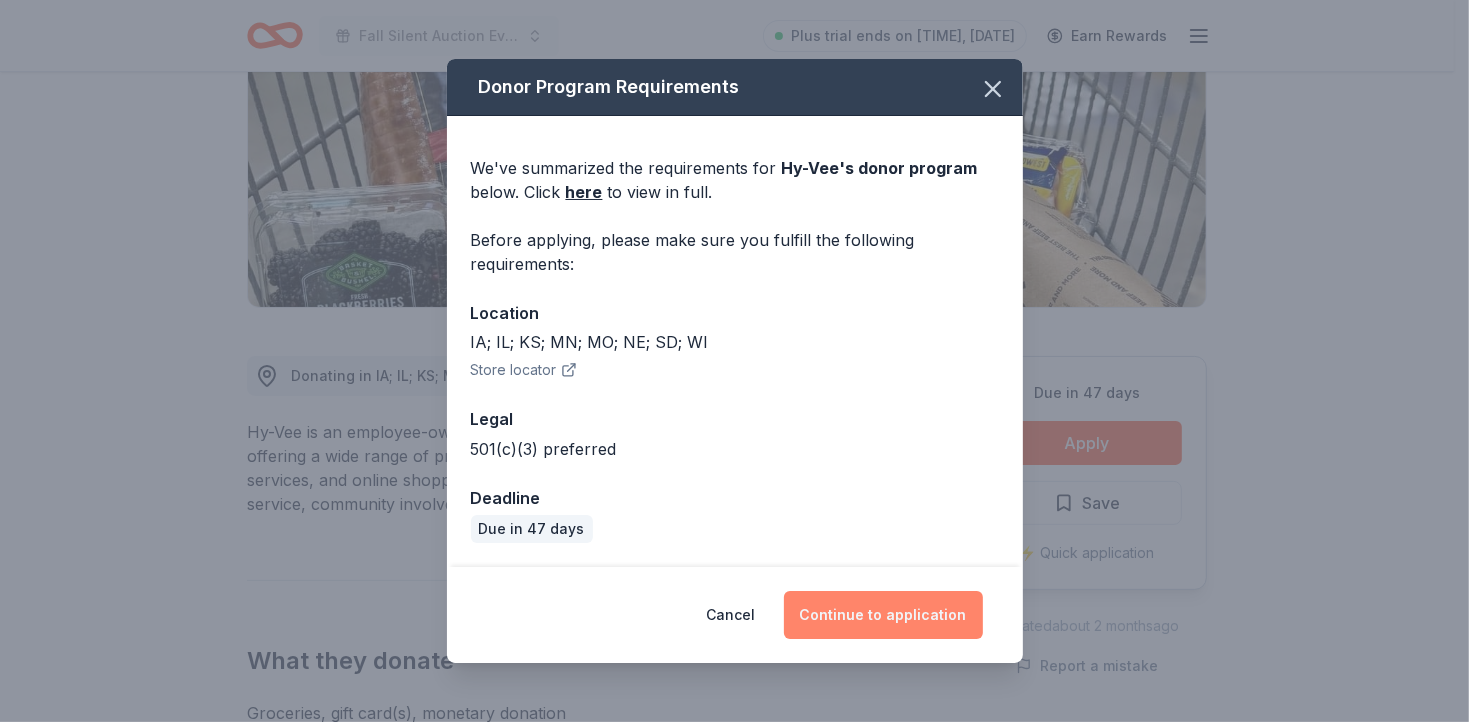 click on "Continue to application" at bounding box center [883, 615] 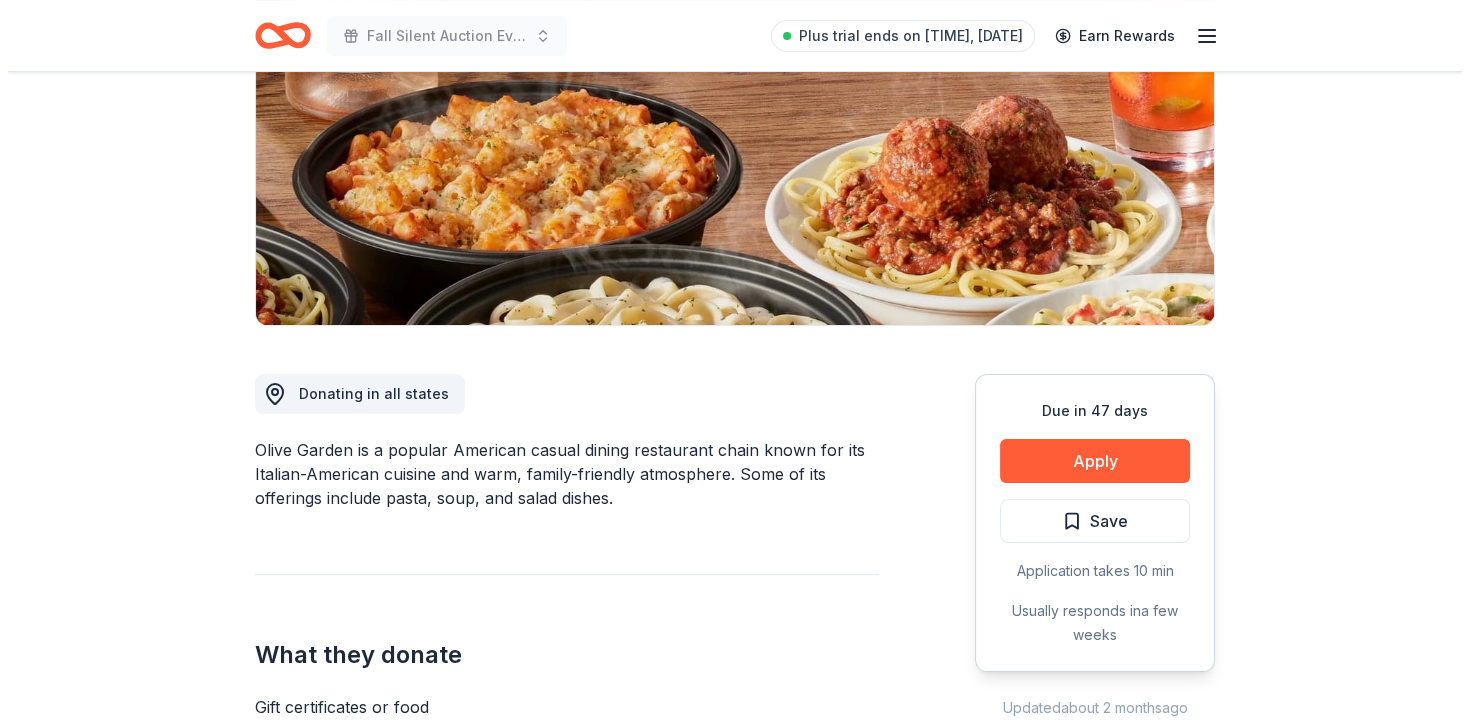 scroll, scrollTop: 300, scrollLeft: 0, axis: vertical 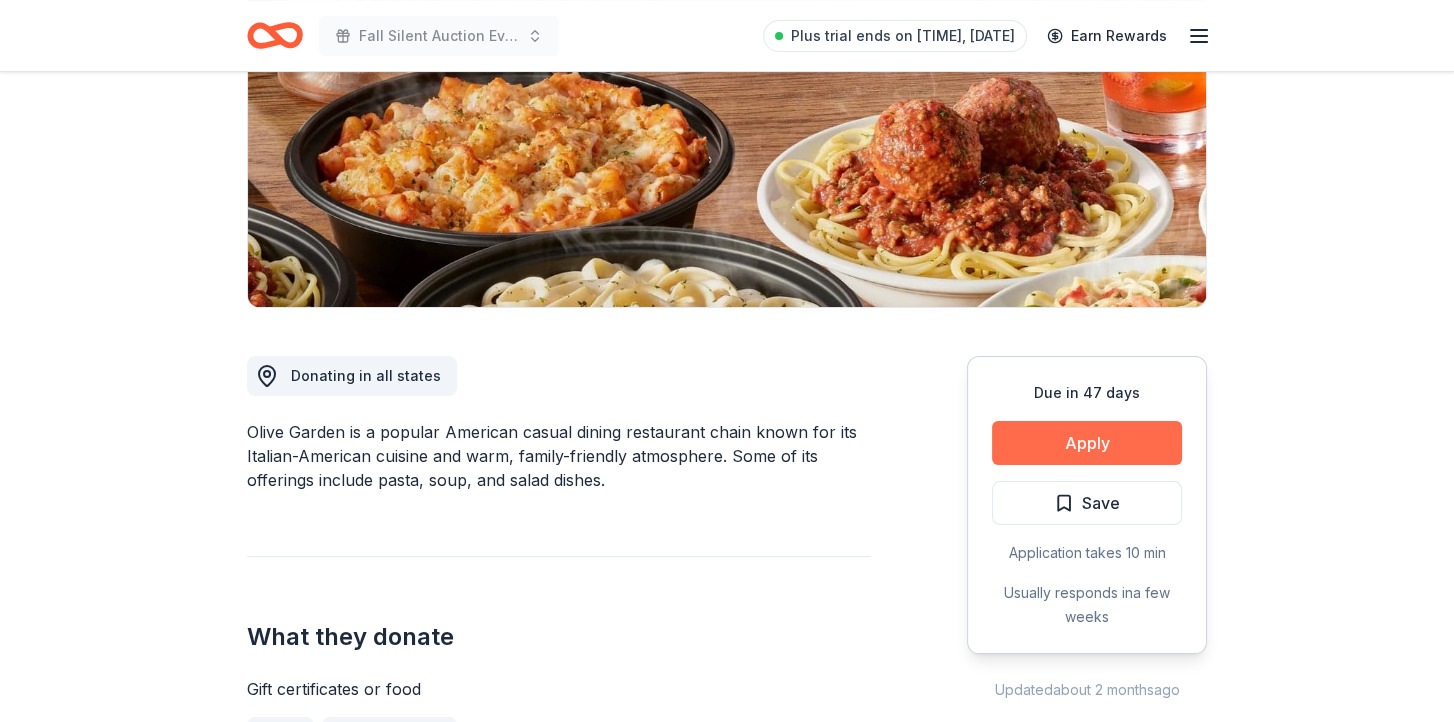 click on "Apply" at bounding box center [1087, 443] 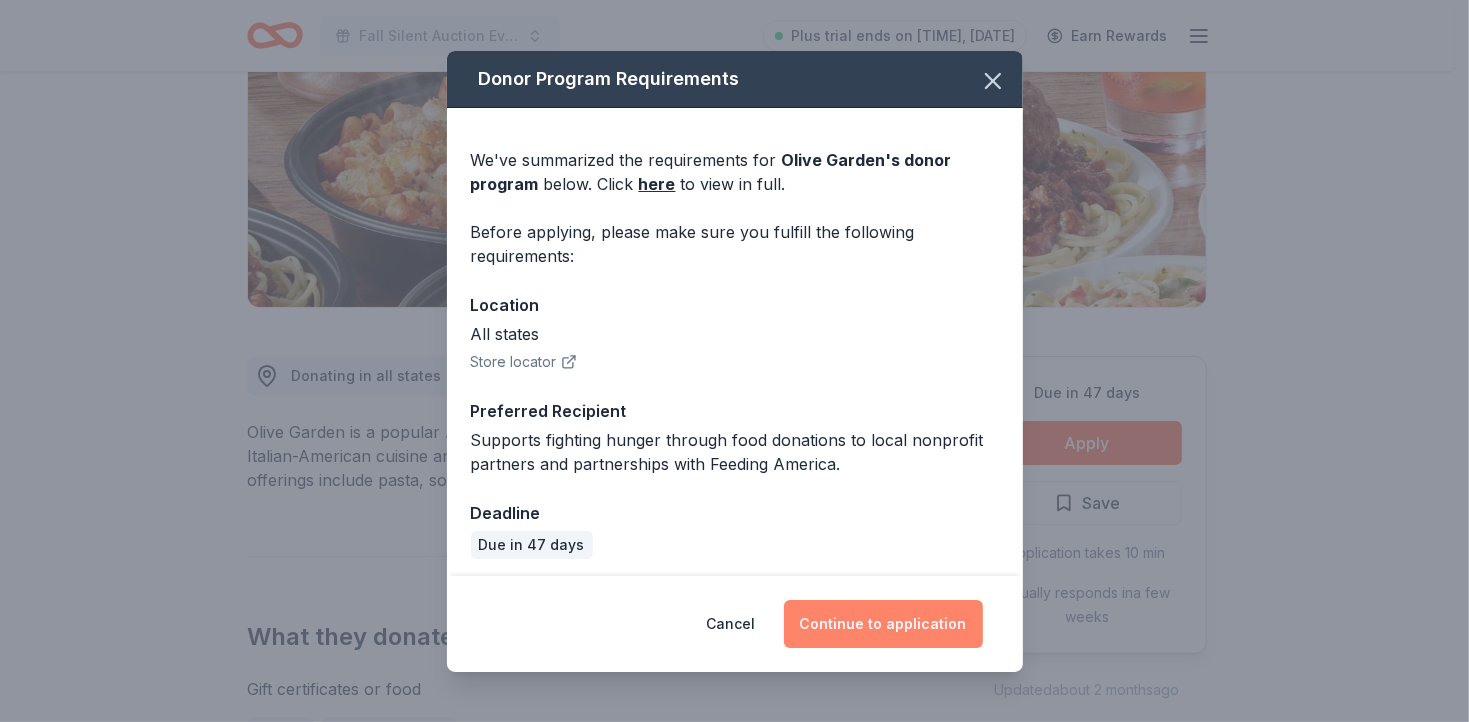 click on "Continue to application" at bounding box center (883, 624) 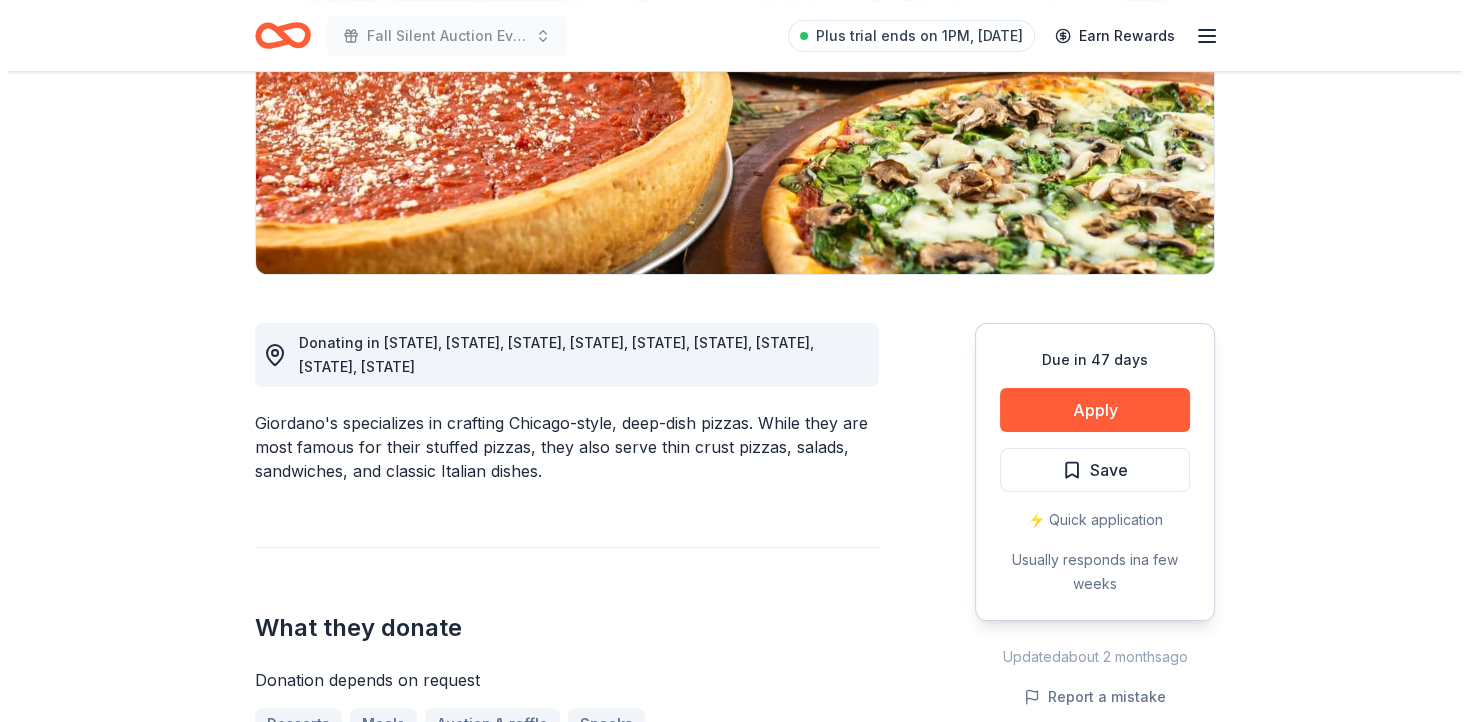 scroll, scrollTop: 300, scrollLeft: 0, axis: vertical 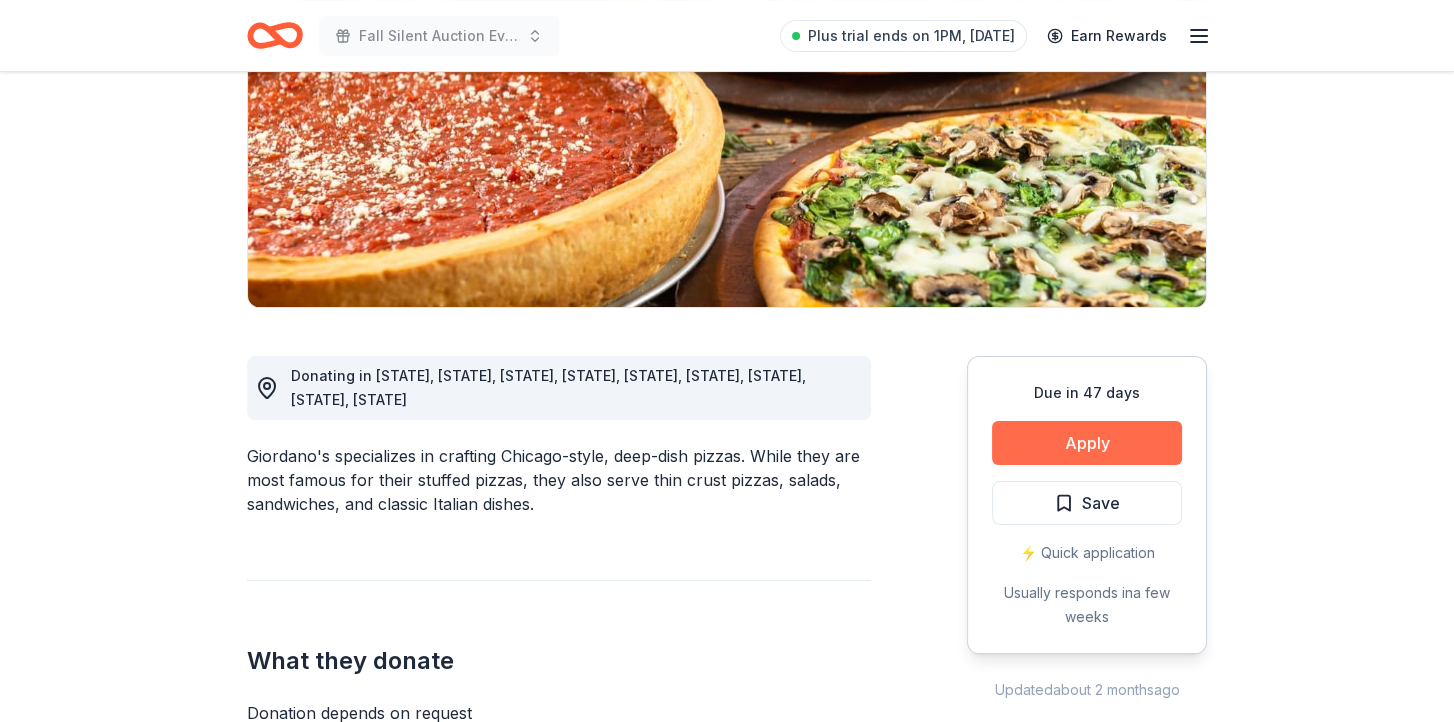 click on "Apply" at bounding box center (1087, 443) 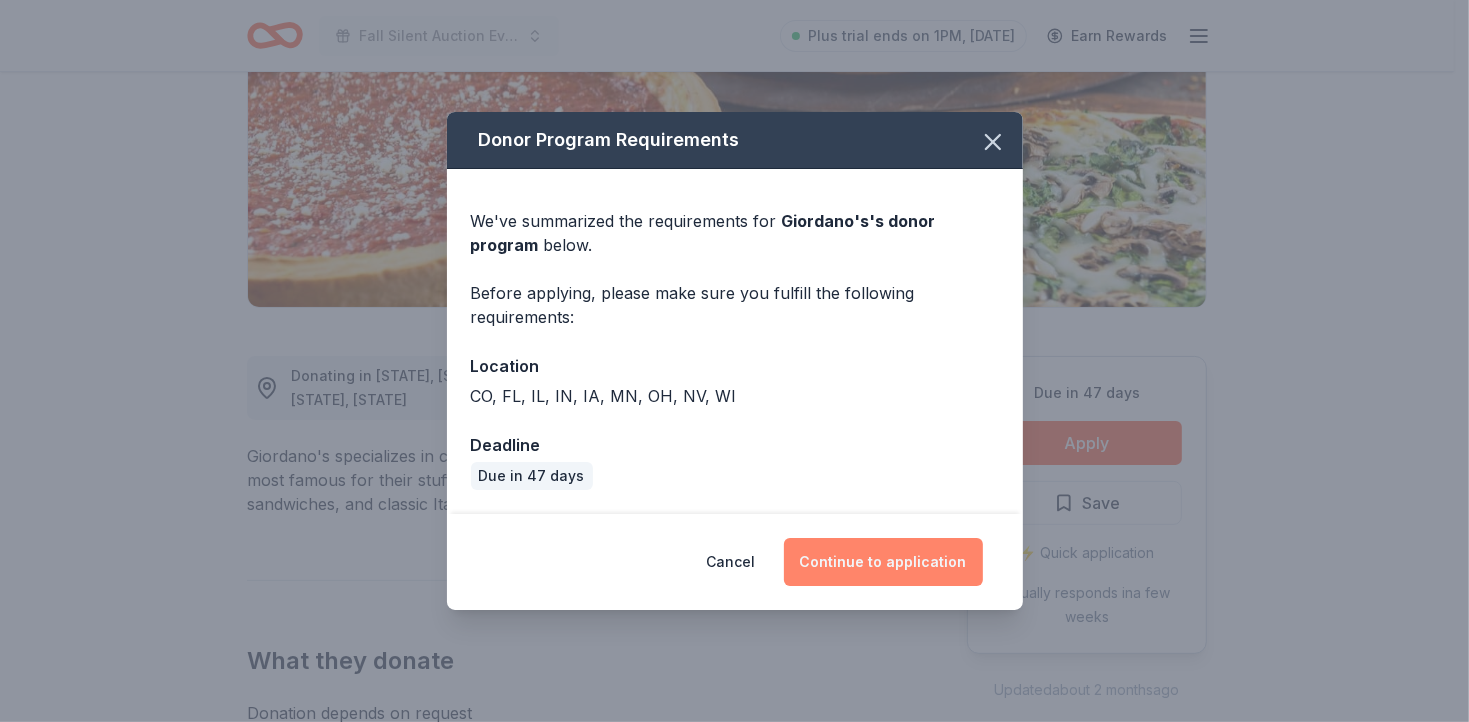 click on "Continue to application" at bounding box center [883, 562] 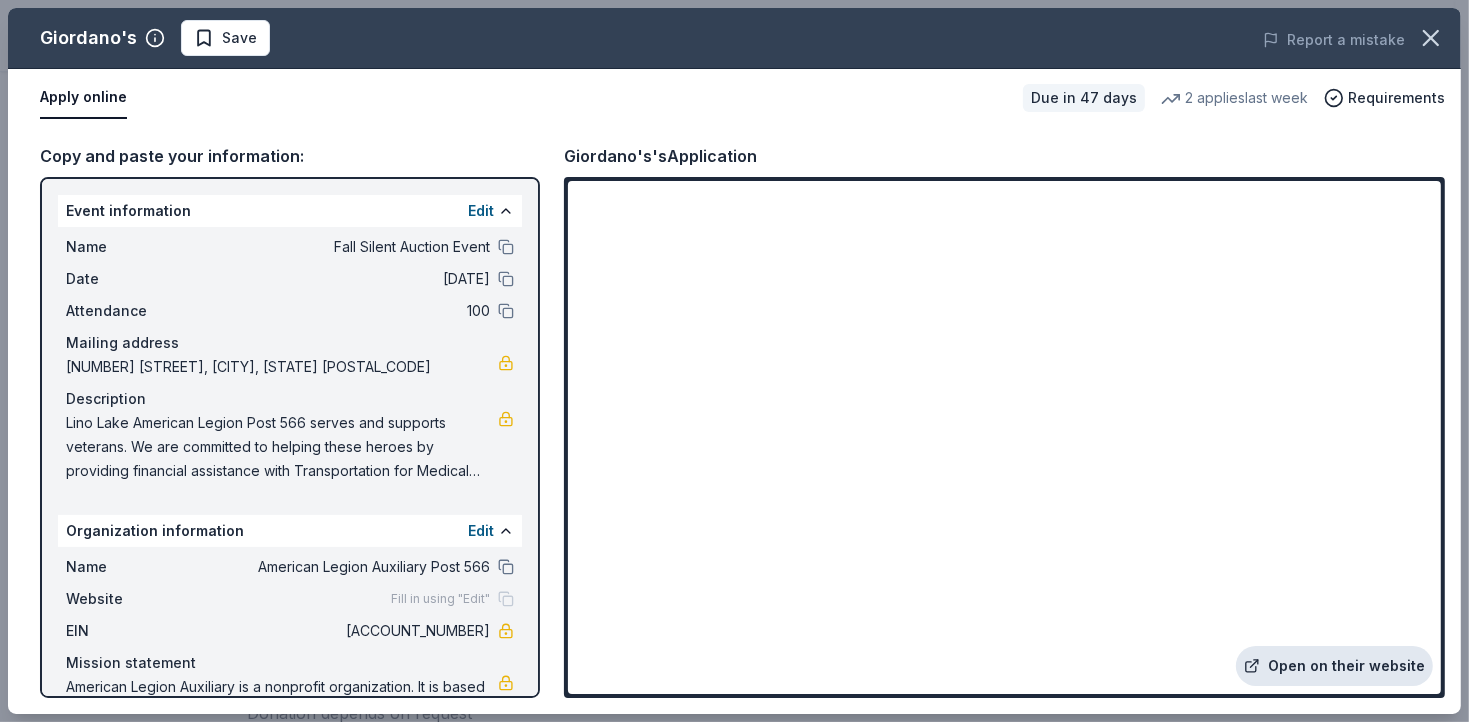 click on "Open on their website" at bounding box center [1334, 666] 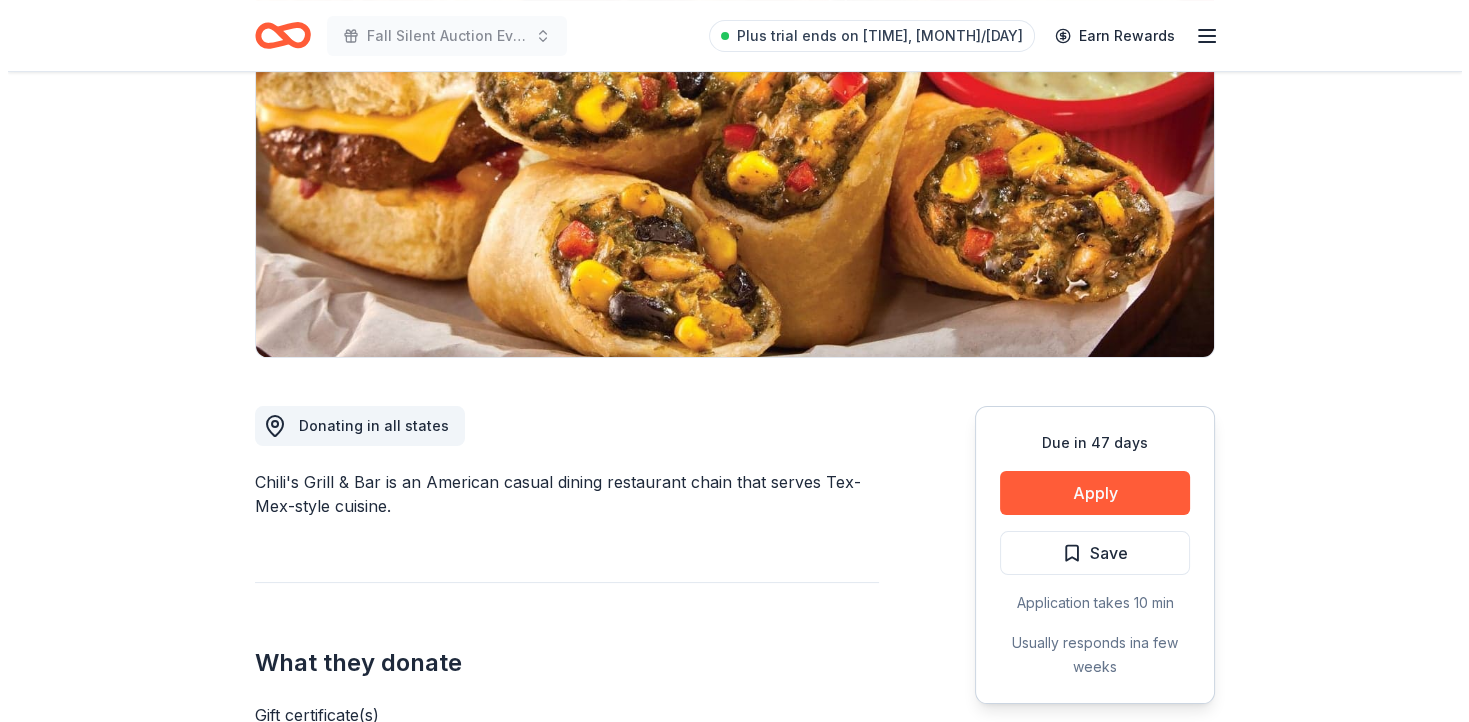scroll, scrollTop: 300, scrollLeft: 0, axis: vertical 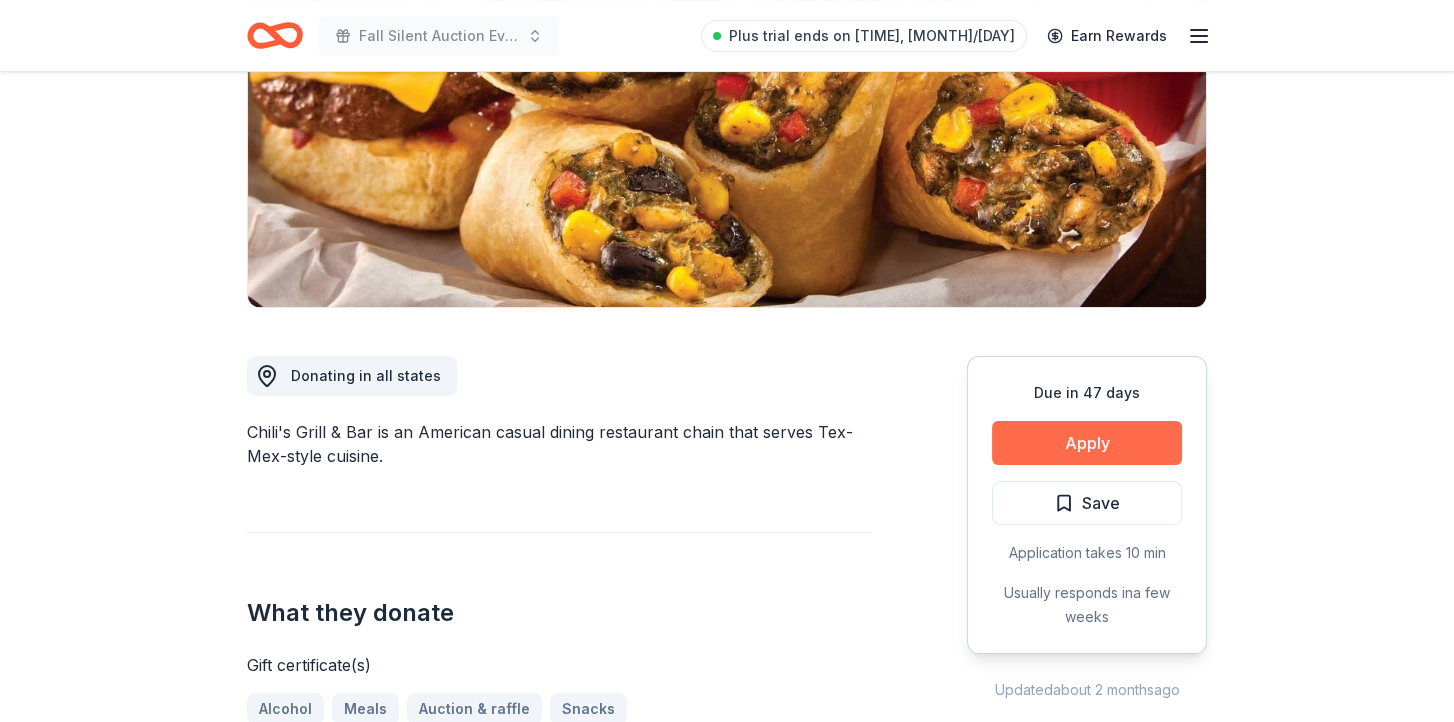 click on "Apply" at bounding box center [1087, 443] 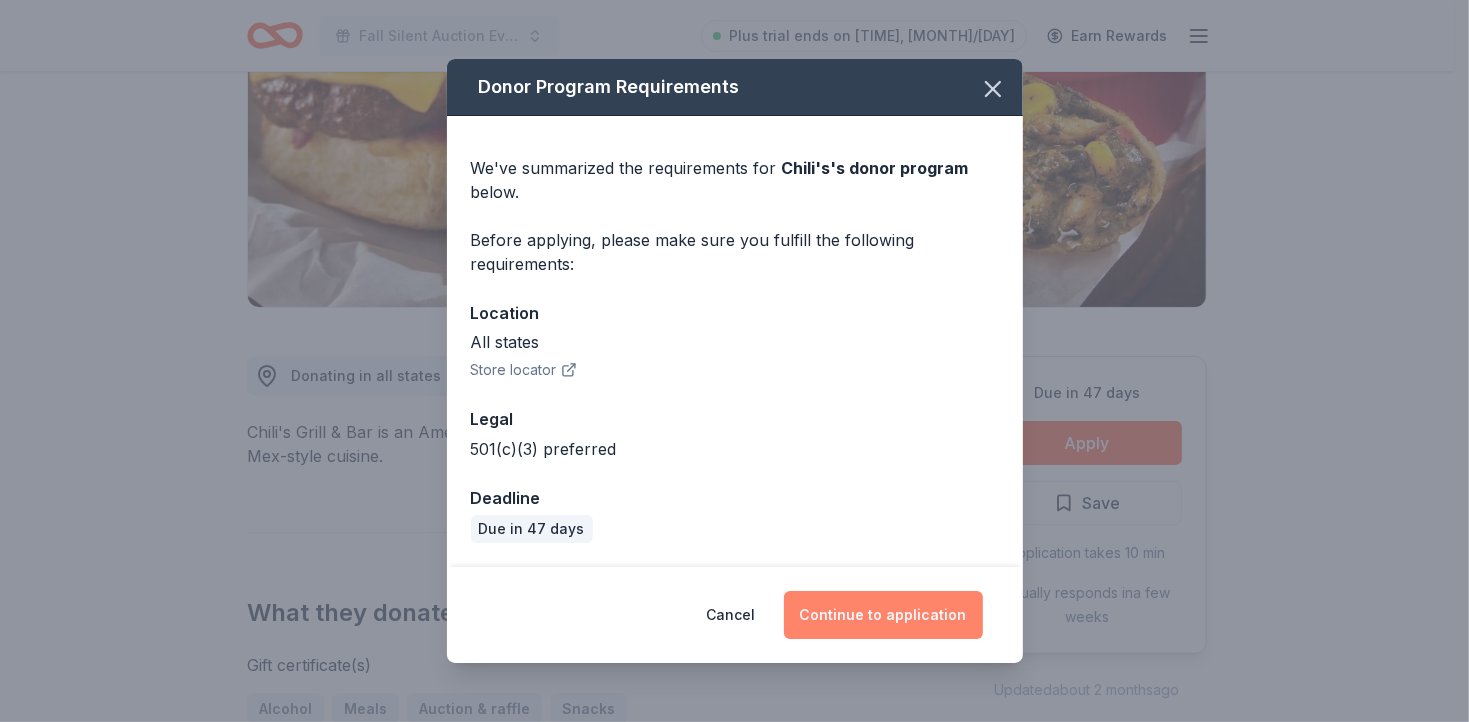 click on "Continue to application" at bounding box center (883, 615) 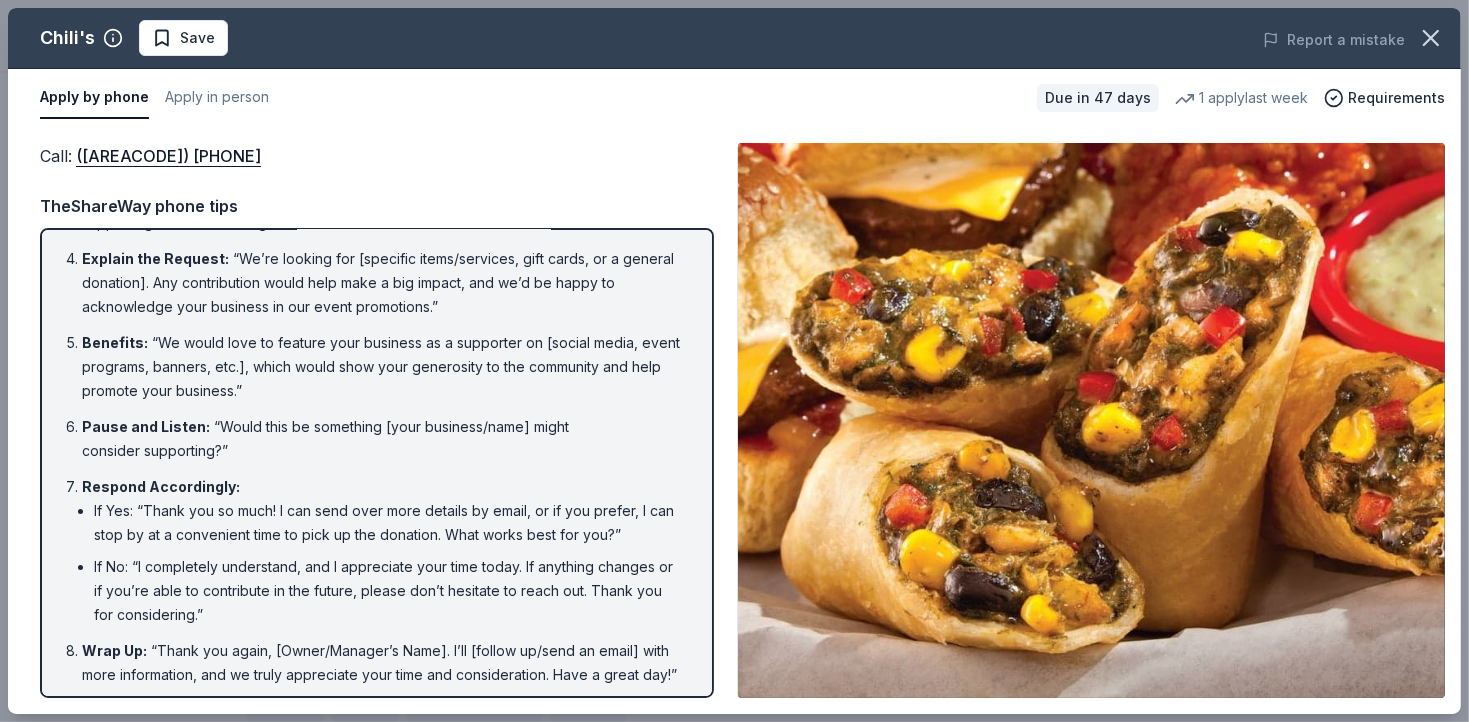 scroll, scrollTop: 279, scrollLeft: 0, axis: vertical 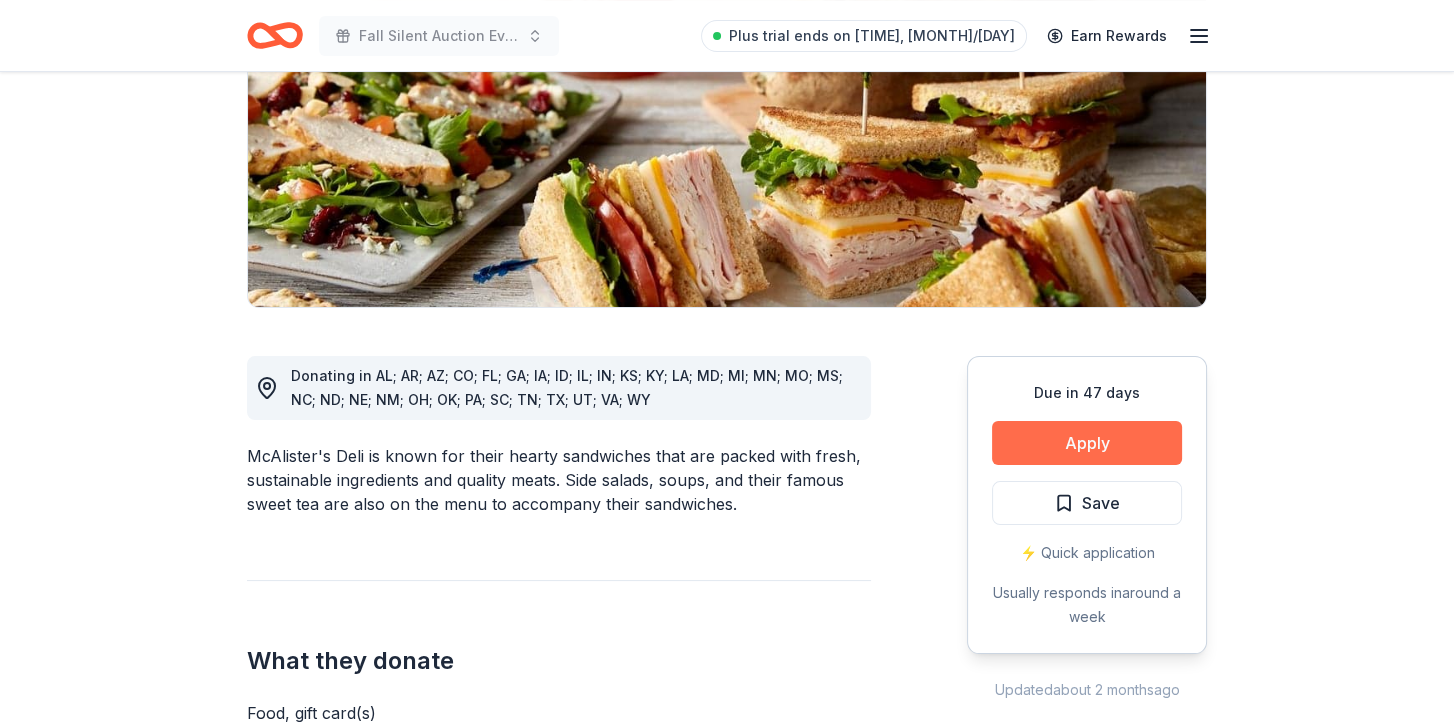 click on "Apply" at bounding box center [1087, 443] 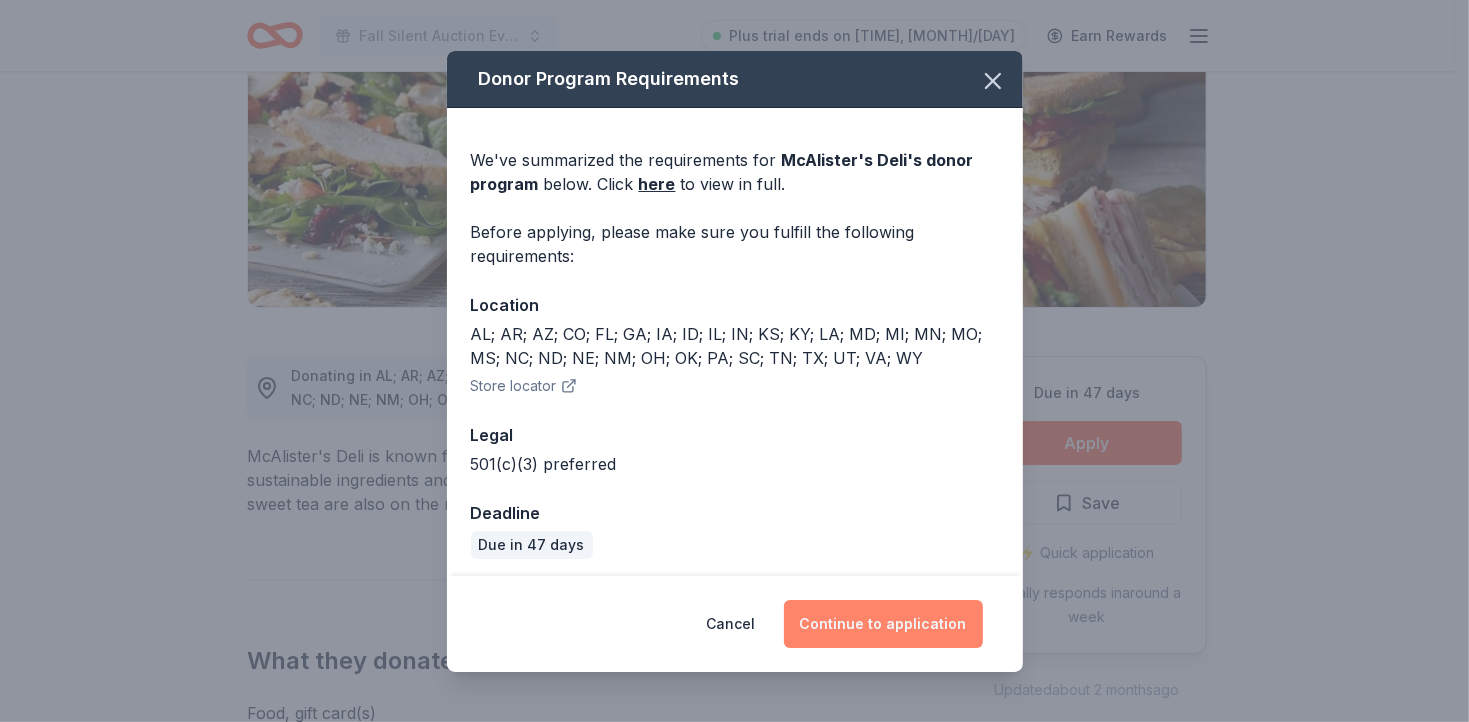 click on "Continue to application" at bounding box center (883, 624) 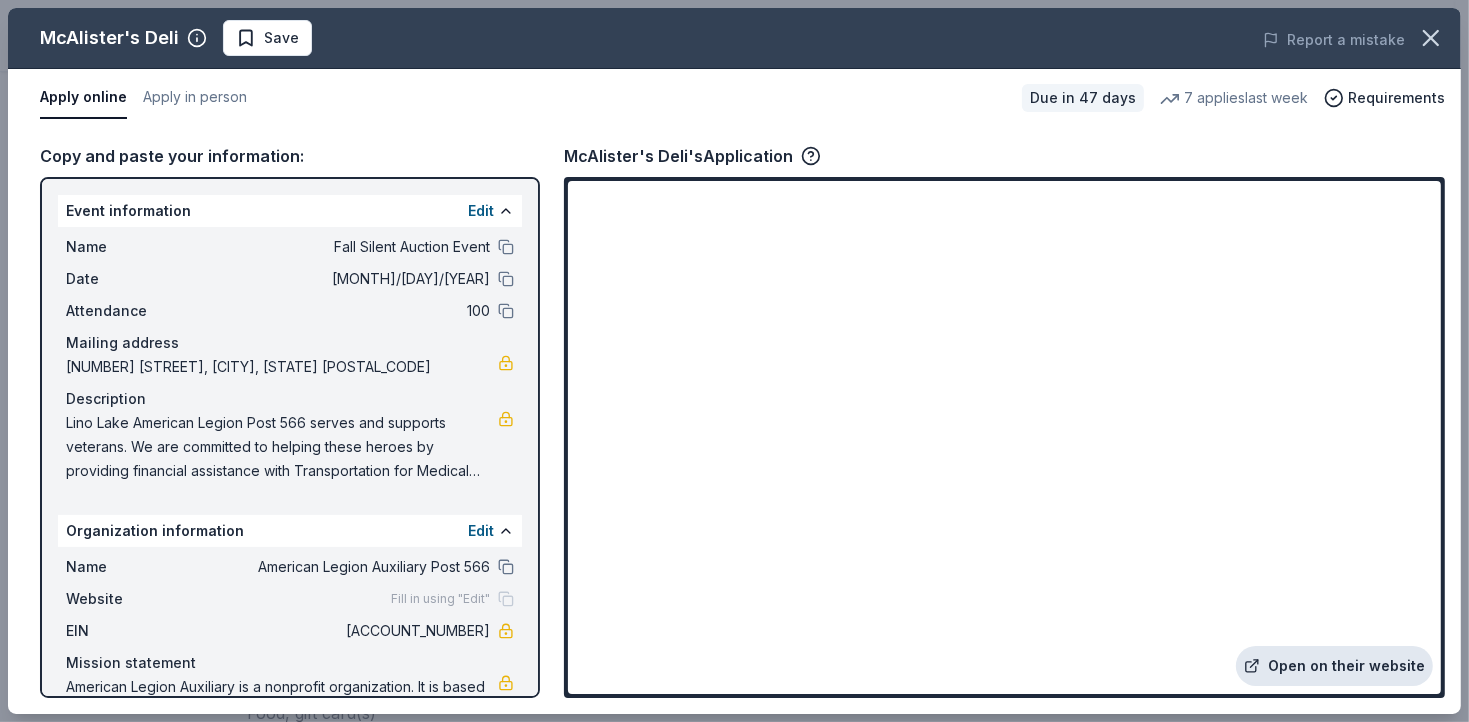 click on "Open on their website" at bounding box center (1334, 666) 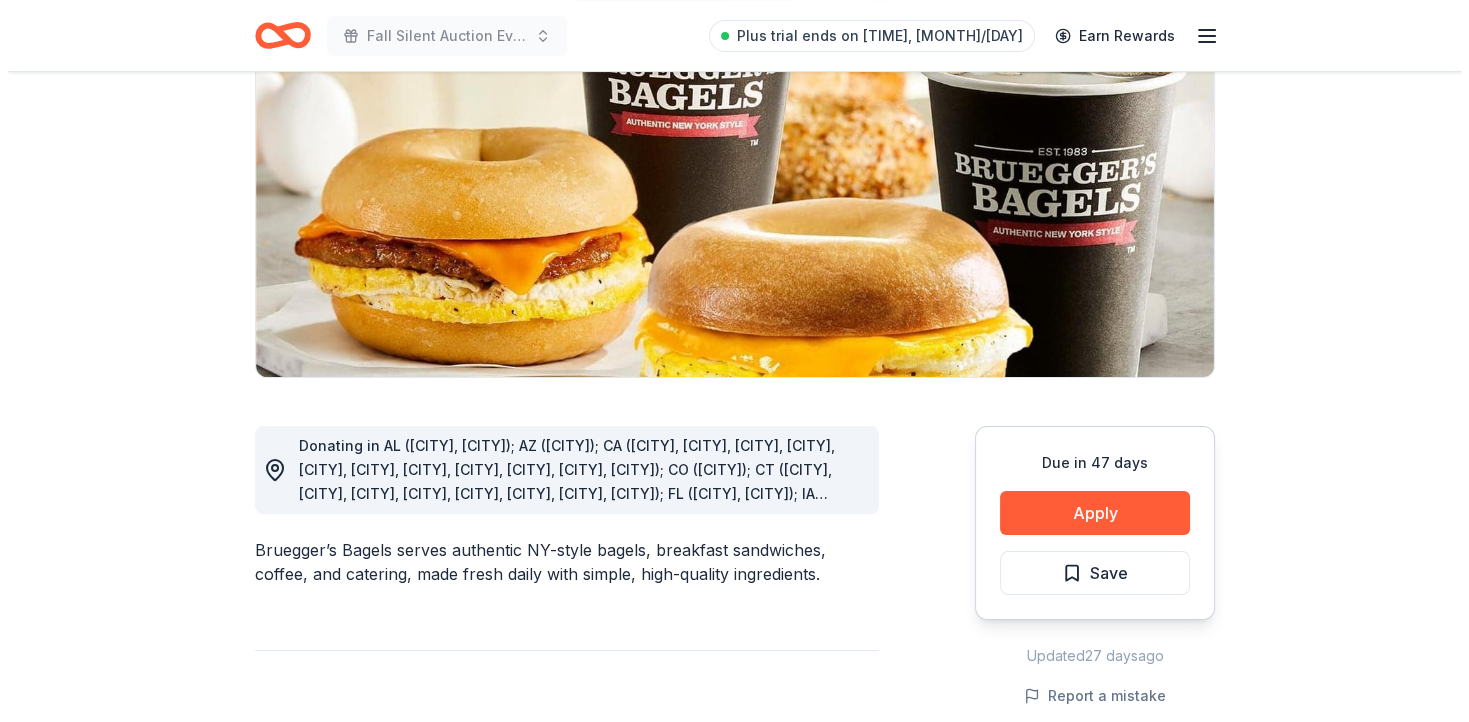 scroll, scrollTop: 300, scrollLeft: 0, axis: vertical 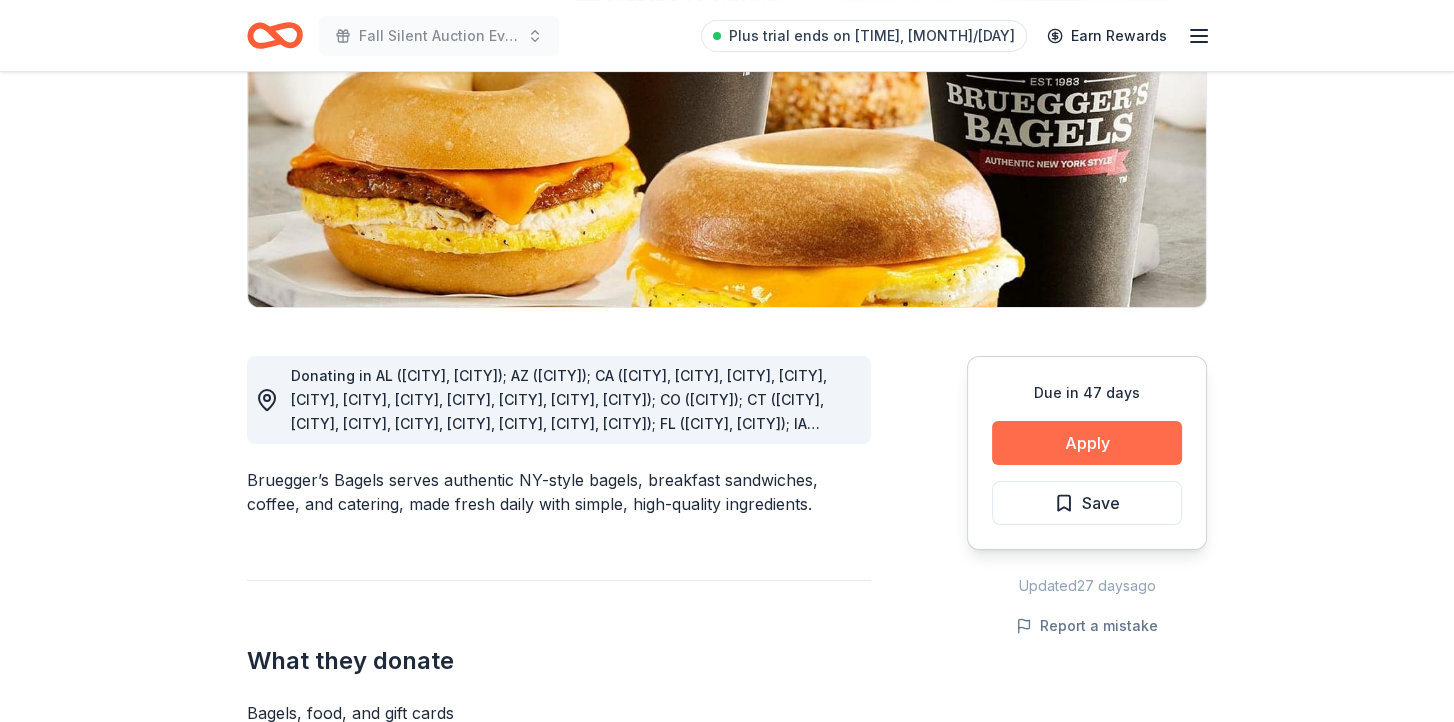 click on "Apply" at bounding box center (1087, 443) 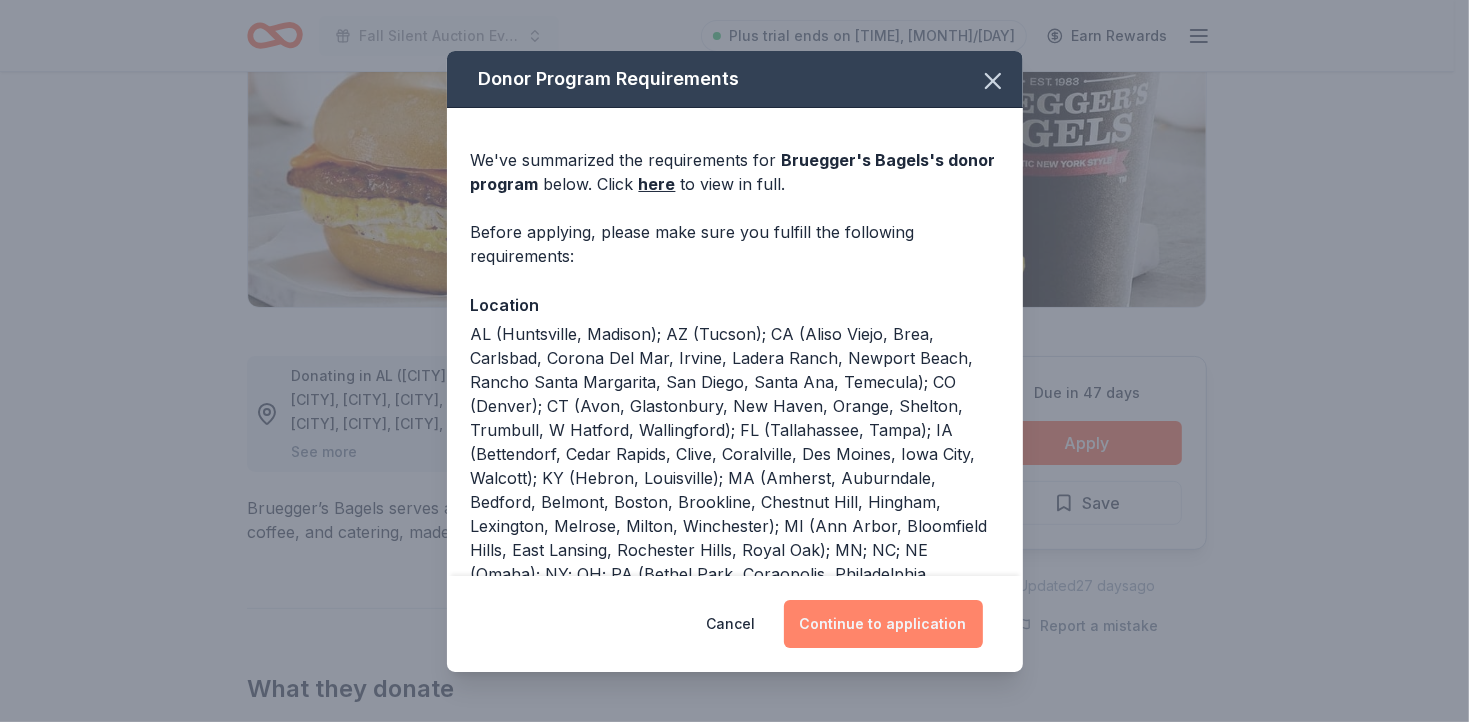 click on "Continue to application" at bounding box center [883, 624] 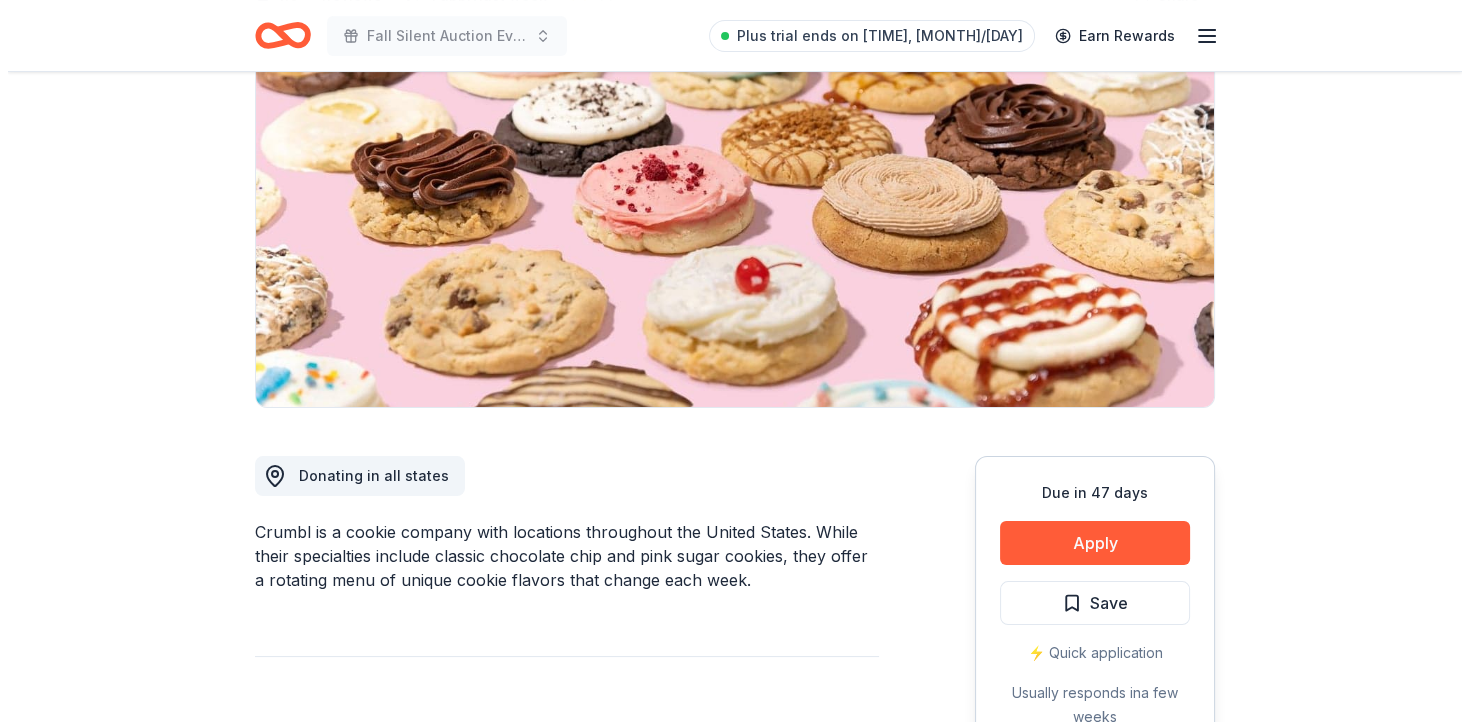 scroll, scrollTop: 300, scrollLeft: 0, axis: vertical 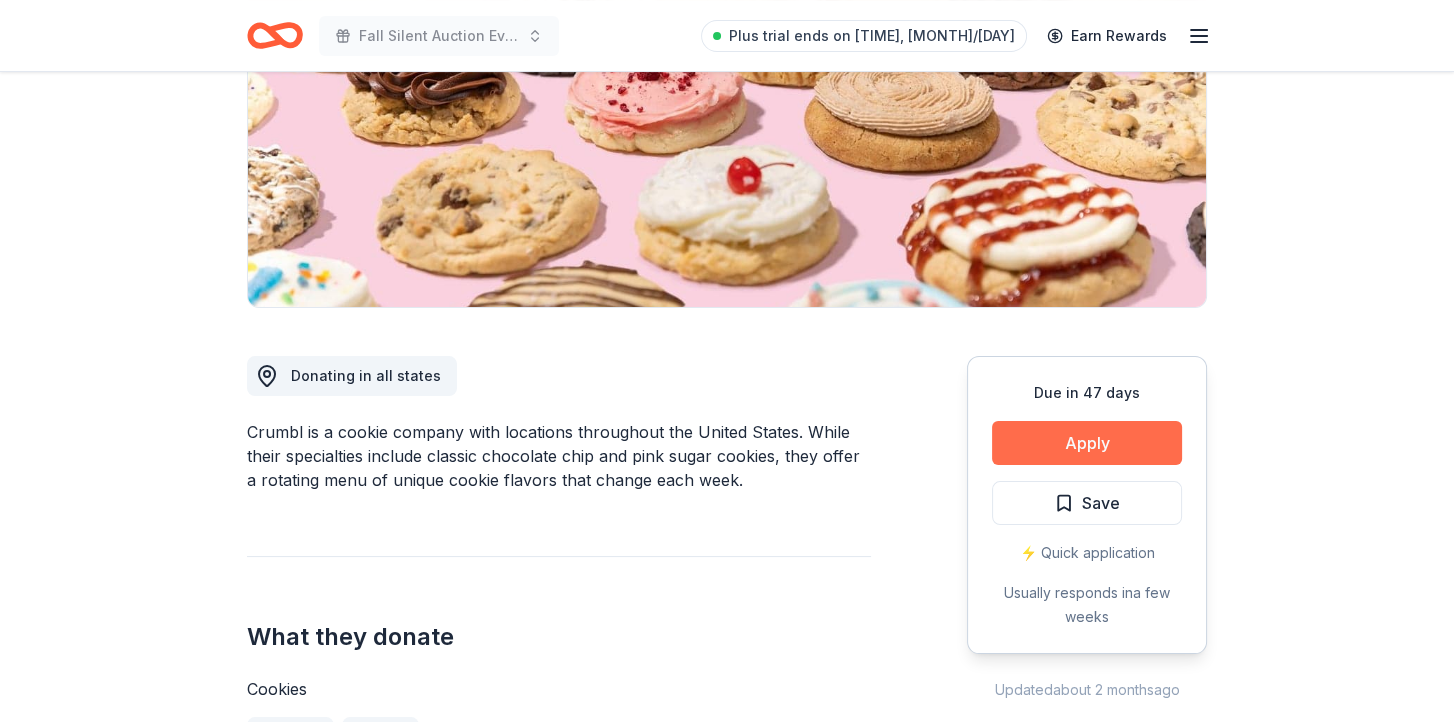 click on "Apply" at bounding box center [1087, 443] 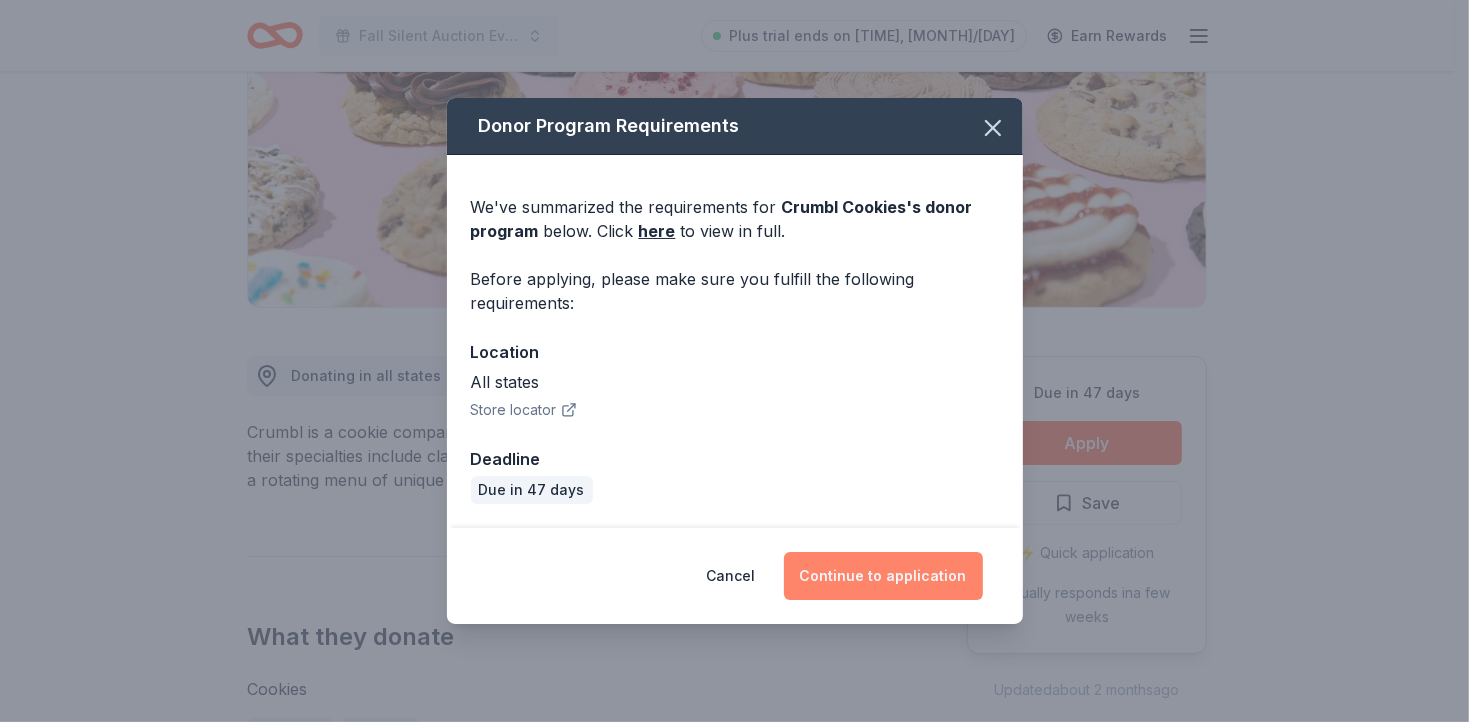 click on "Continue to application" at bounding box center [883, 576] 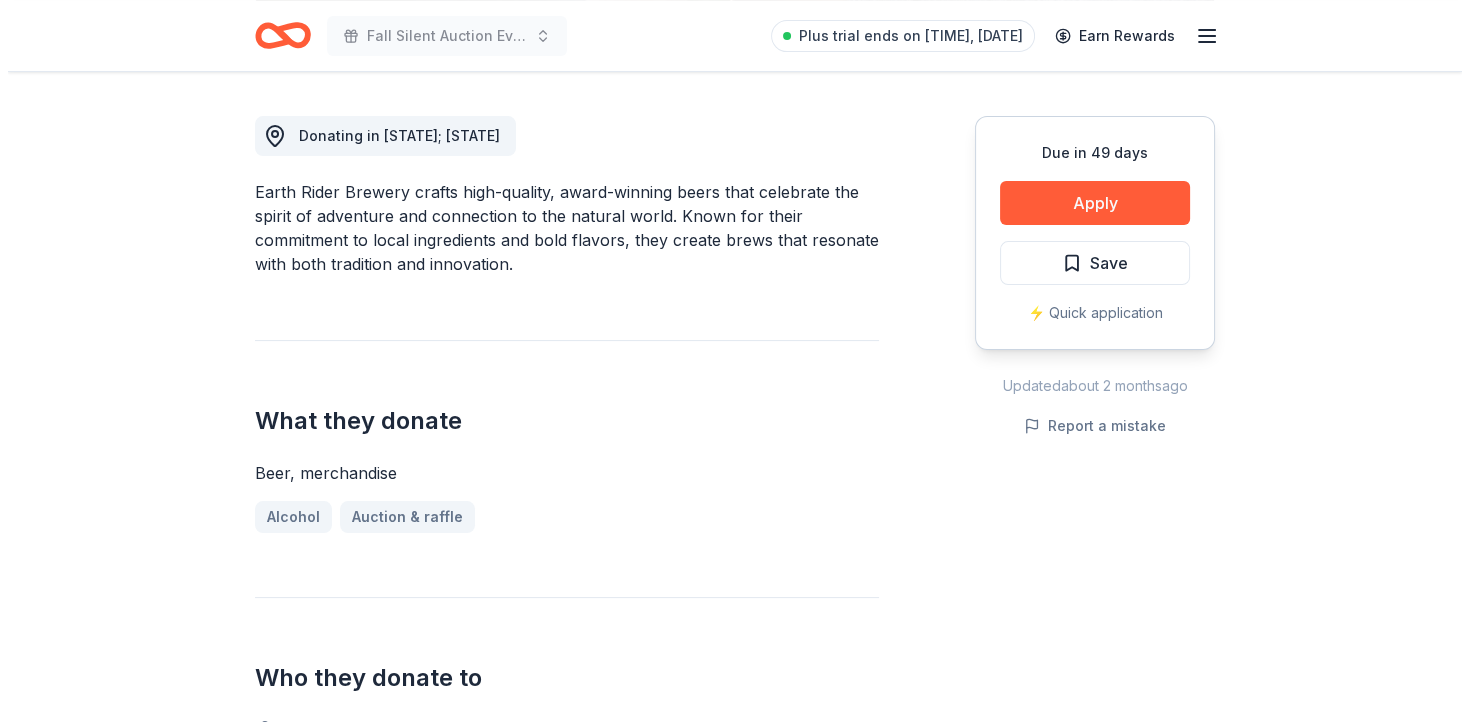 scroll, scrollTop: 500, scrollLeft: 0, axis: vertical 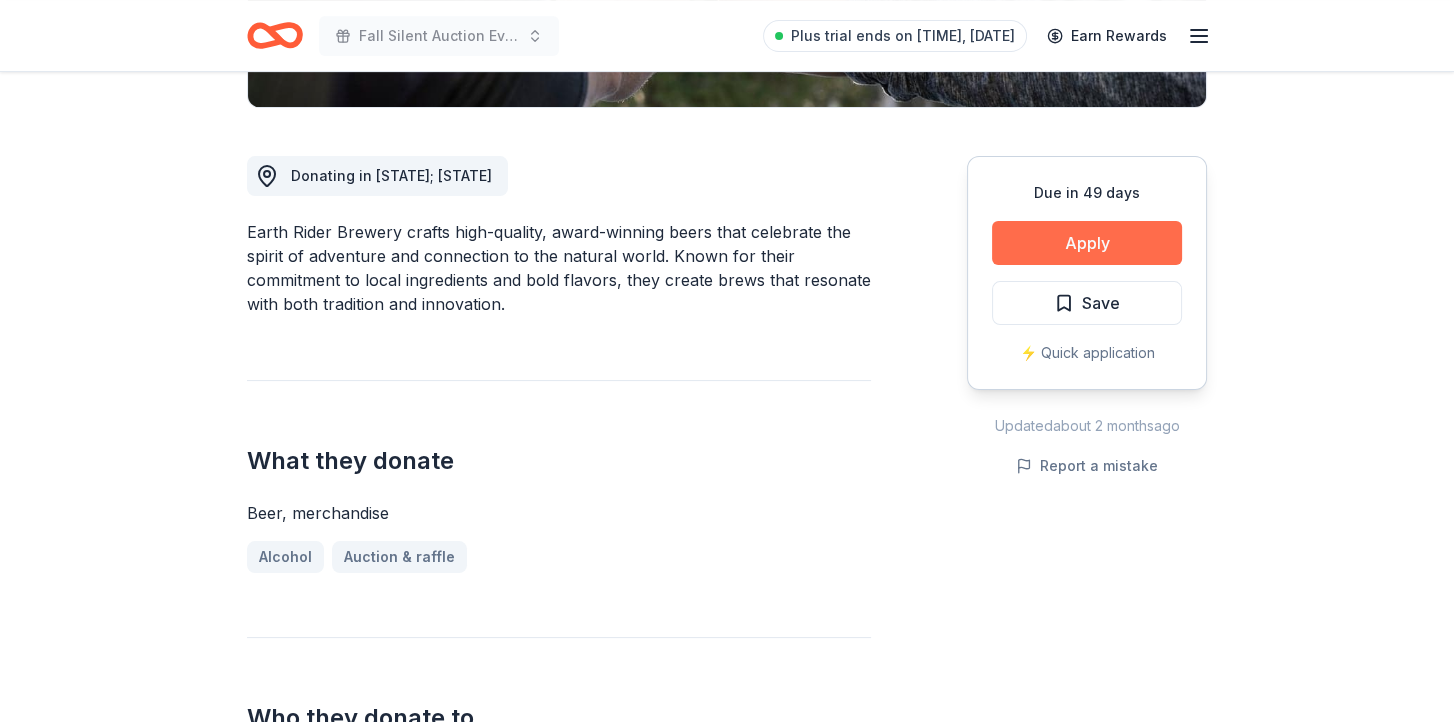 click on "Apply" at bounding box center [1087, 243] 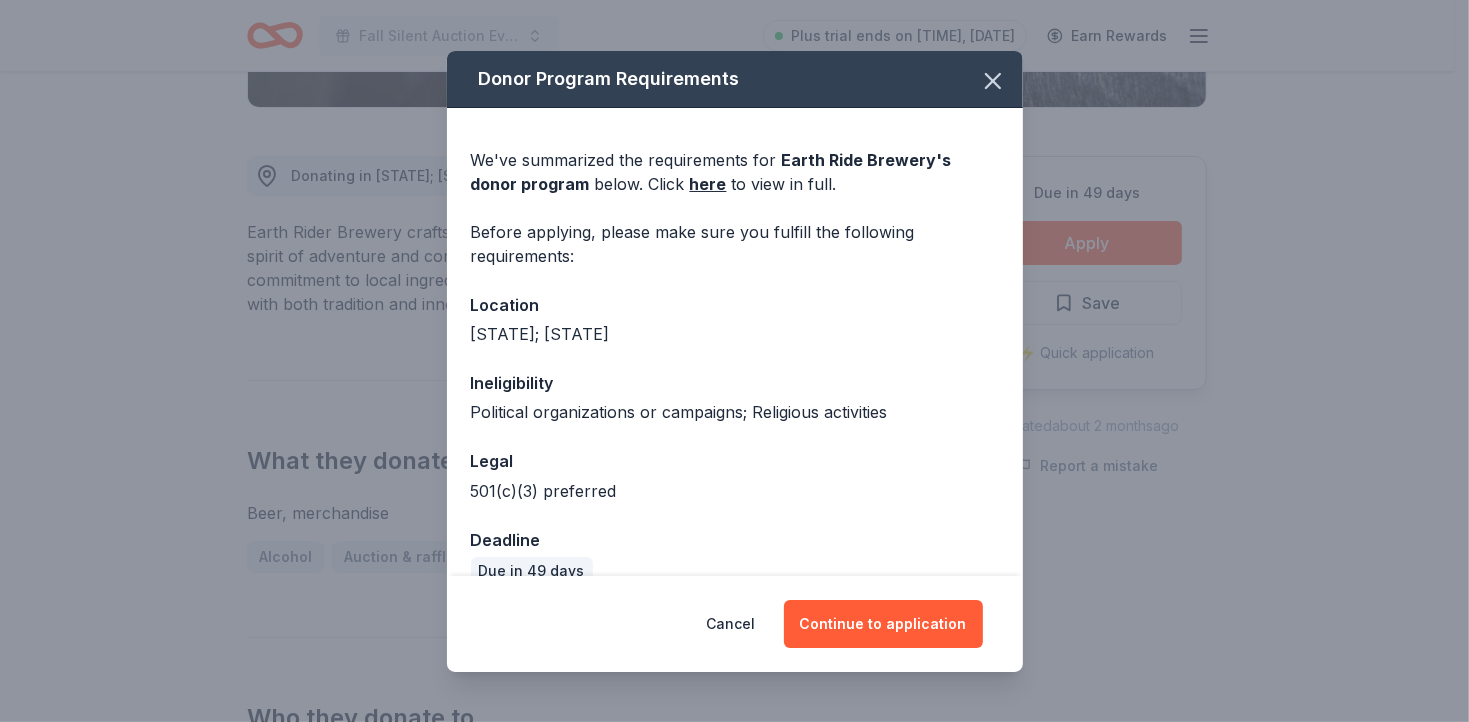 scroll, scrollTop: 32, scrollLeft: 0, axis: vertical 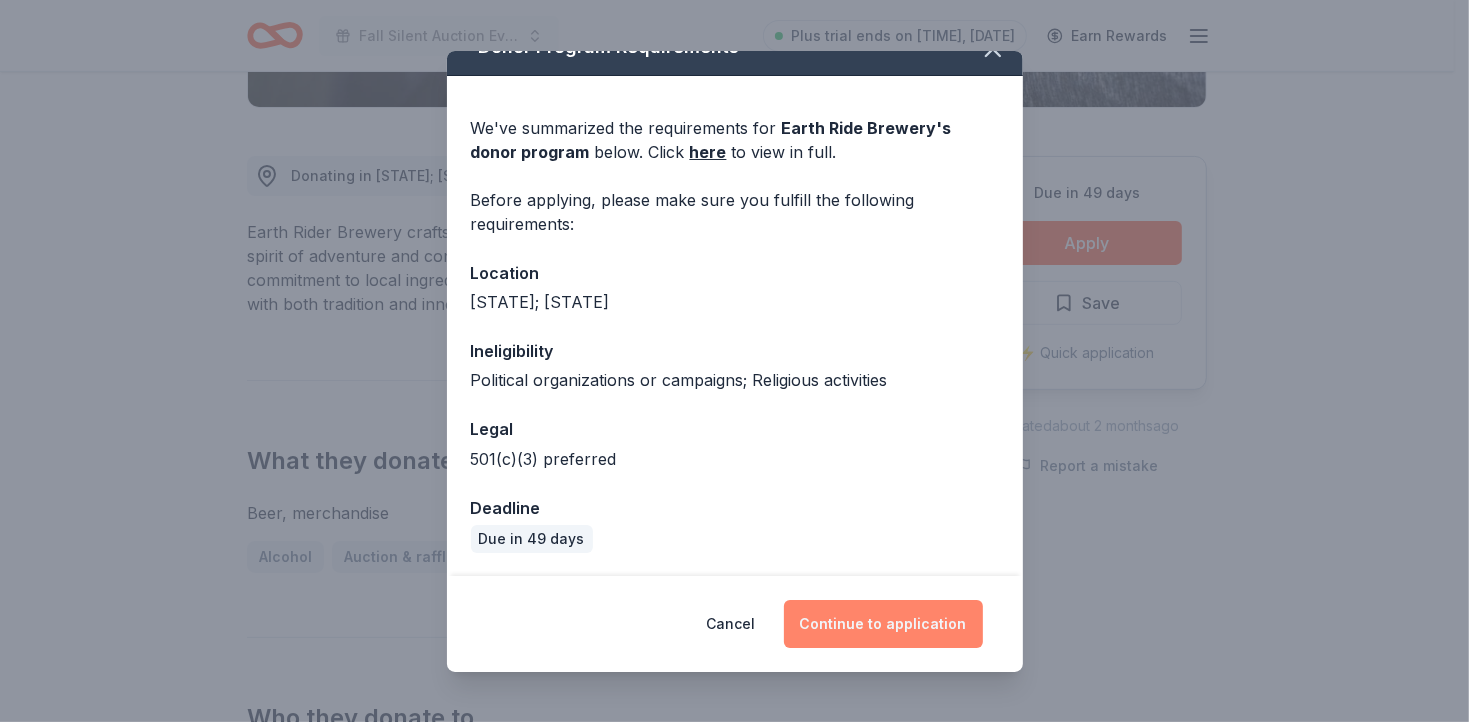click on "Continue to application" at bounding box center [883, 624] 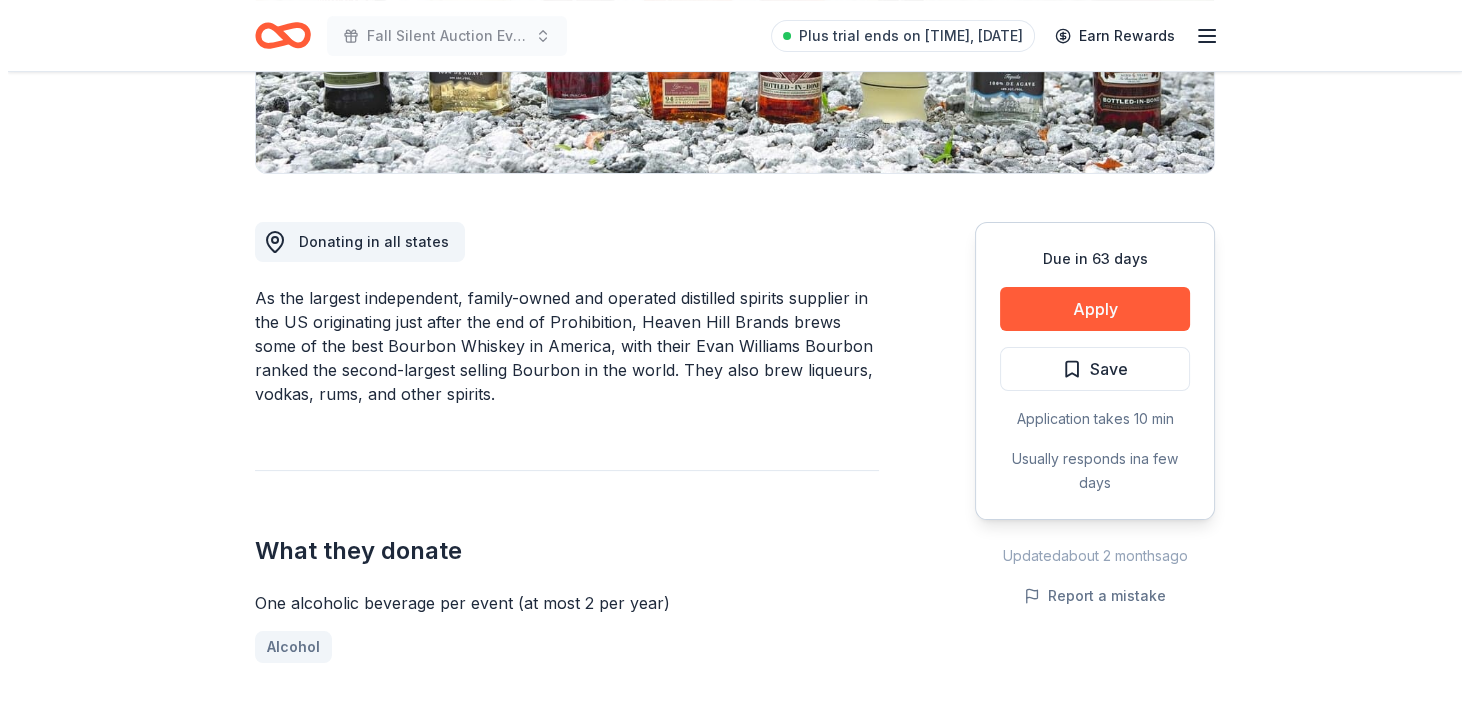 scroll, scrollTop: 400, scrollLeft: 0, axis: vertical 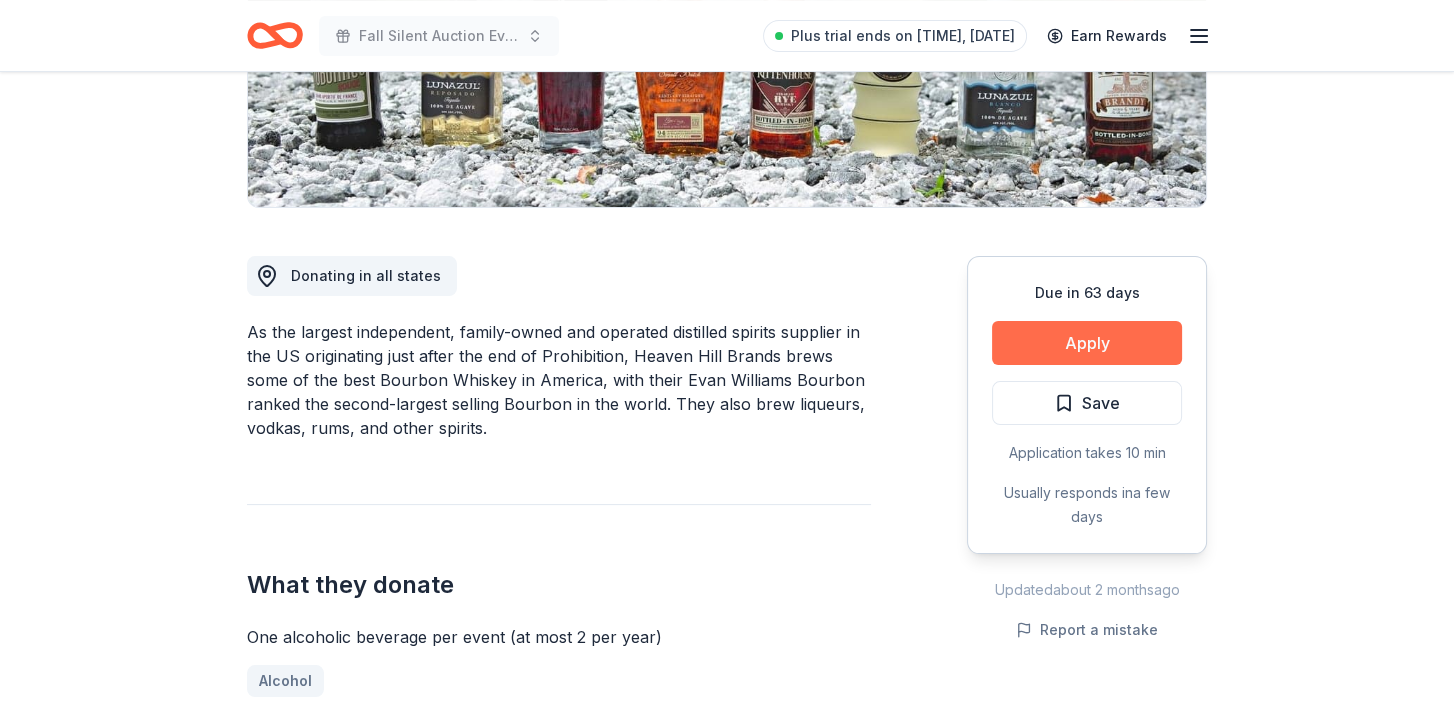 click on "Apply" at bounding box center (1087, 343) 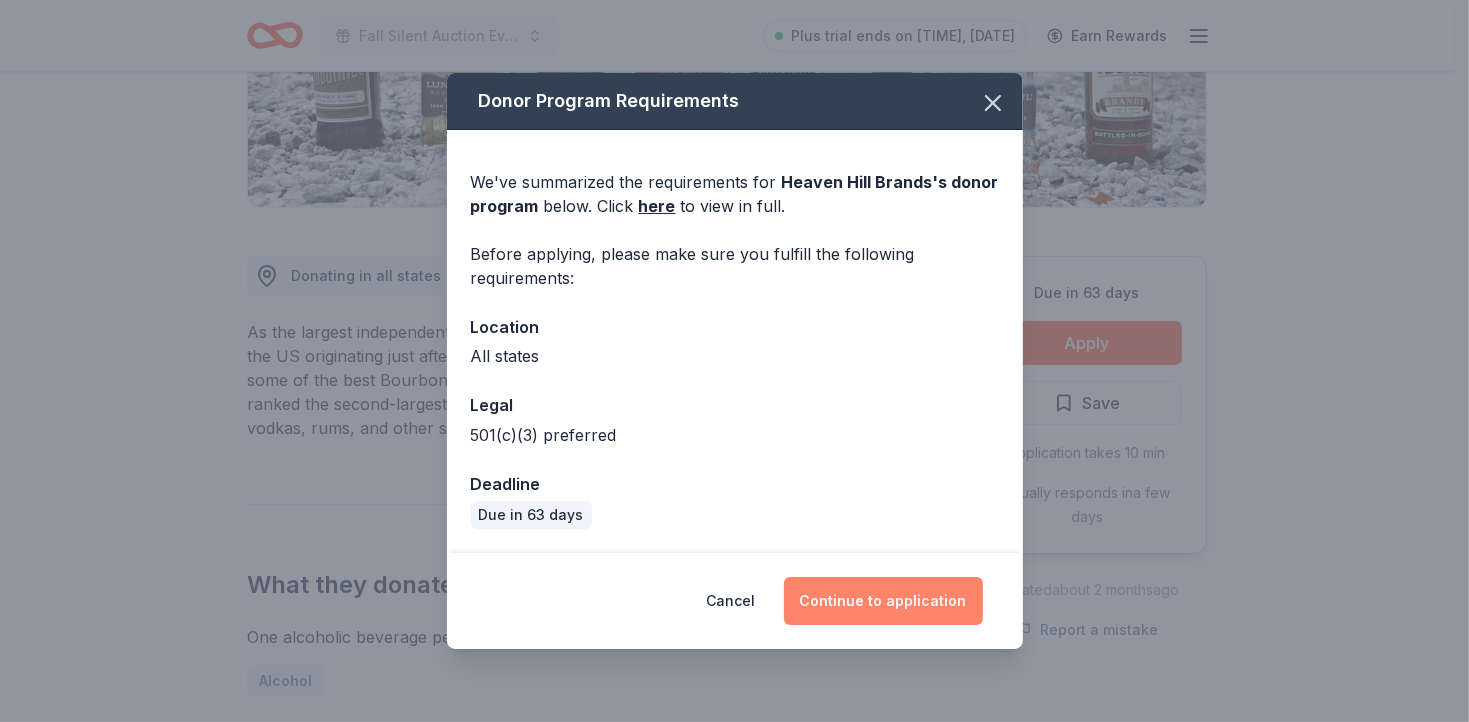 click on "Continue to application" at bounding box center (883, 601) 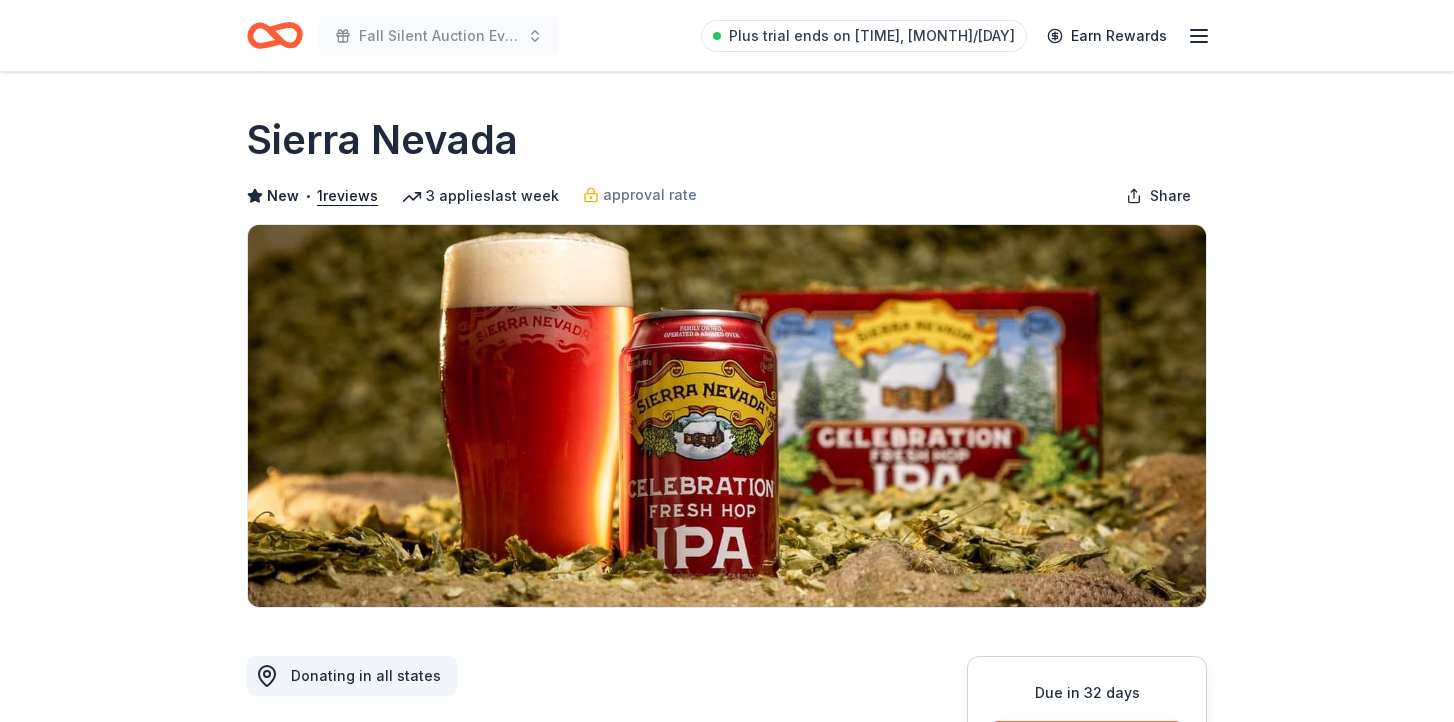scroll, scrollTop: 0, scrollLeft: 0, axis: both 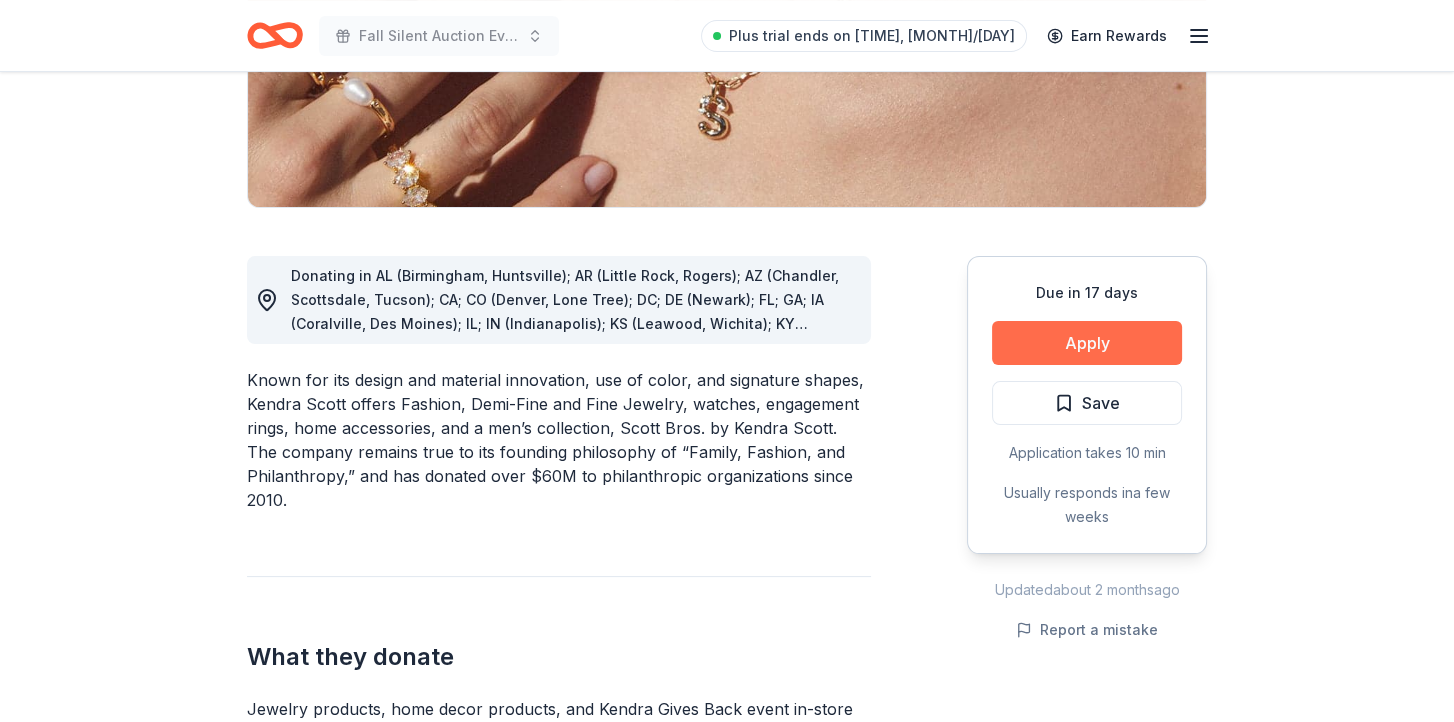 click on "Apply" at bounding box center [1087, 343] 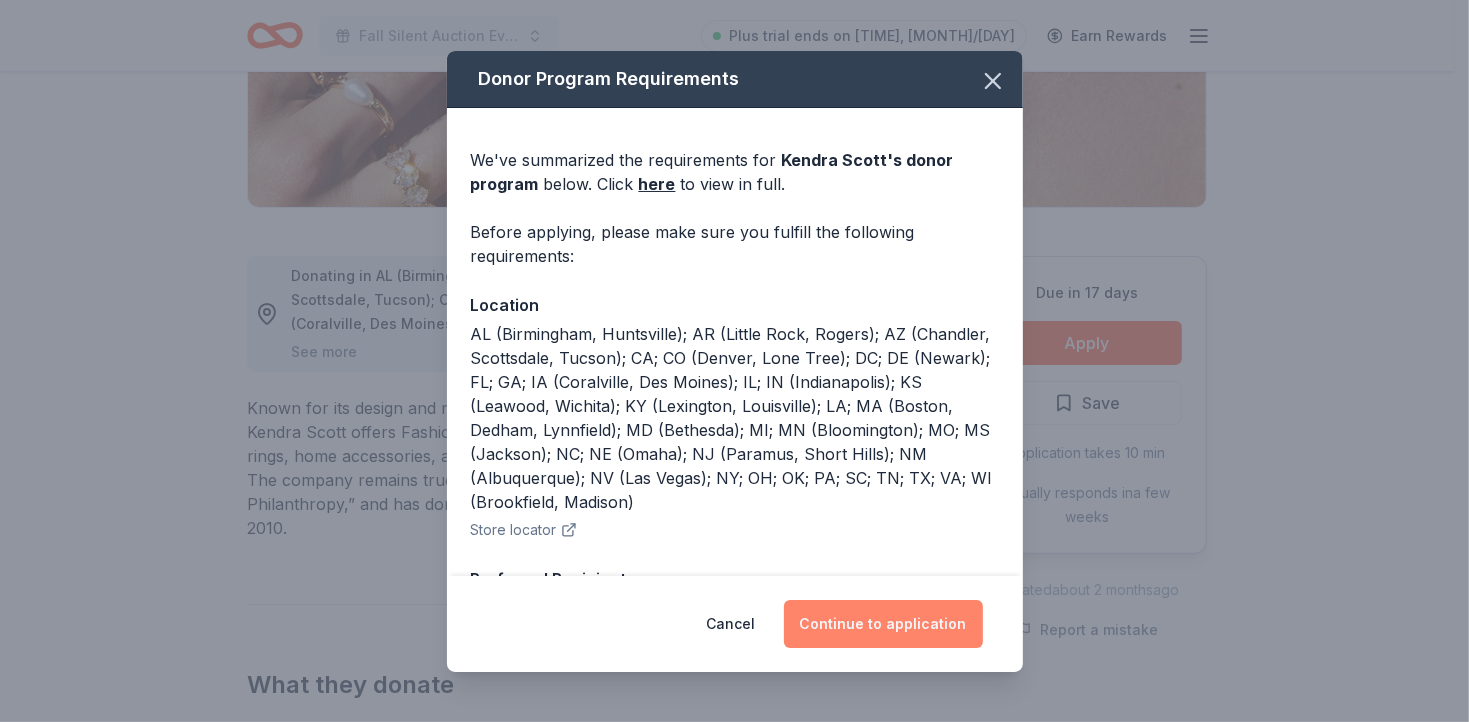 click on "Continue to application" at bounding box center (883, 624) 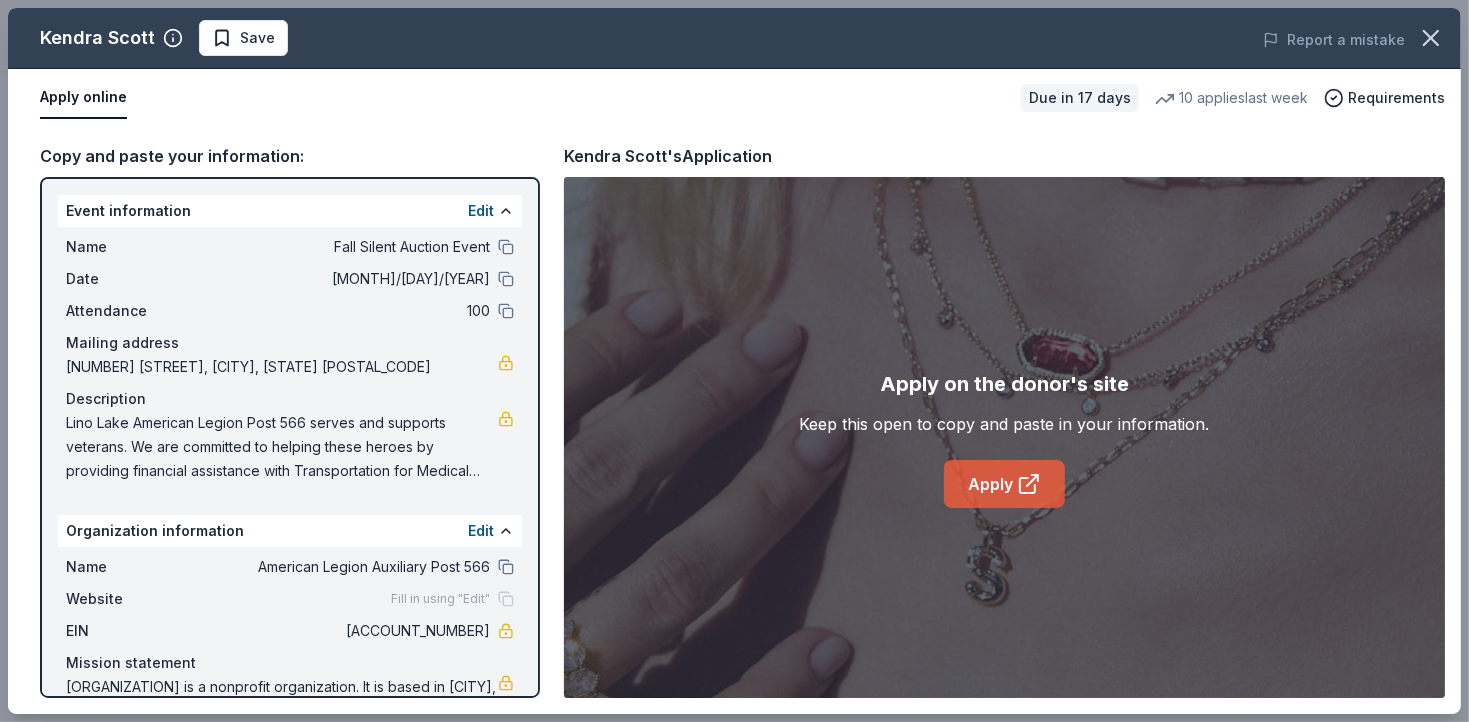 click on "Apply" at bounding box center (1004, 484) 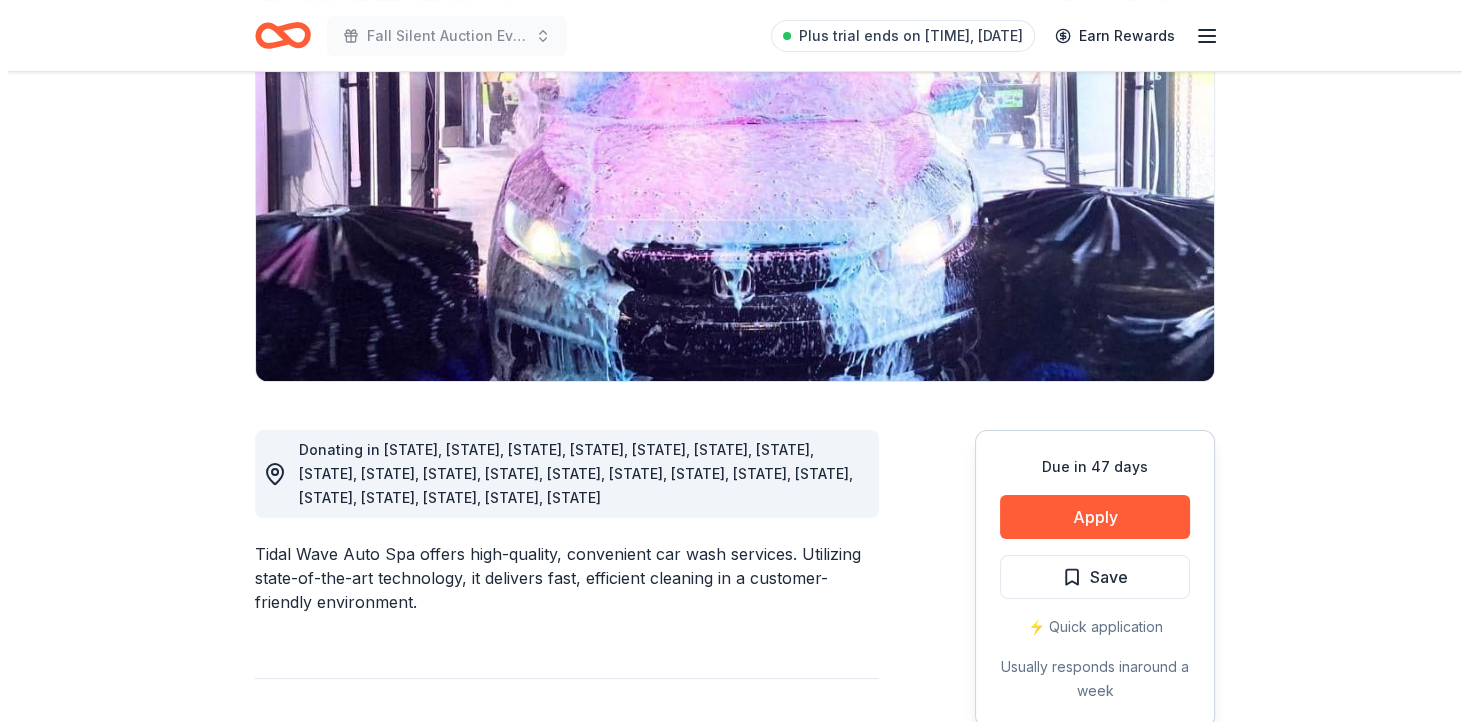 scroll, scrollTop: 300, scrollLeft: 0, axis: vertical 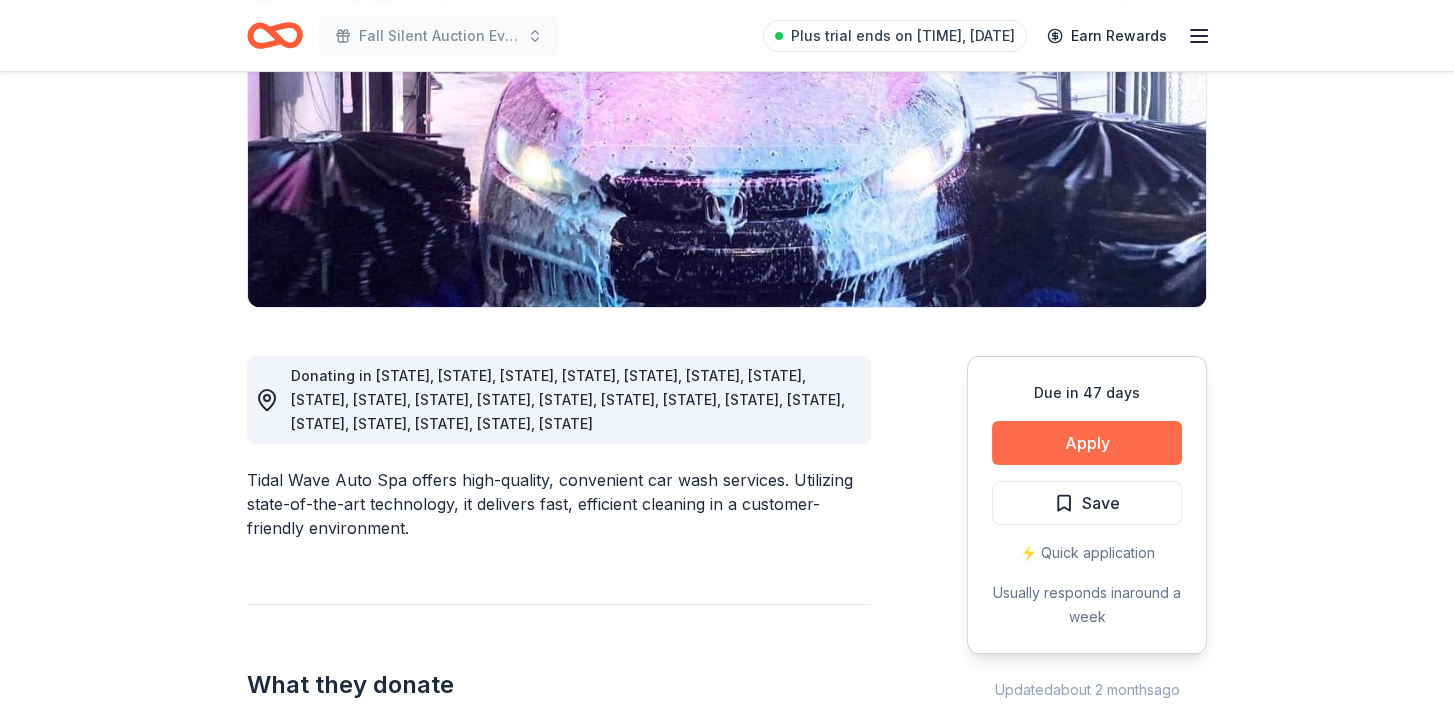click on "Apply" at bounding box center (1087, 443) 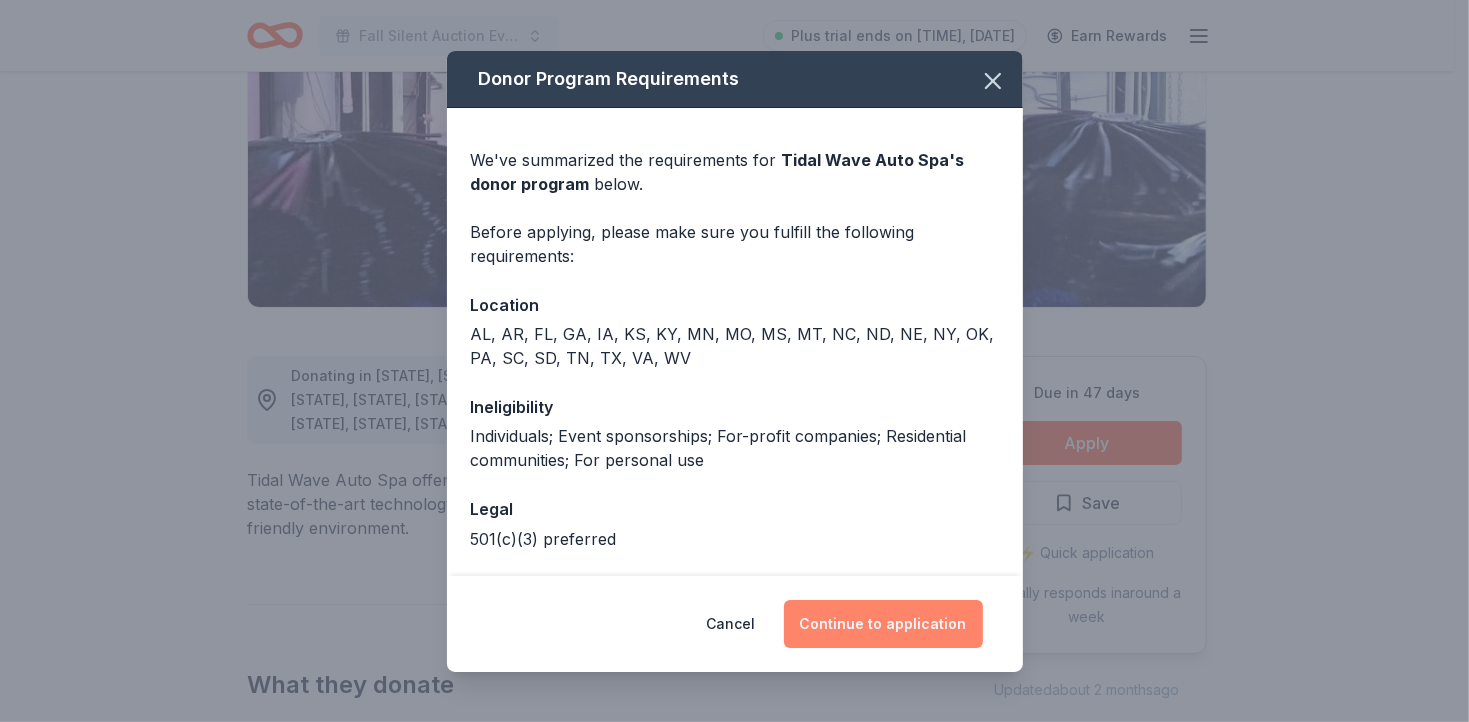 click on "Continue to application" at bounding box center [883, 624] 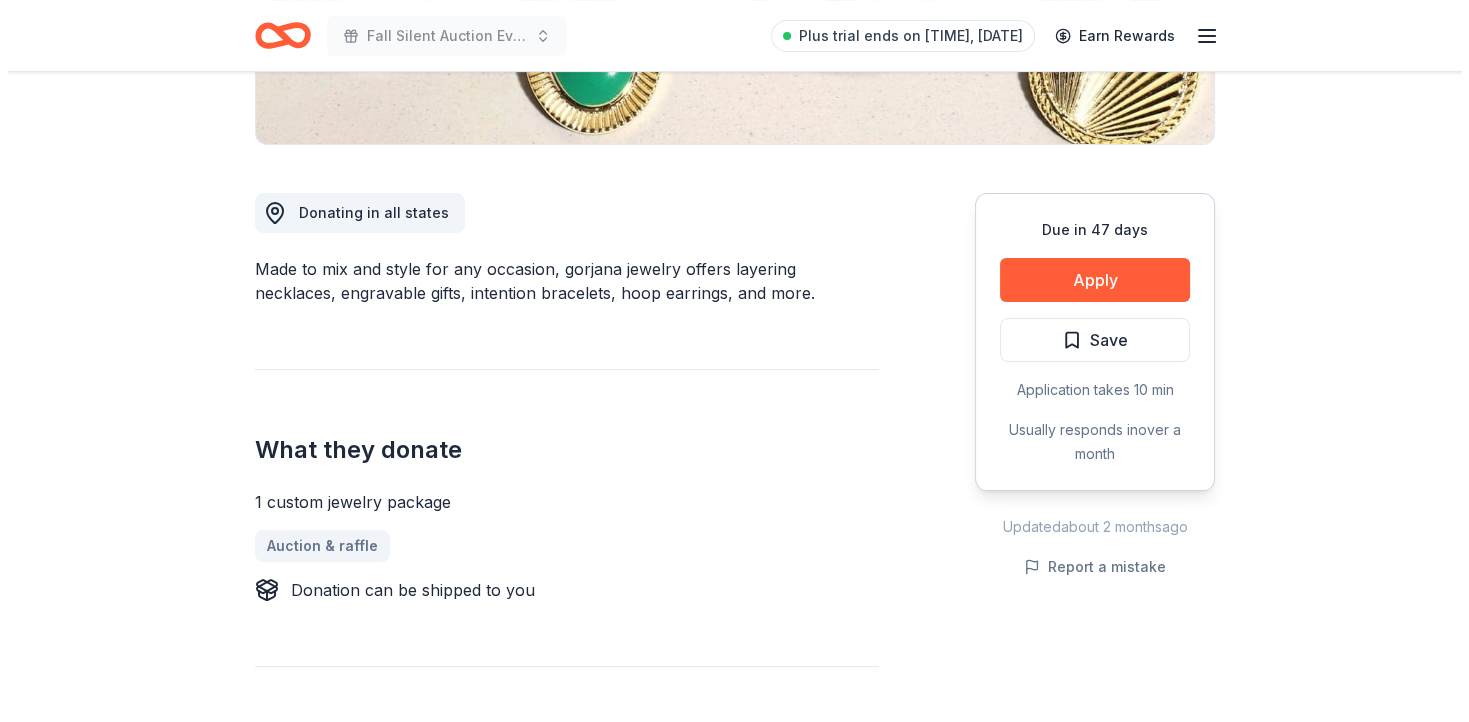 scroll, scrollTop: 400, scrollLeft: 0, axis: vertical 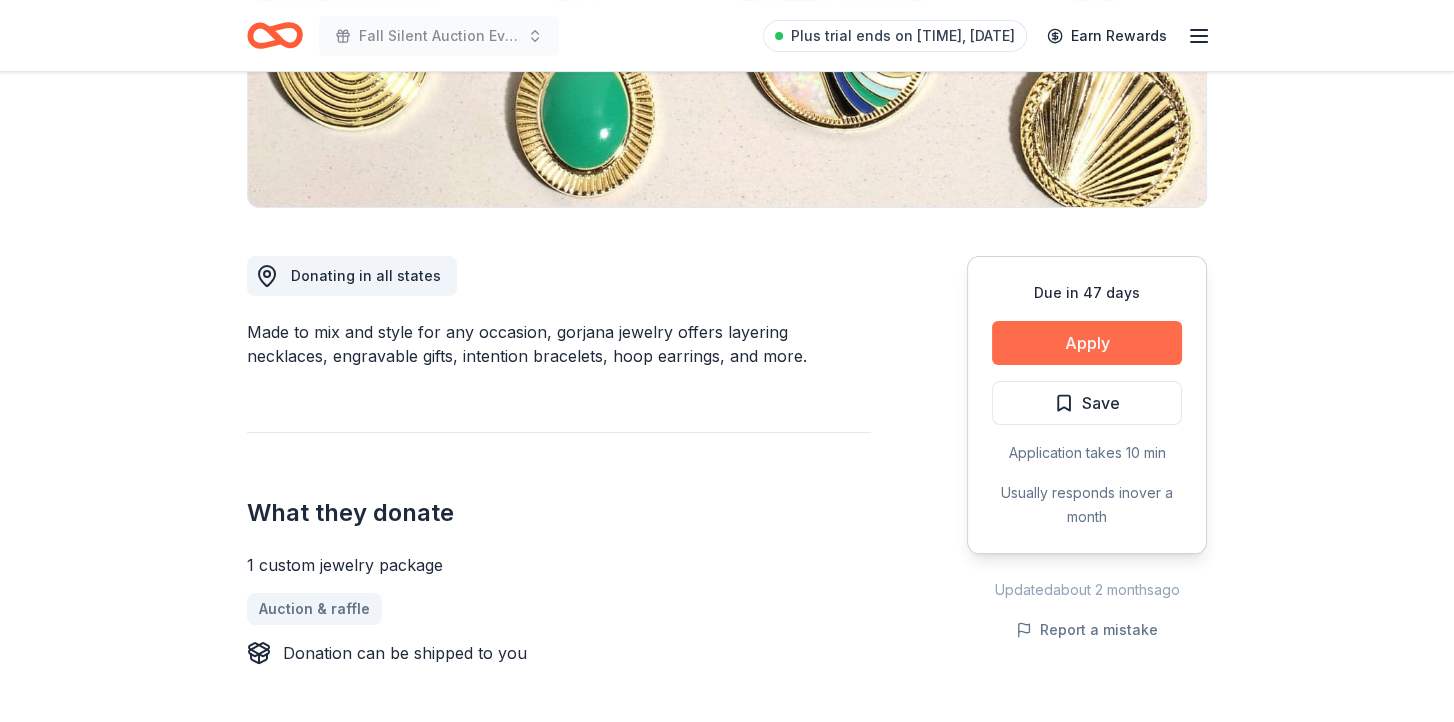 click on "Apply" at bounding box center [1087, 343] 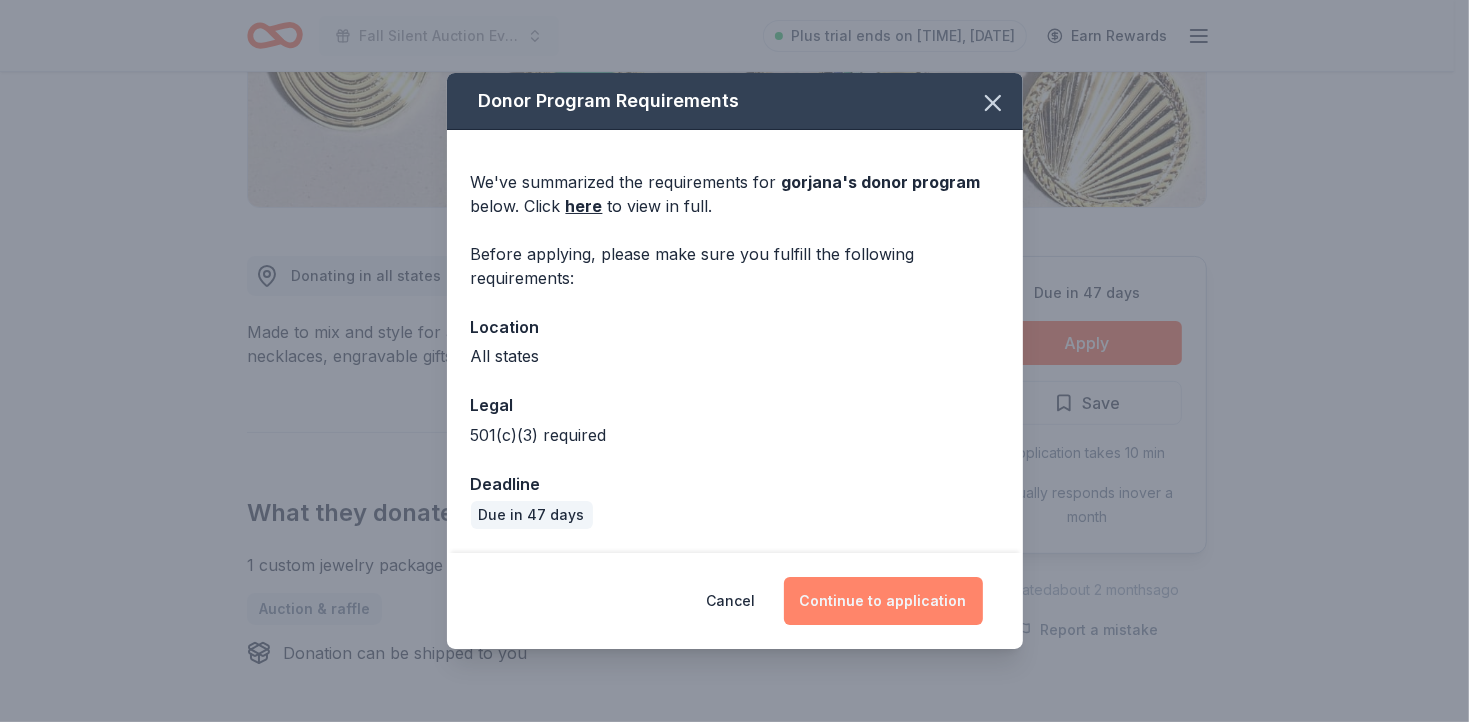 click on "Continue to application" at bounding box center [883, 601] 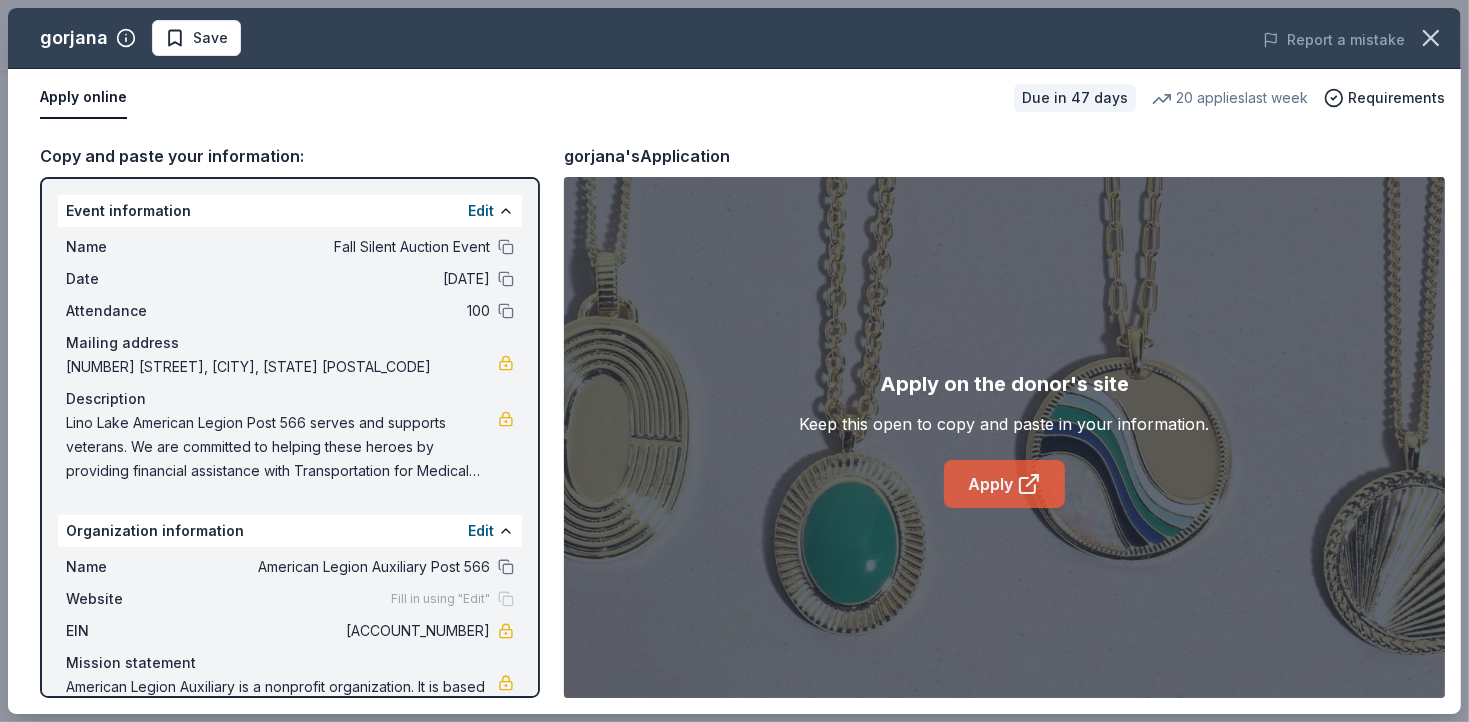 click 